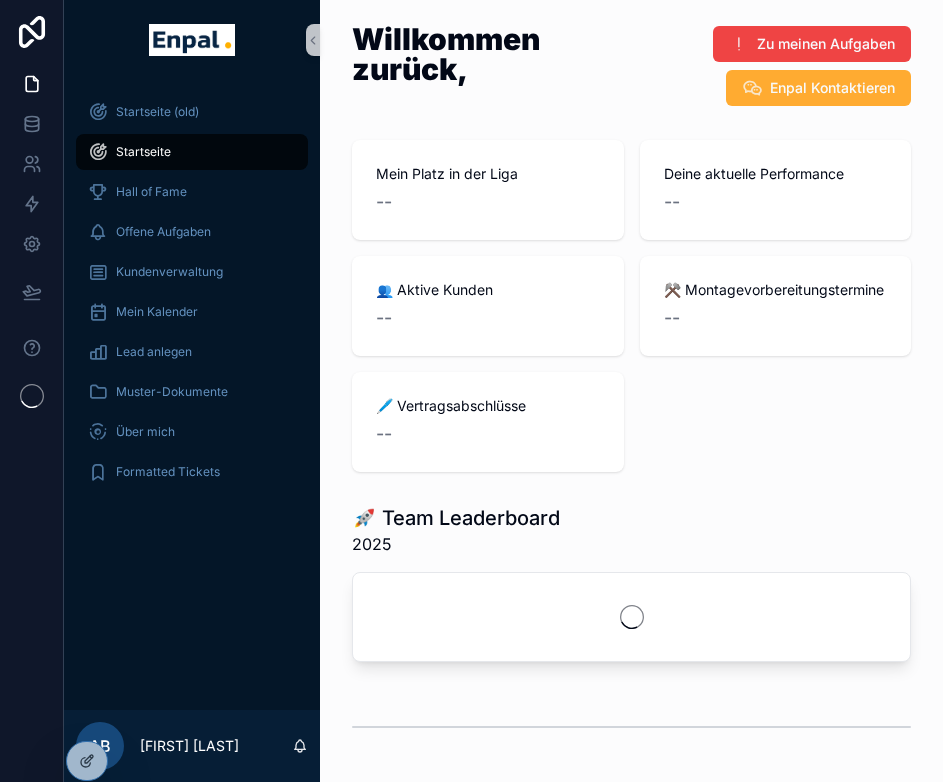 scroll, scrollTop: 0, scrollLeft: 0, axis: both 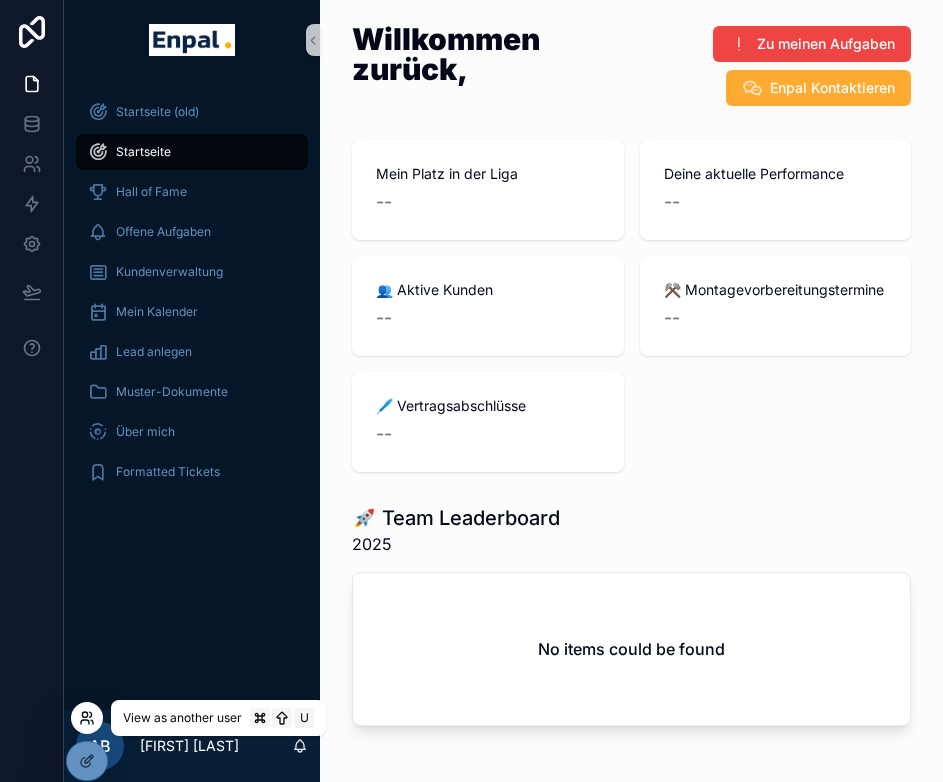 click 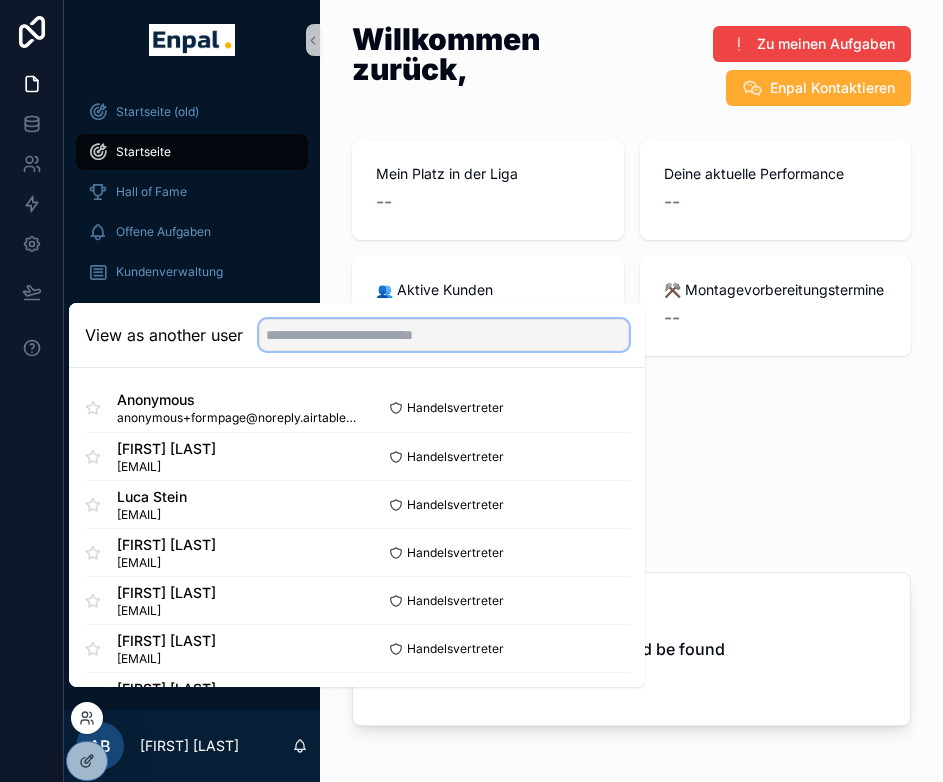 click at bounding box center [444, 335] 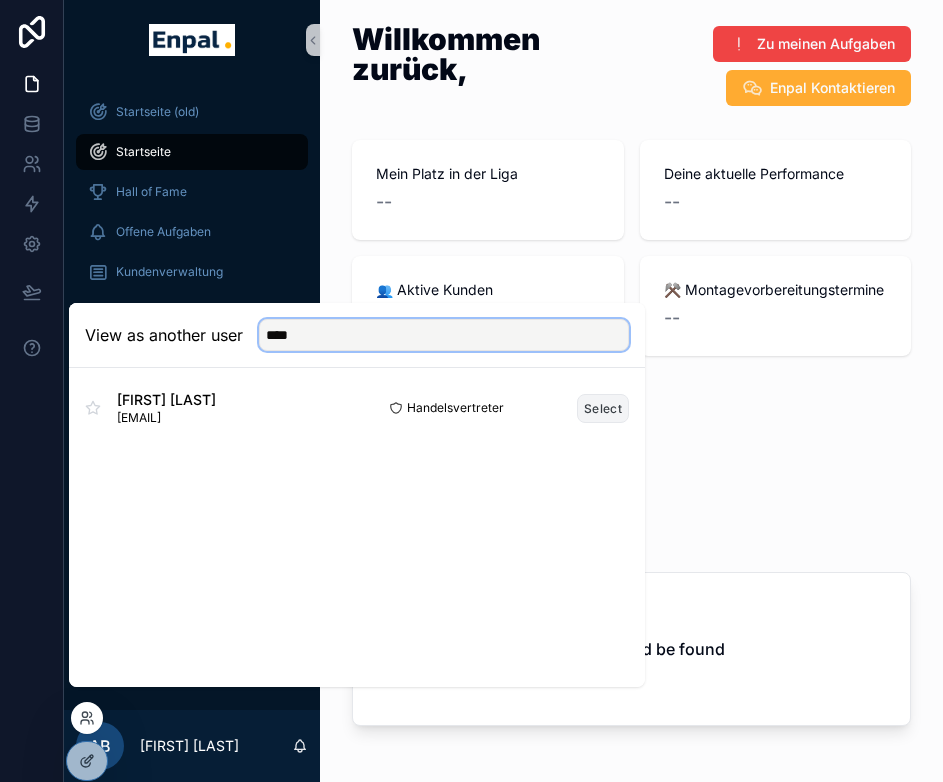 type on "****" 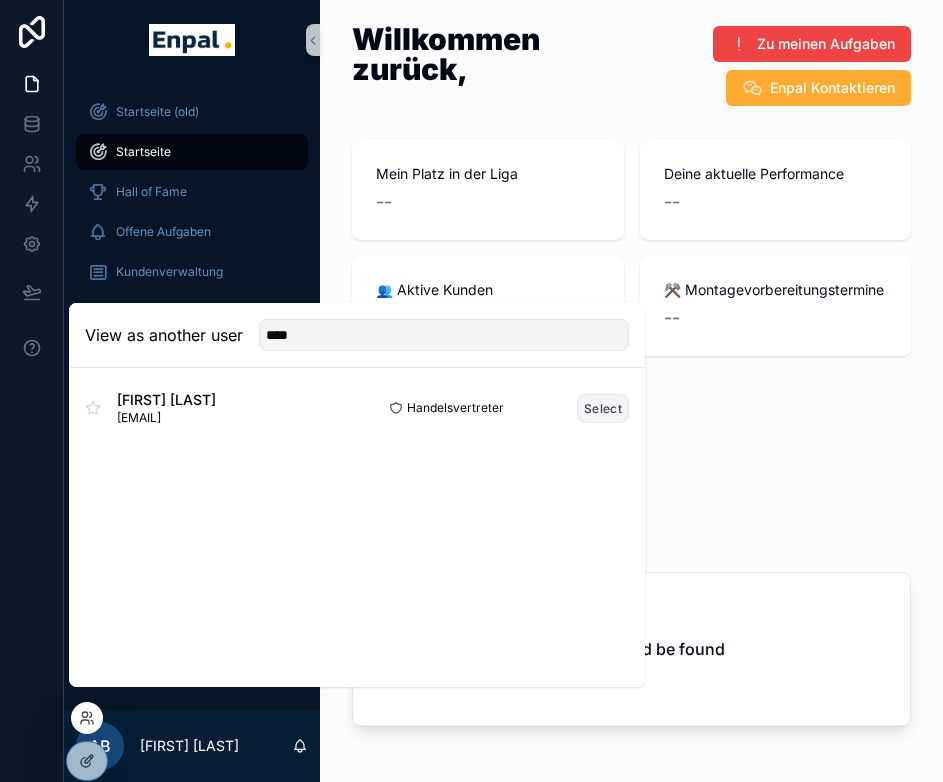 click on "Select" at bounding box center (603, 408) 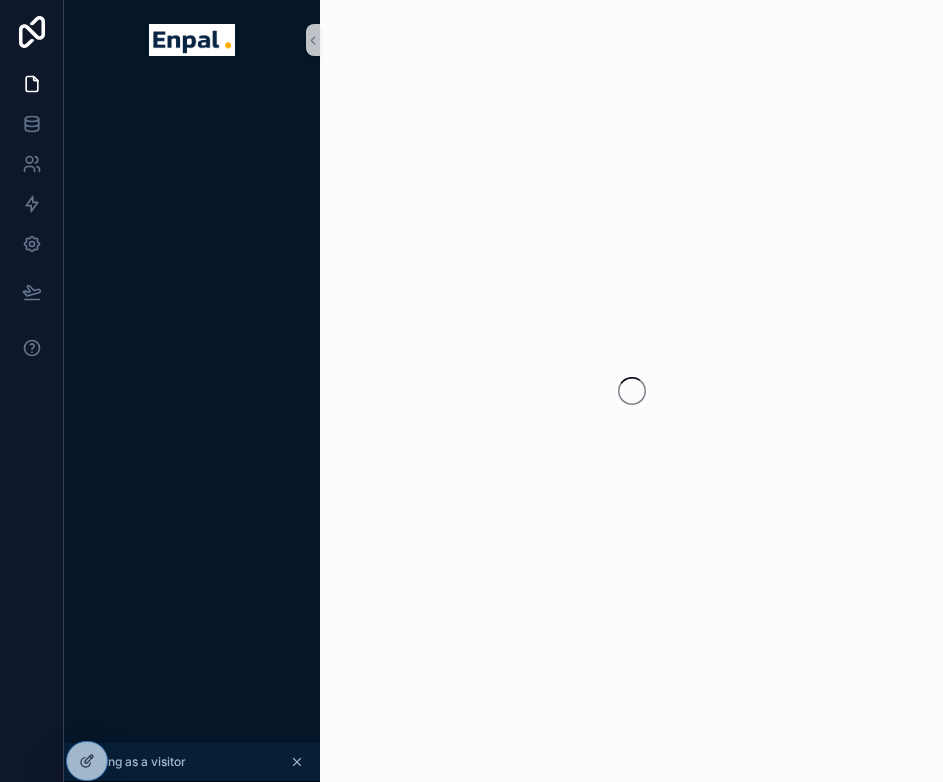 scroll, scrollTop: 0, scrollLeft: 0, axis: both 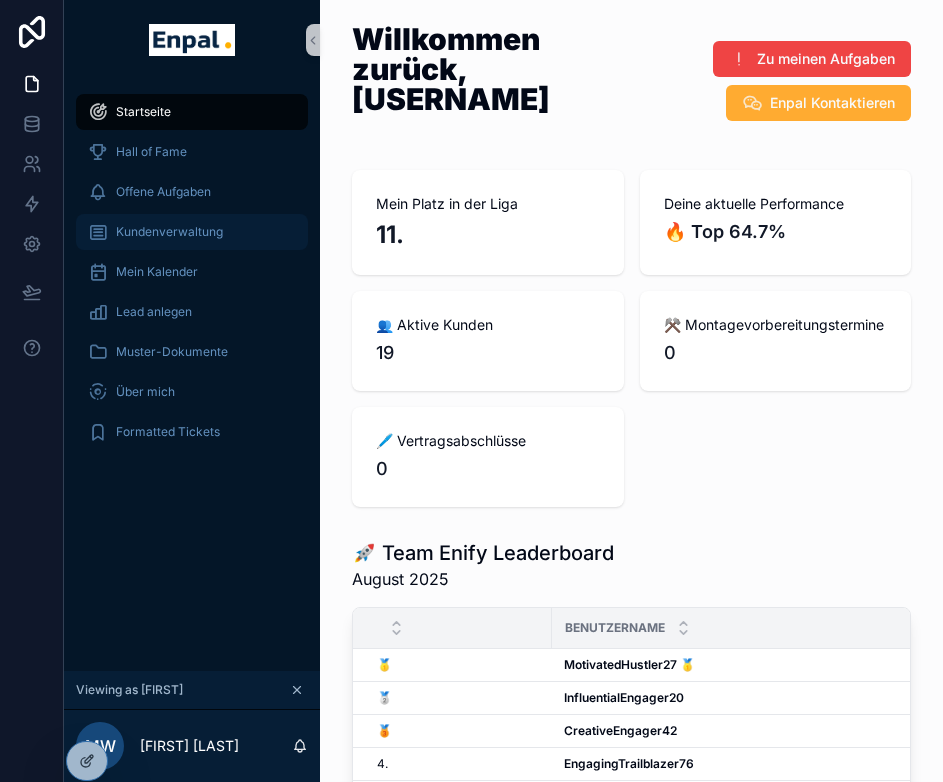 click on "Kundenverwaltung" at bounding box center [169, 232] 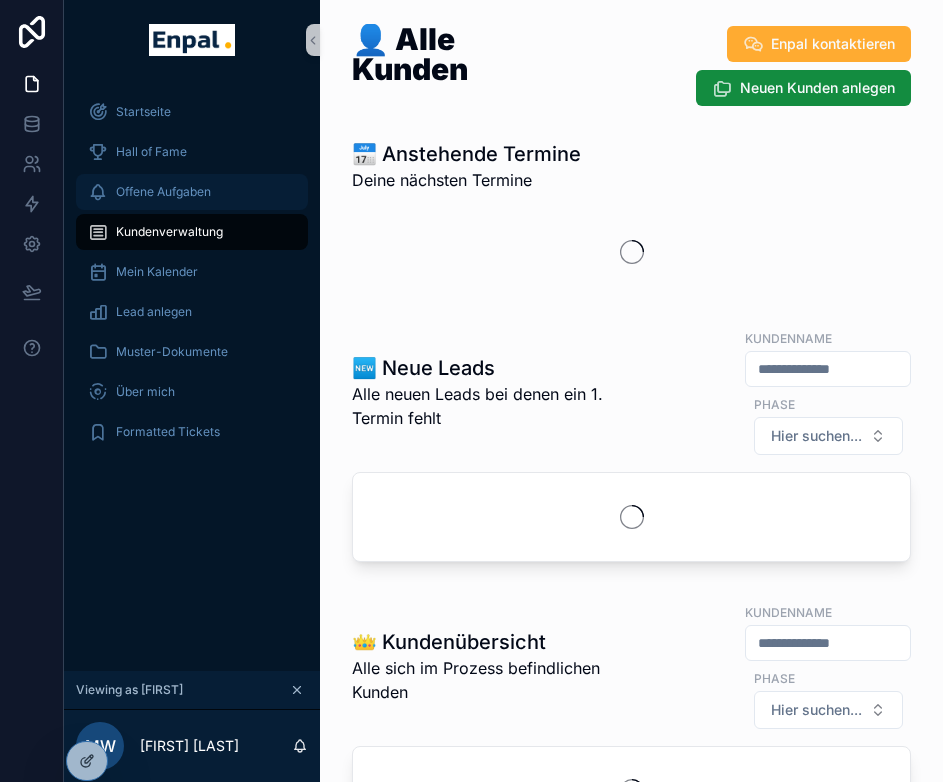 click on "Offene Aufgaben" at bounding box center (163, 192) 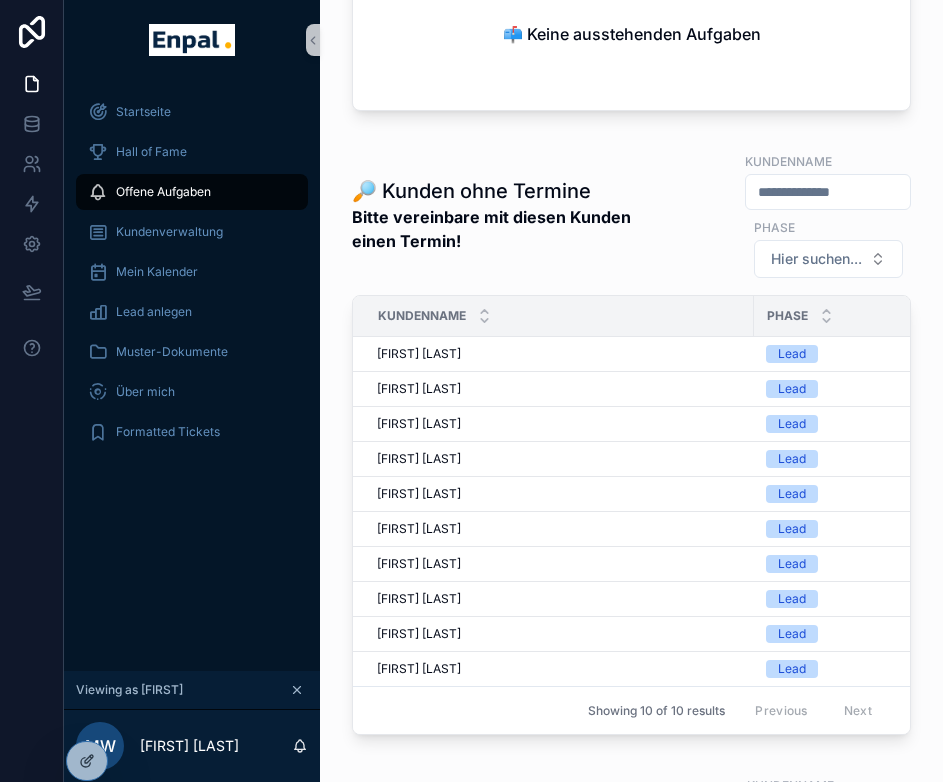 scroll, scrollTop: 235, scrollLeft: 0, axis: vertical 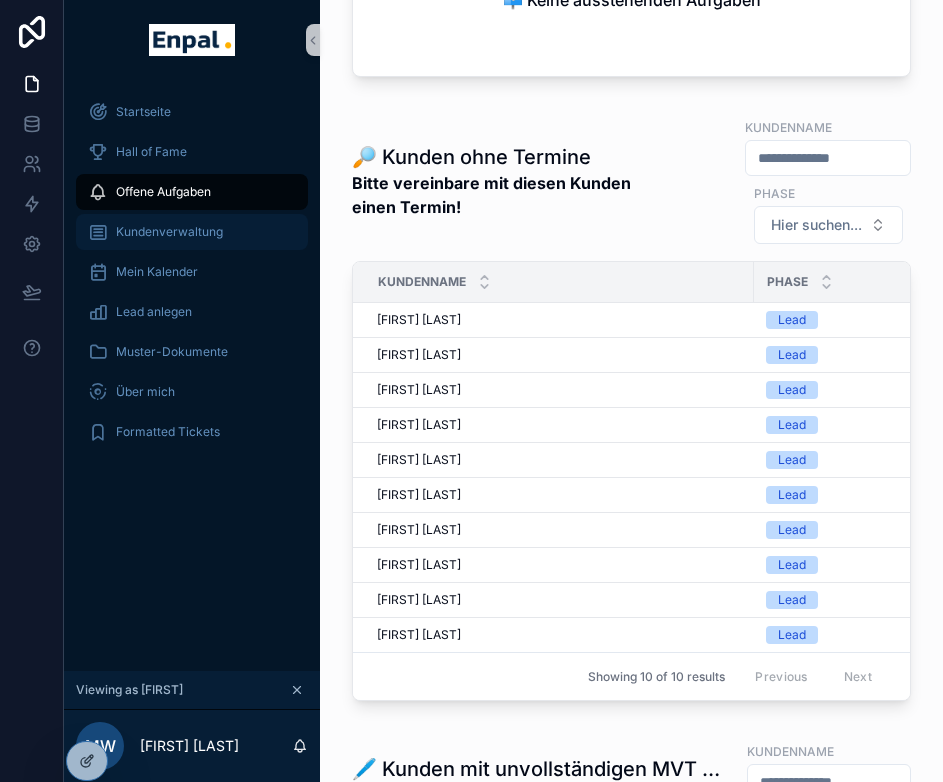click on "Kundenverwaltung" at bounding box center (169, 232) 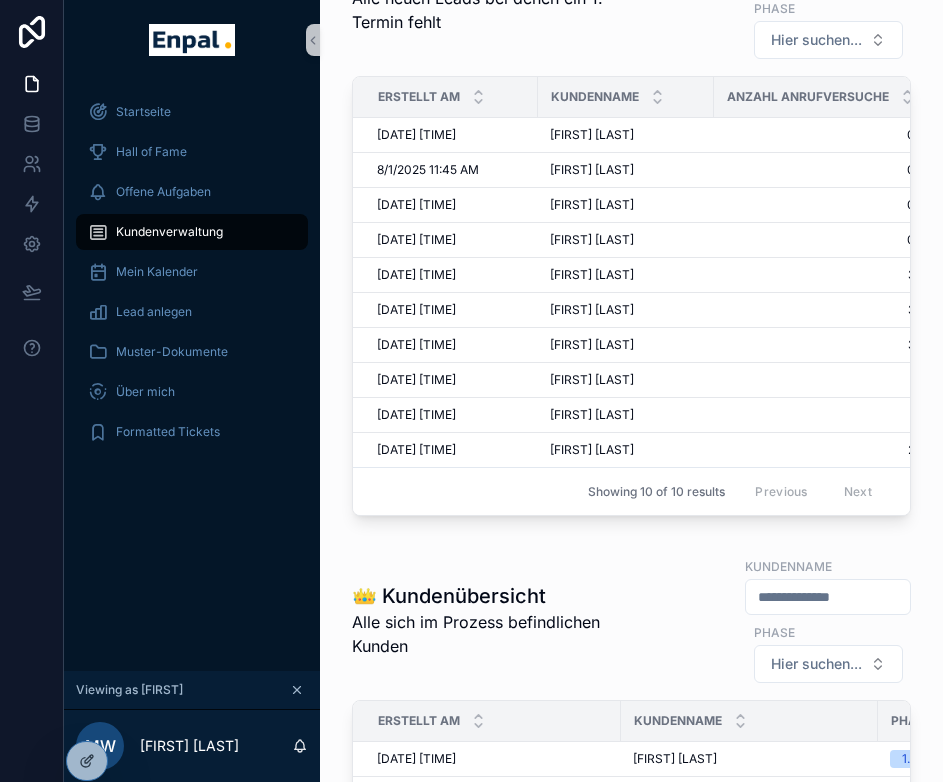 scroll, scrollTop: 742, scrollLeft: 0, axis: vertical 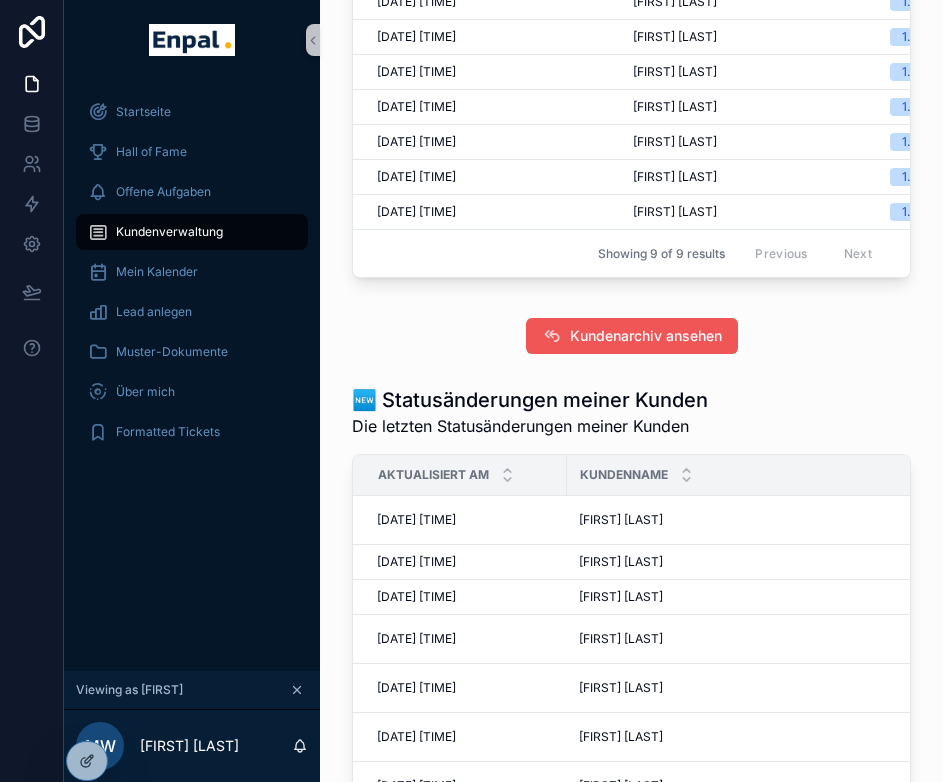 click on "Kundenarchiv ansehen" at bounding box center (646, 336) 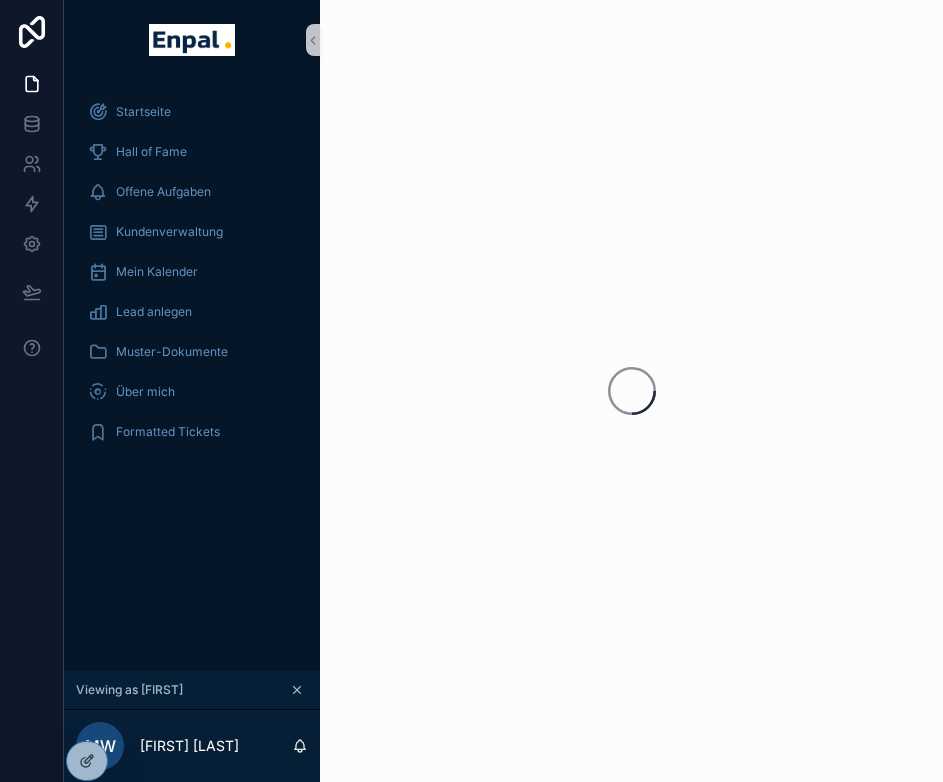 scroll, scrollTop: 0, scrollLeft: 0, axis: both 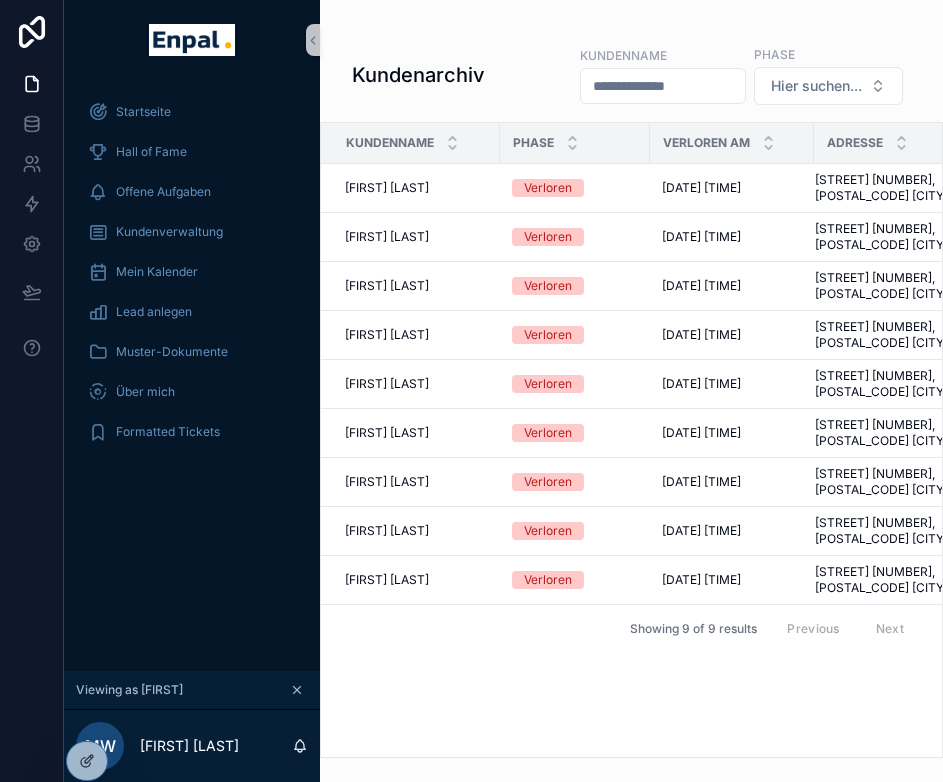 click at bounding box center (663, 86) 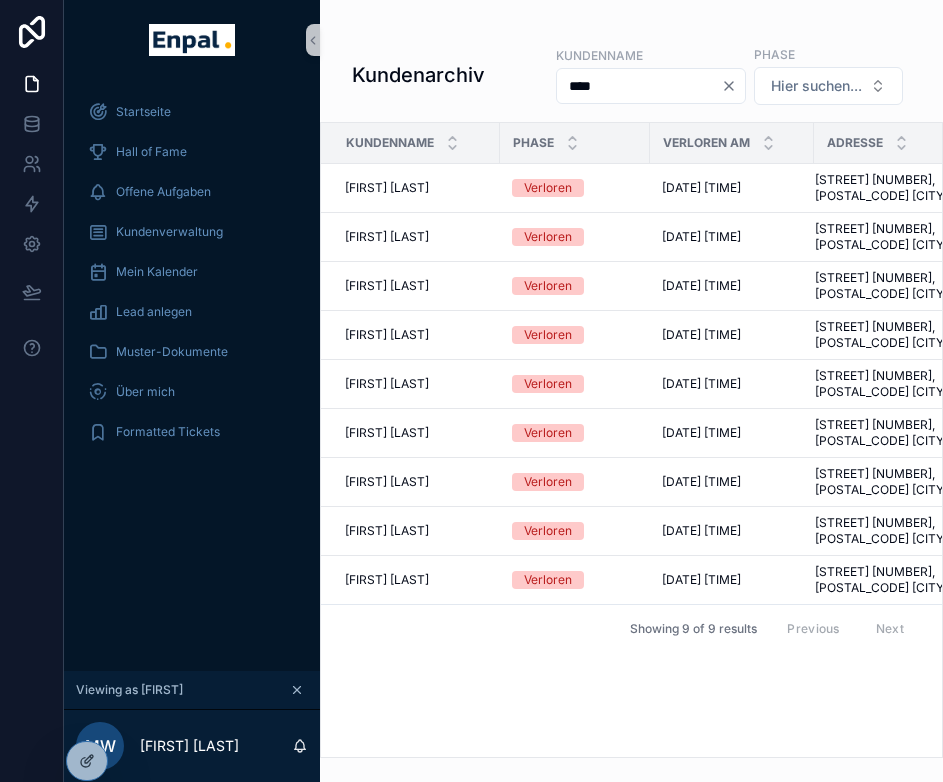type on "****" 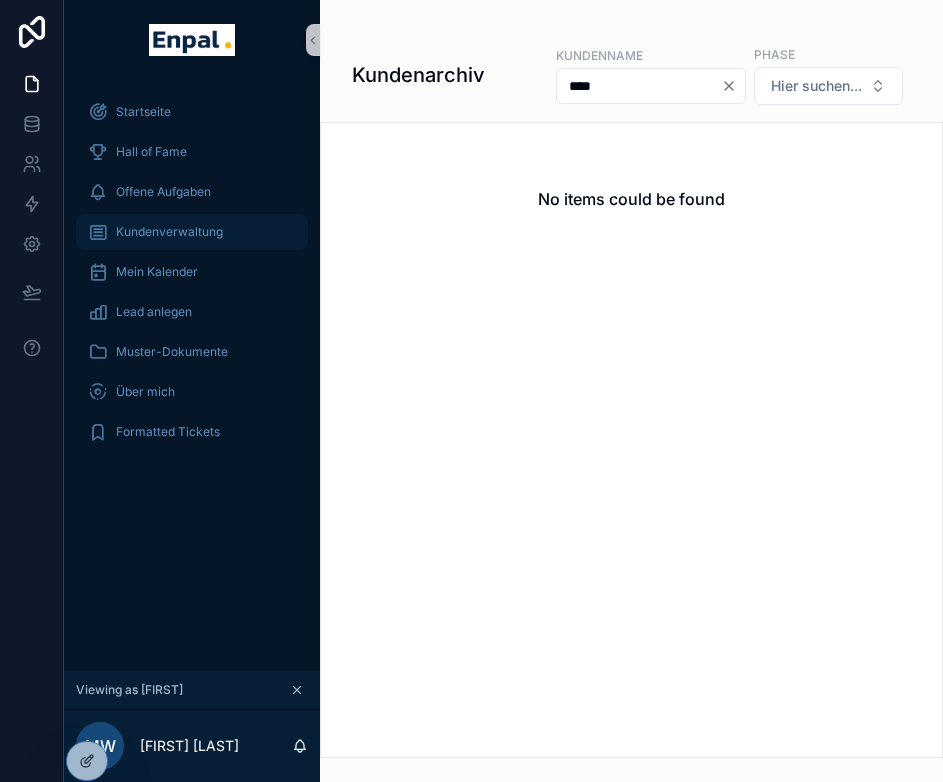 click on "Kundenverwaltung" at bounding box center (169, 232) 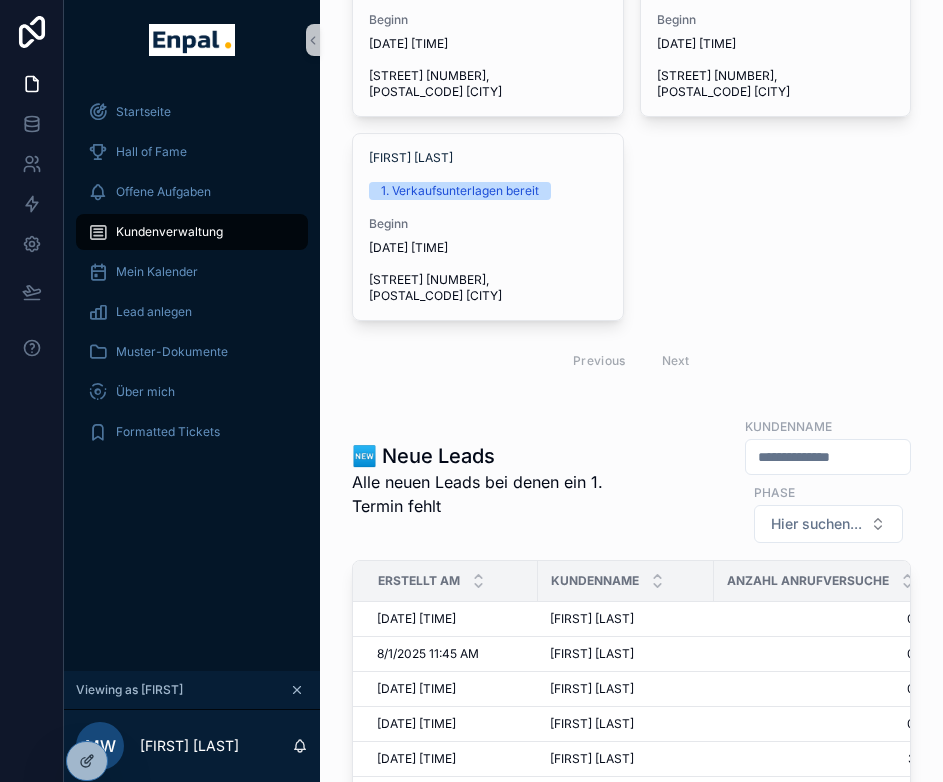 scroll, scrollTop: 300, scrollLeft: 0, axis: vertical 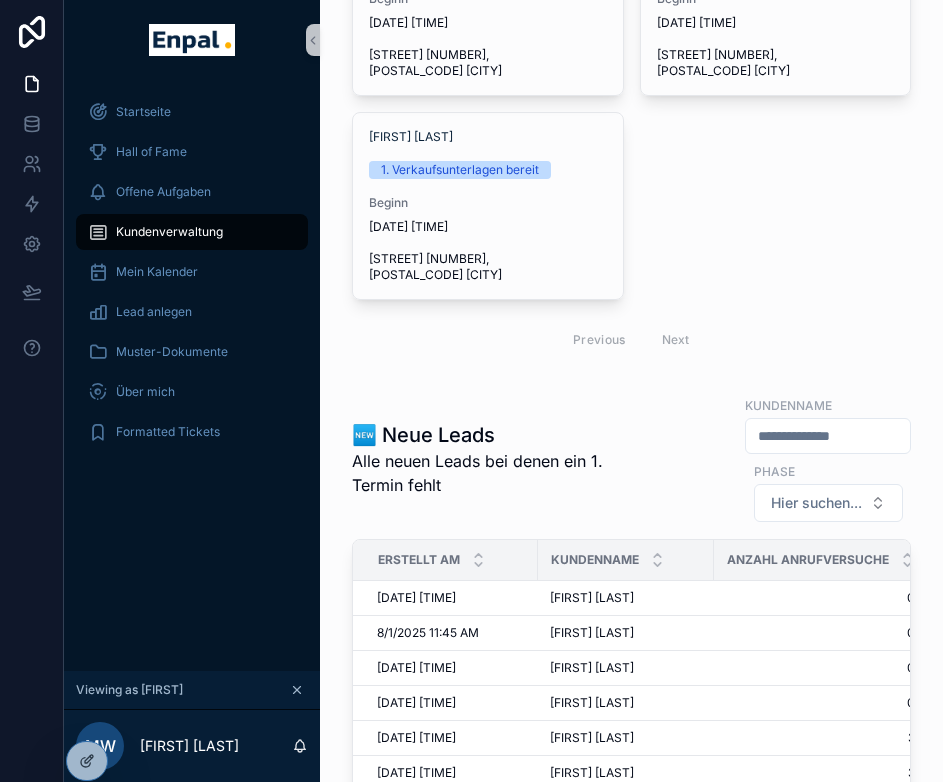 click at bounding box center [828, 436] 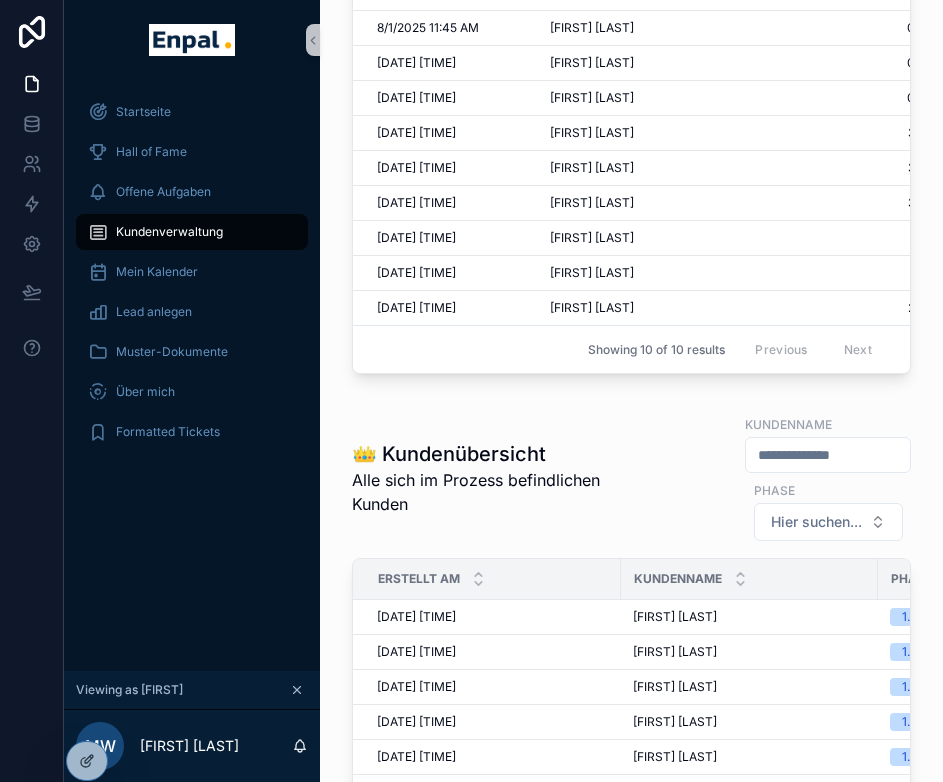 scroll, scrollTop: 938, scrollLeft: 0, axis: vertical 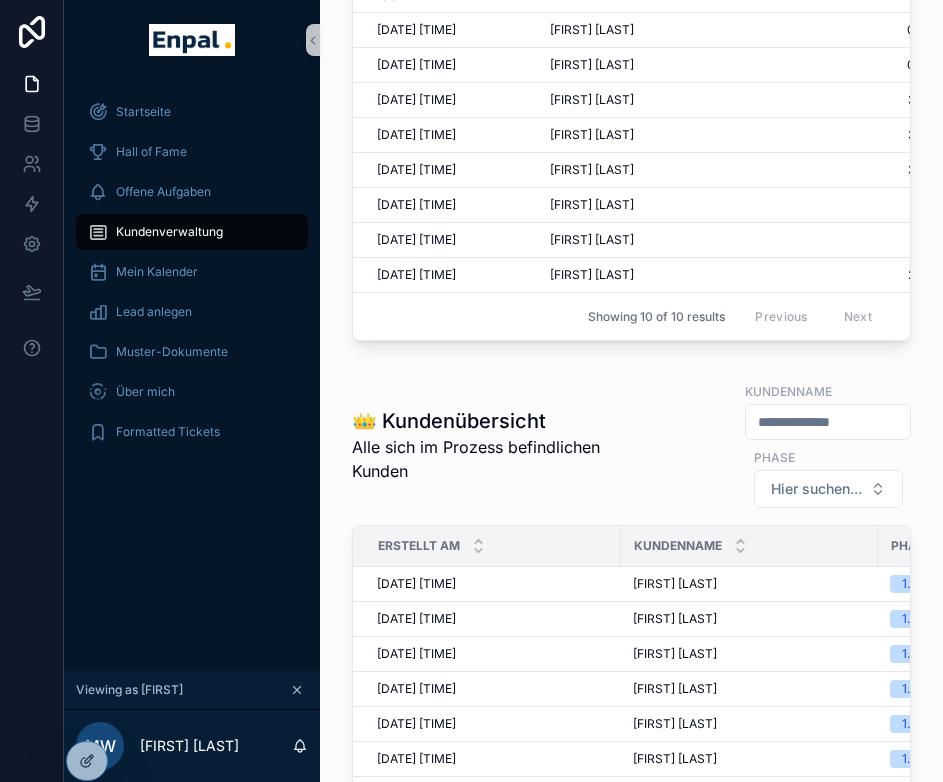 click at bounding box center [828, 422] 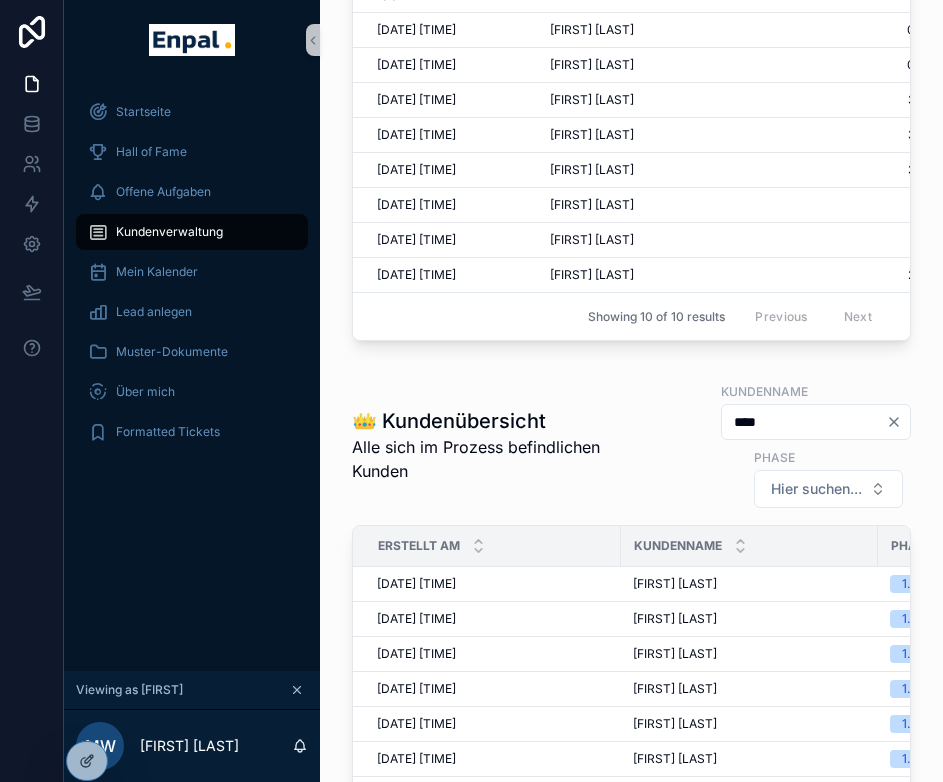 type on "****" 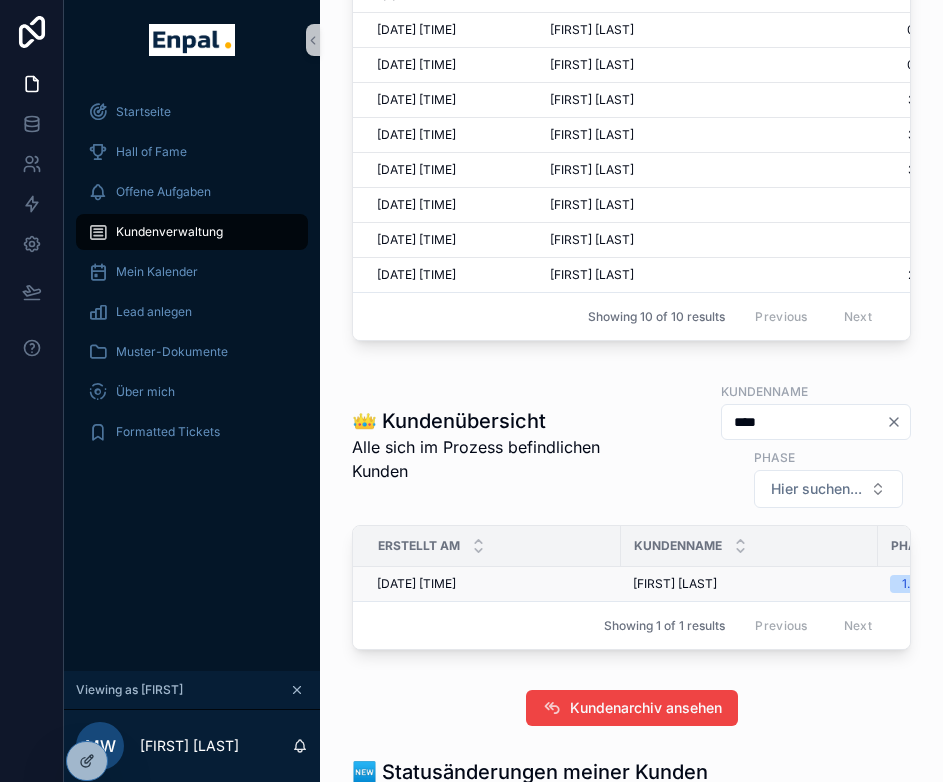 click on "Barbara Haug" at bounding box center (675, 584) 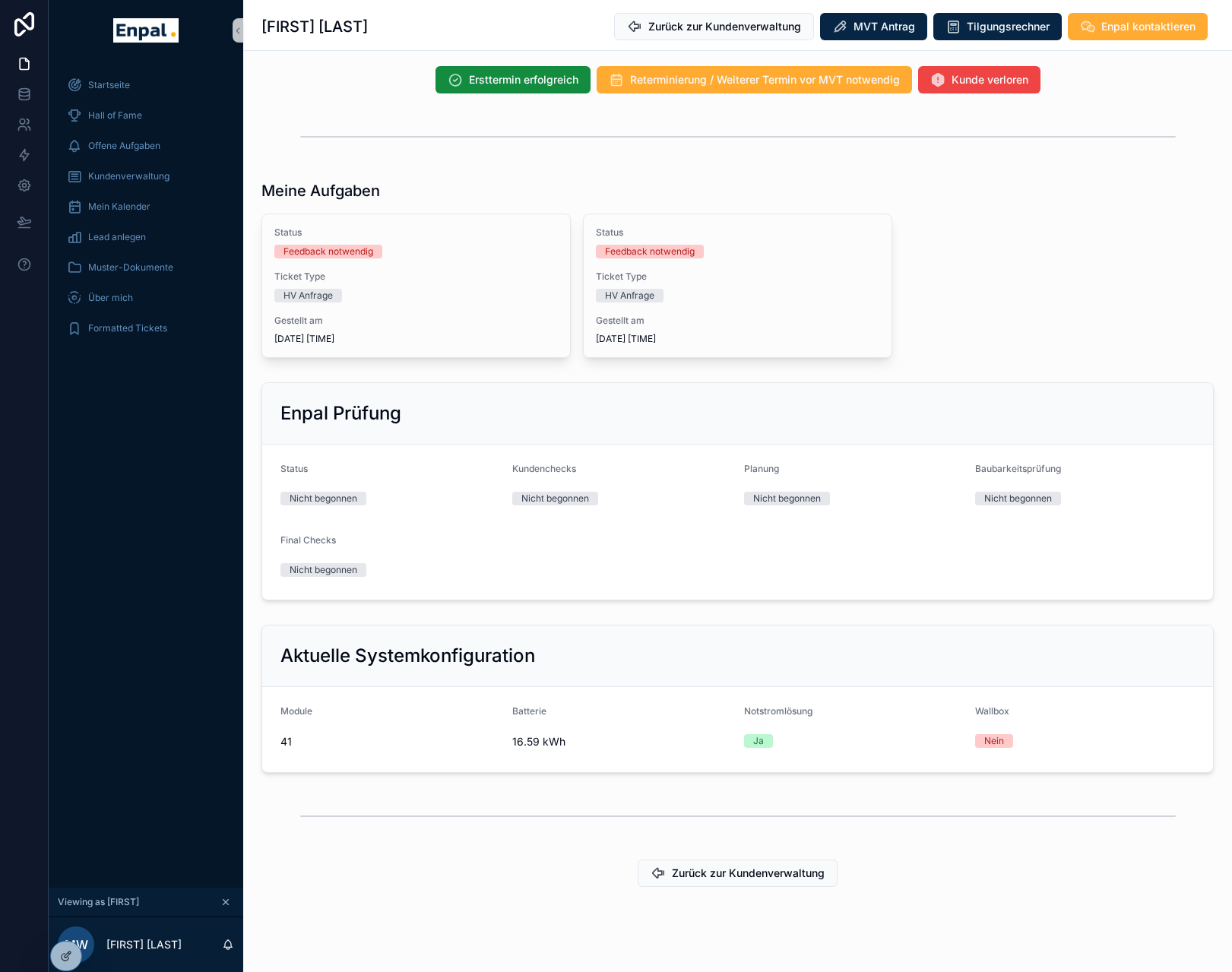 scroll, scrollTop: 1456, scrollLeft: 0, axis: vertical 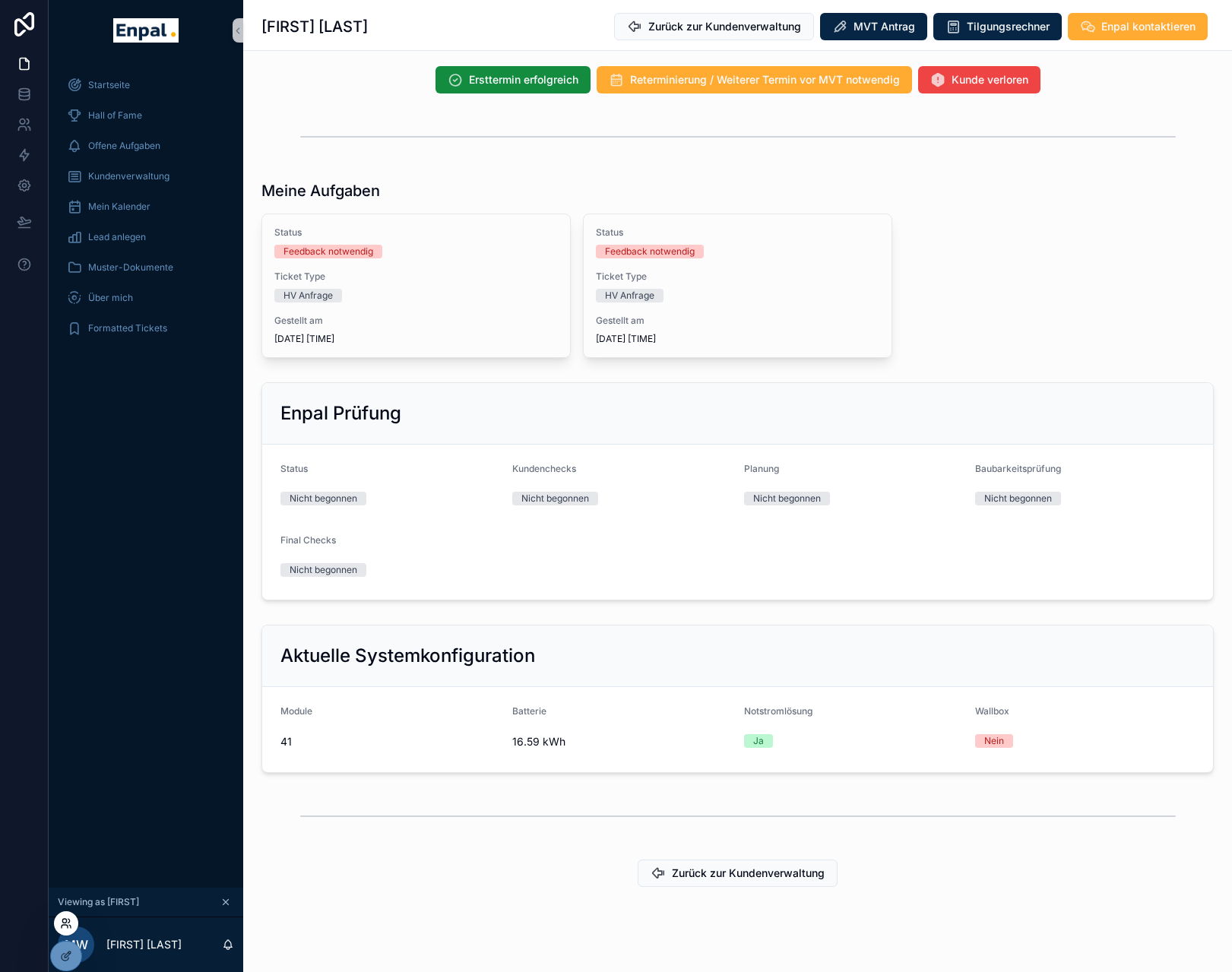 click 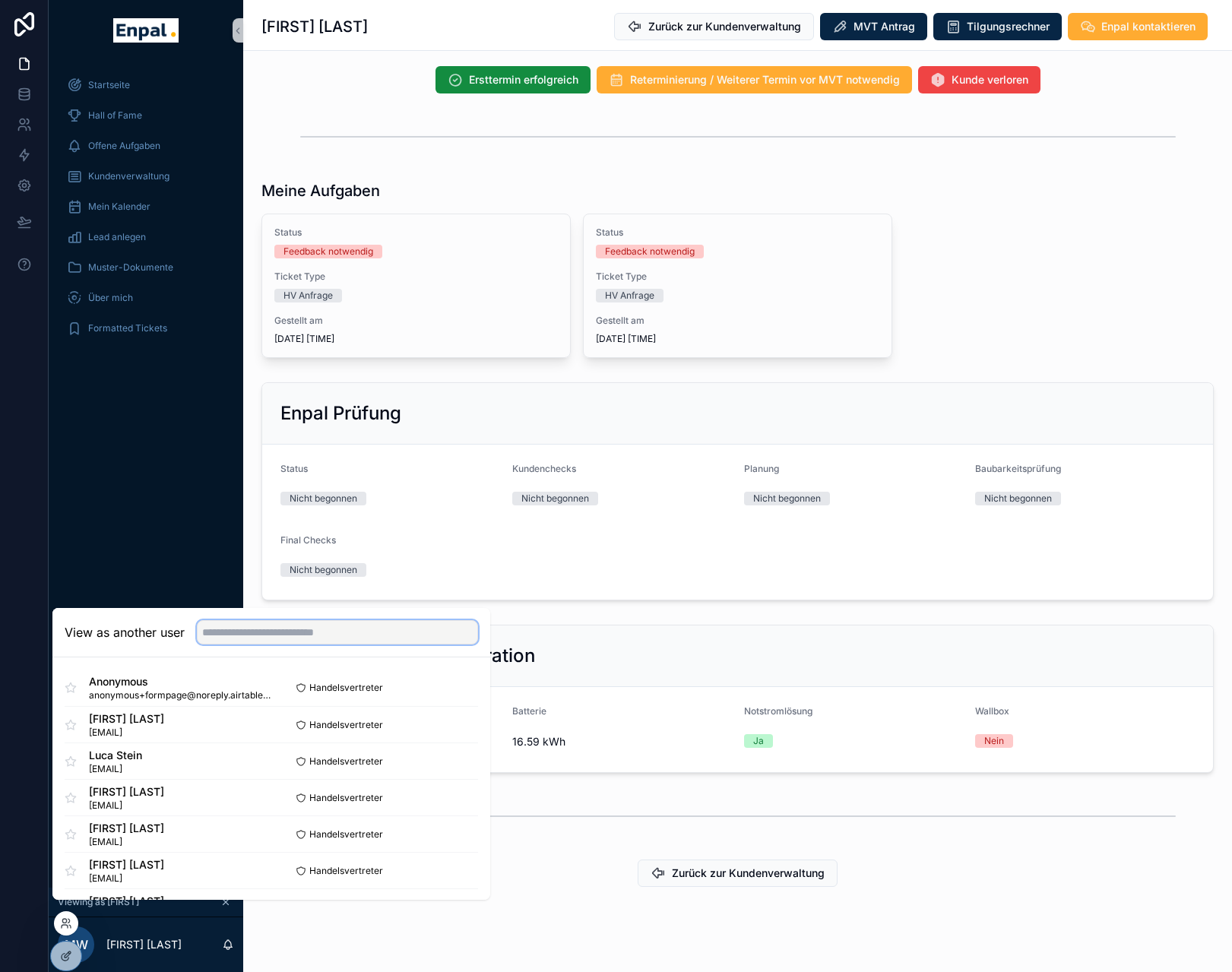 click at bounding box center [337, 632] 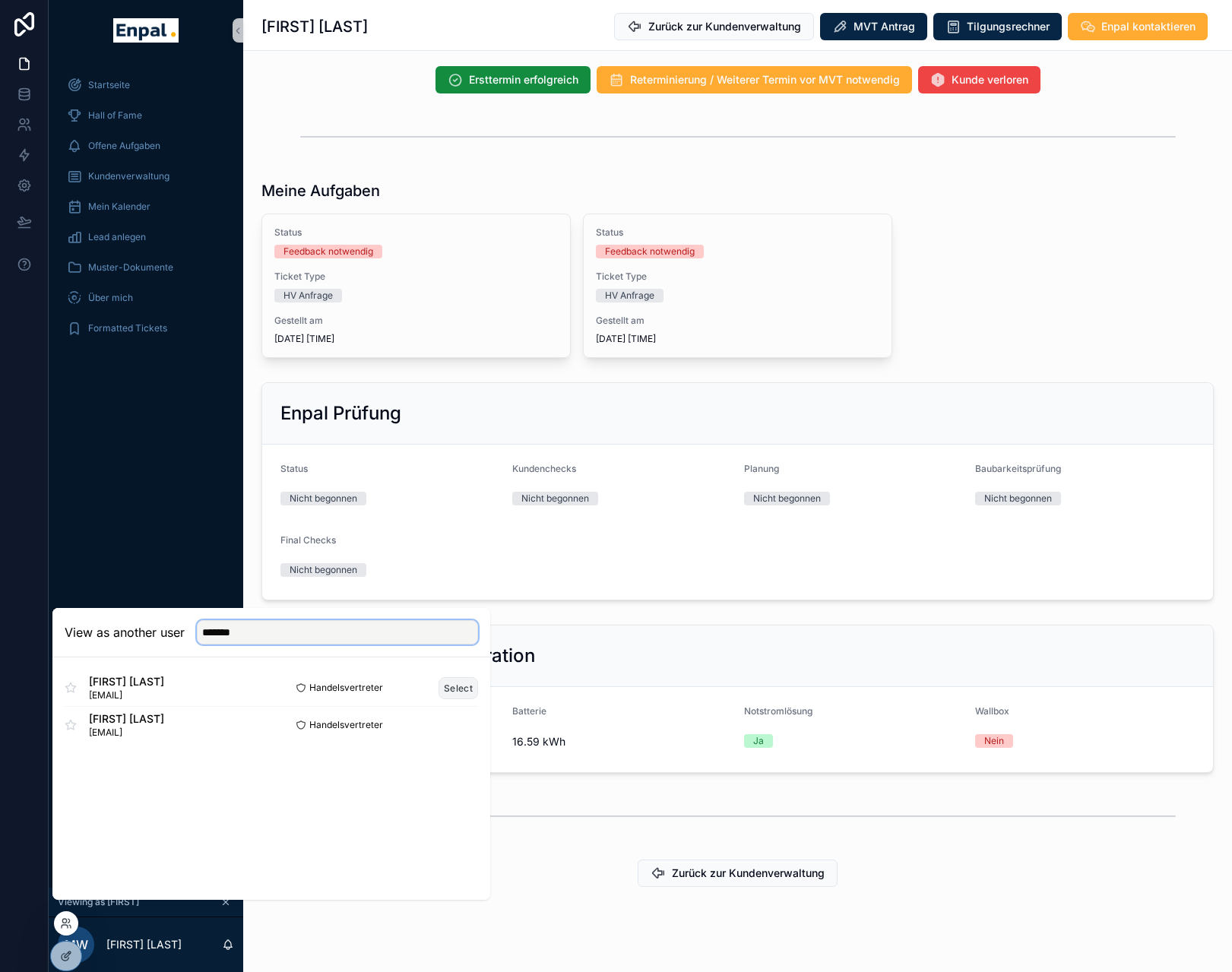 type on "*******" 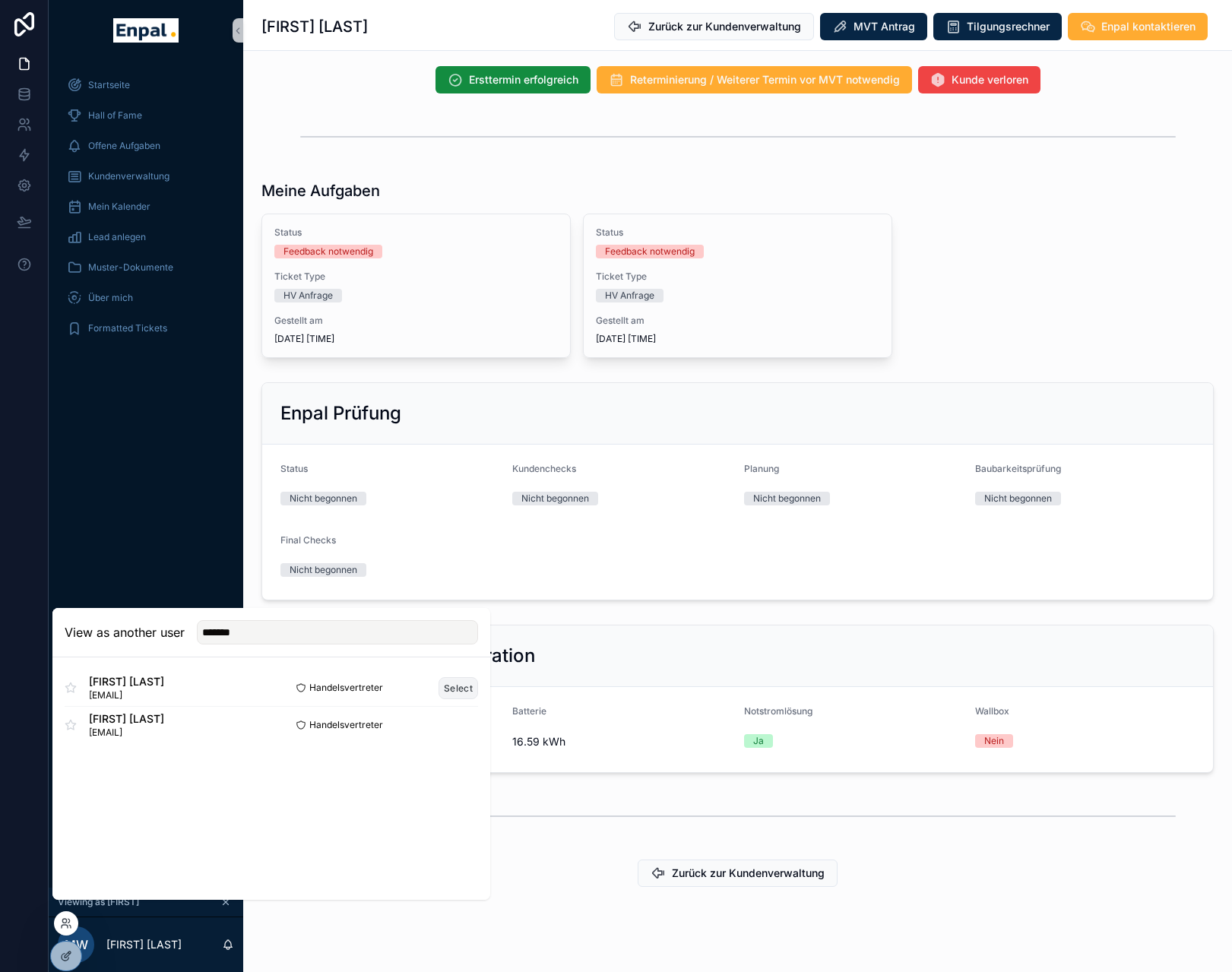 click on "Select" at bounding box center (458, 688) 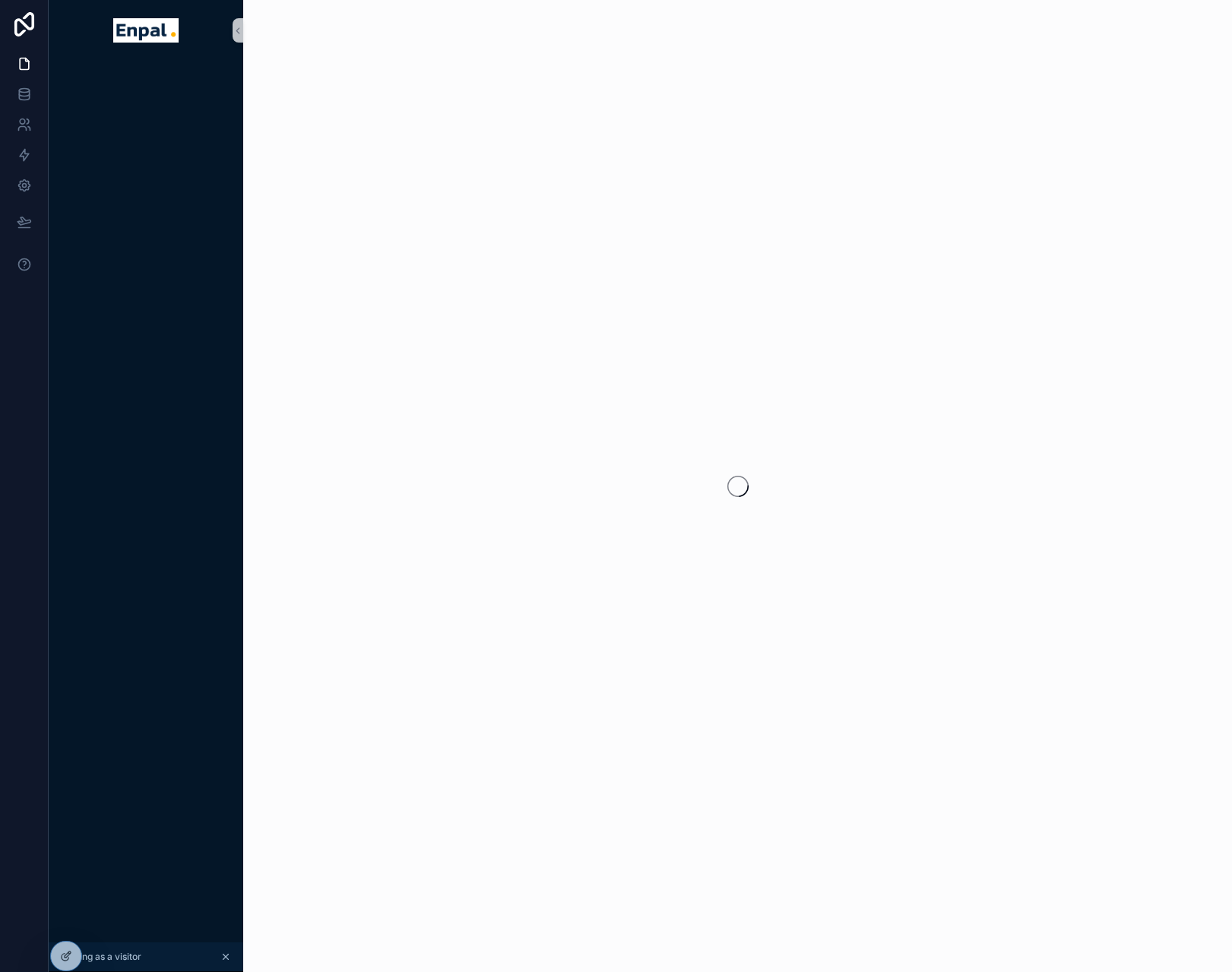 scroll, scrollTop: 0, scrollLeft: 0, axis: both 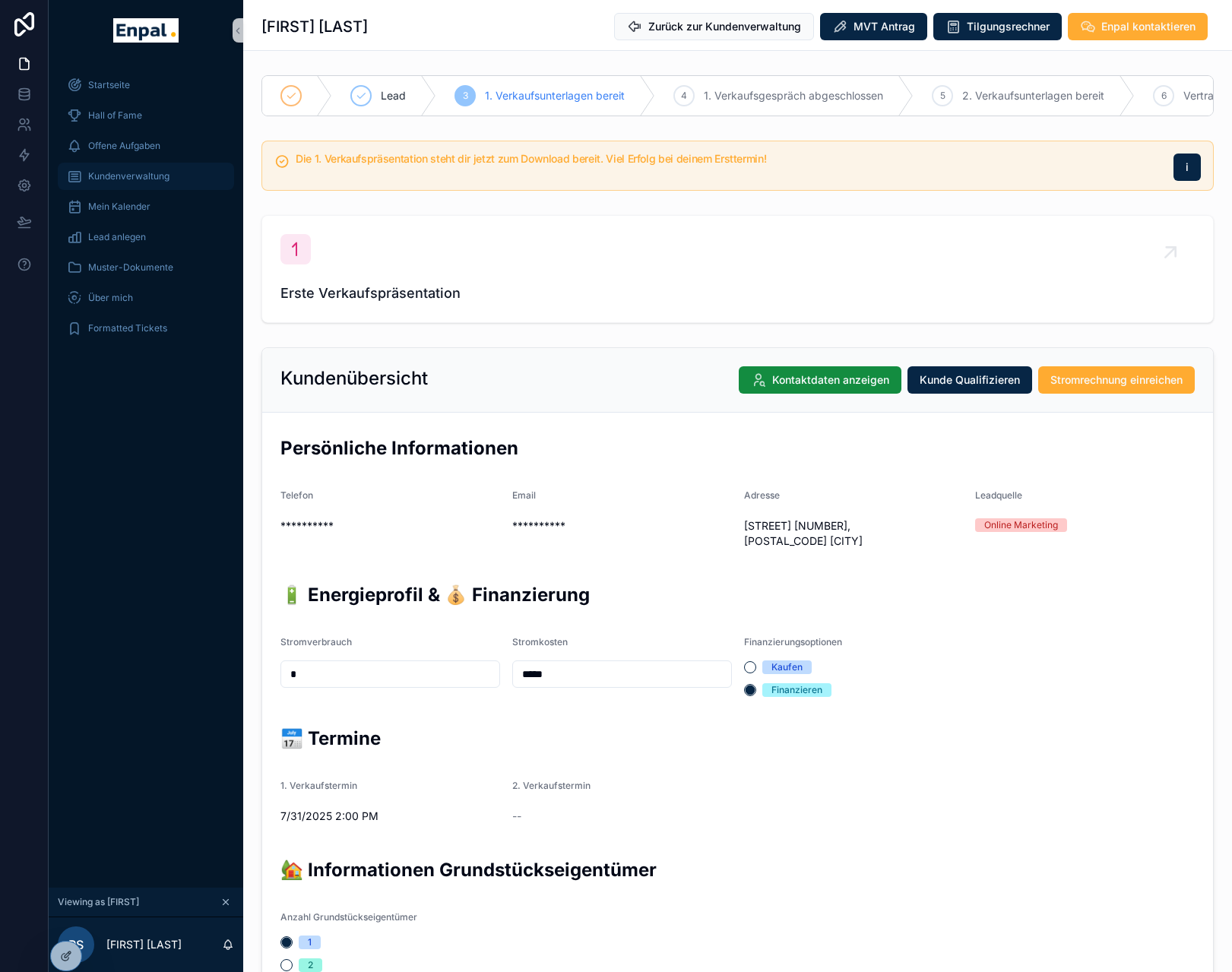 click on "Kundenverwaltung" at bounding box center (128, 176) 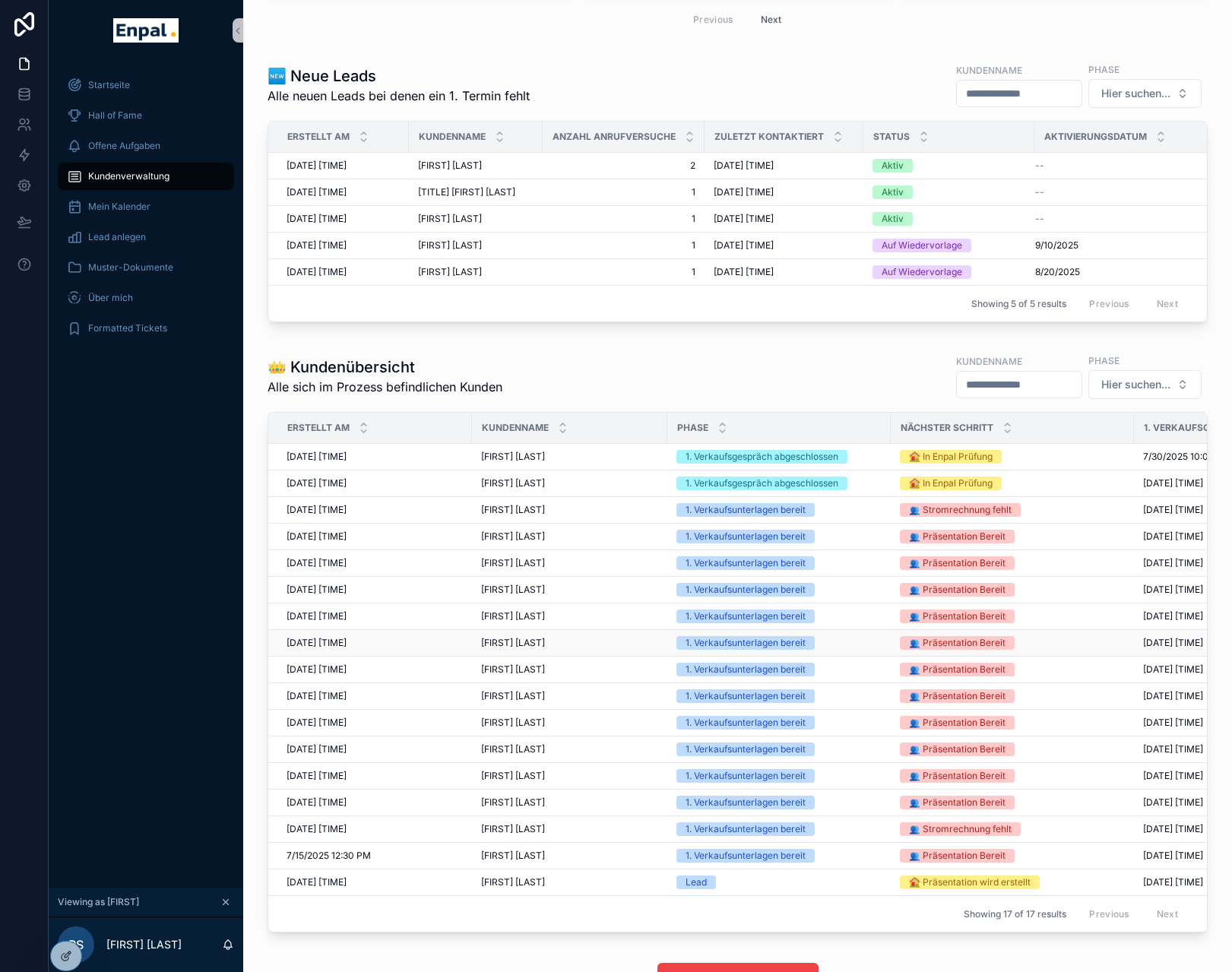 scroll, scrollTop: 425, scrollLeft: 0, axis: vertical 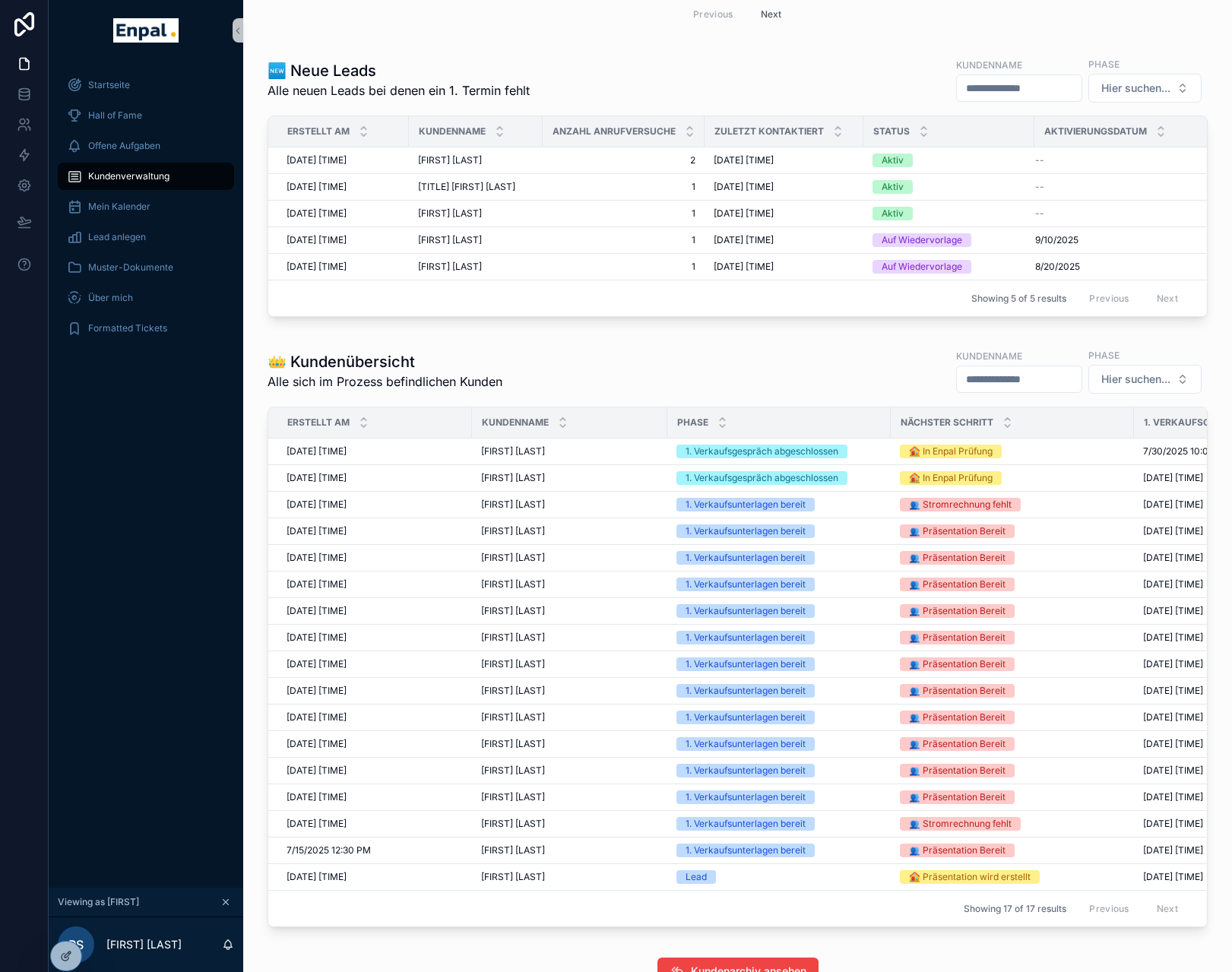 click at bounding box center [1019, 379] 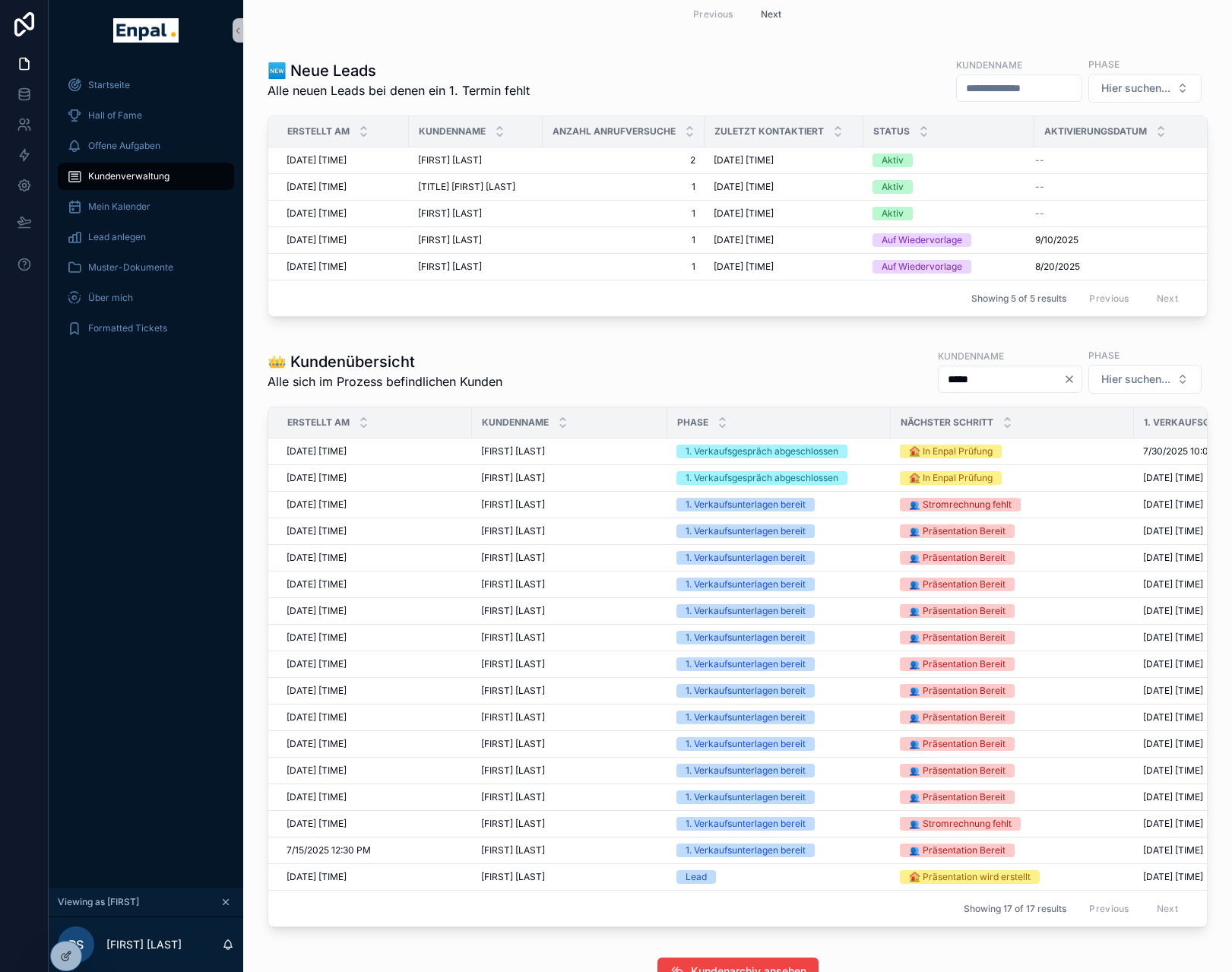 type on "*****" 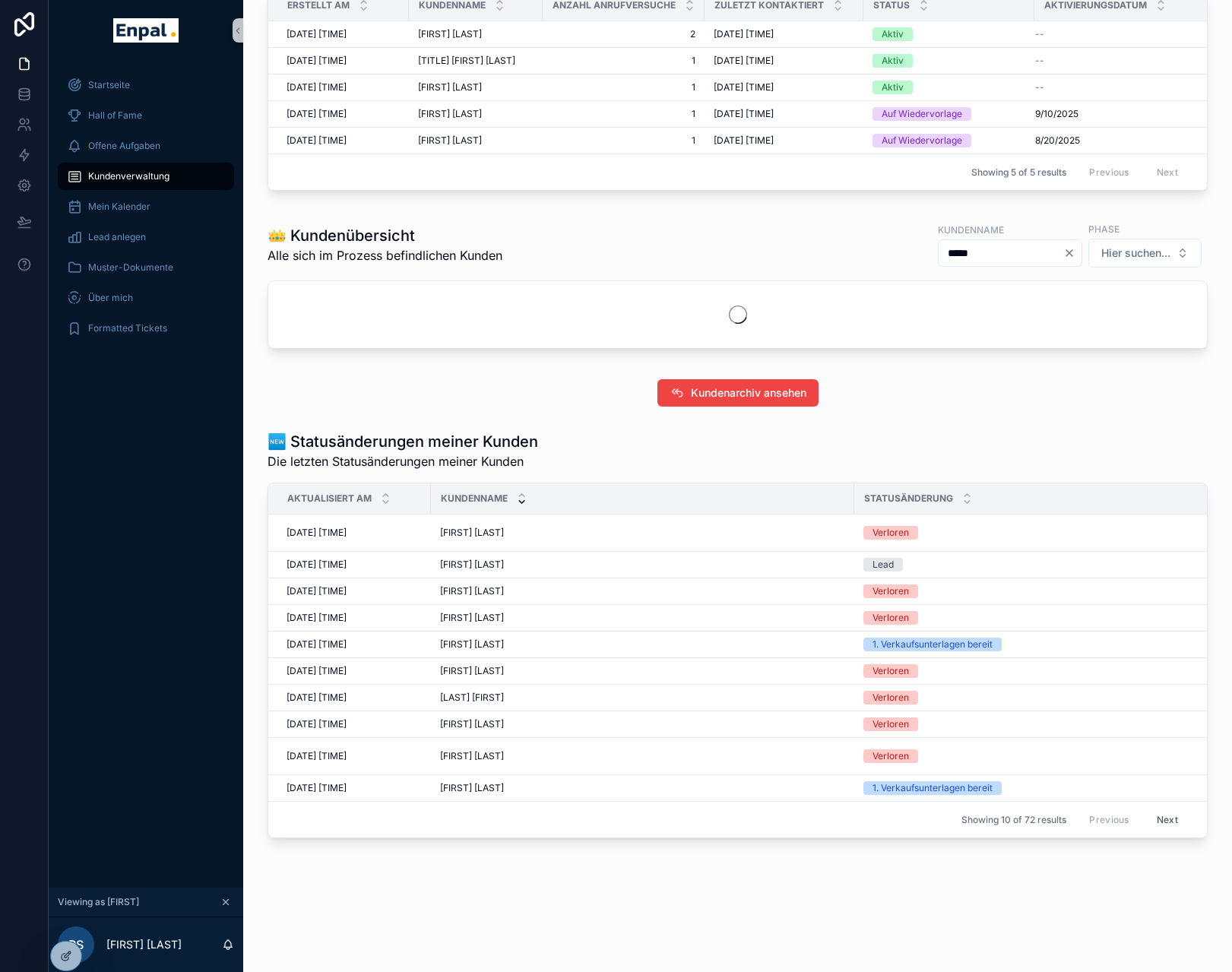 scroll, scrollTop: 425, scrollLeft: 0, axis: vertical 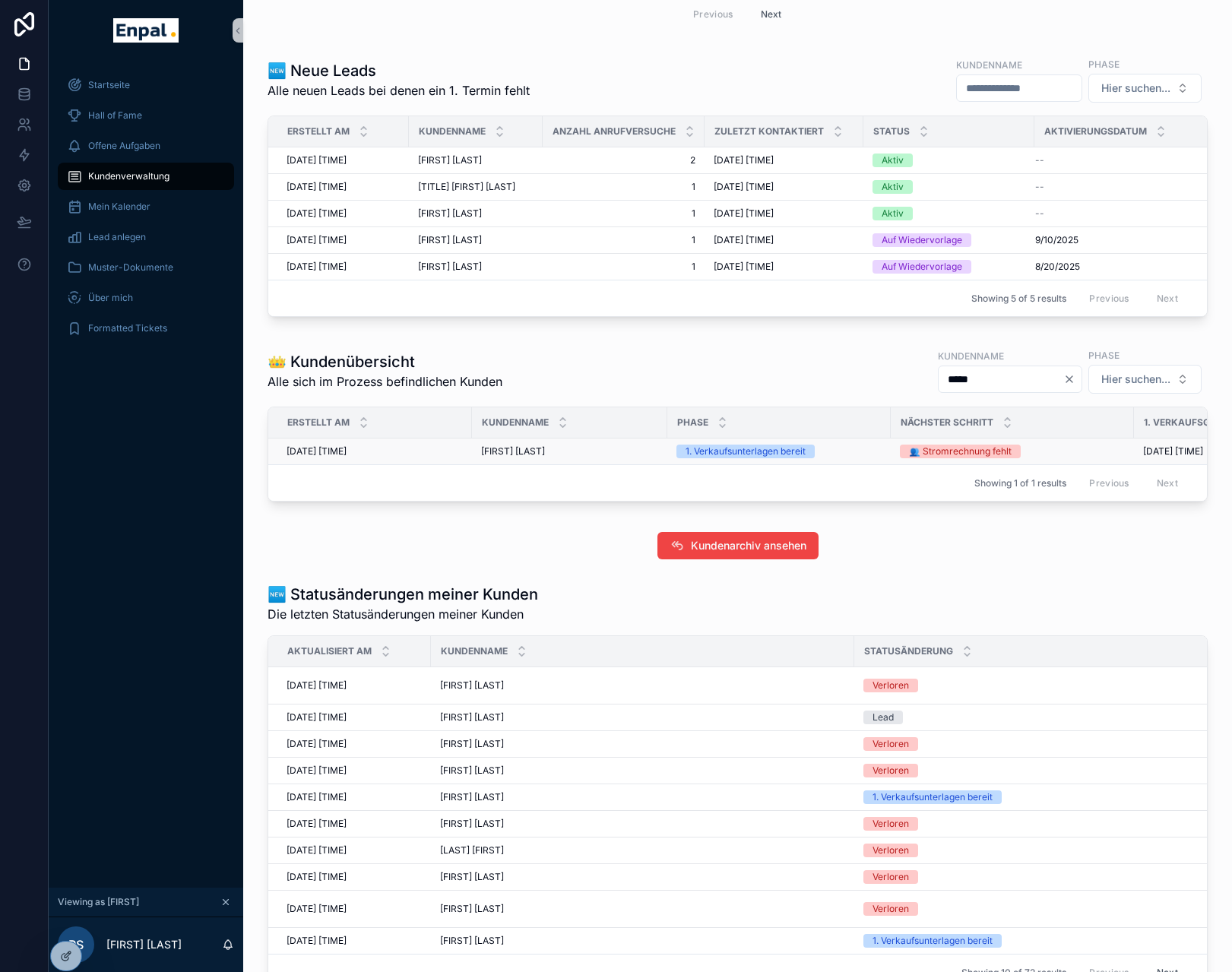 click on "Jens Werba Jens Werba" at bounding box center [569, 451] 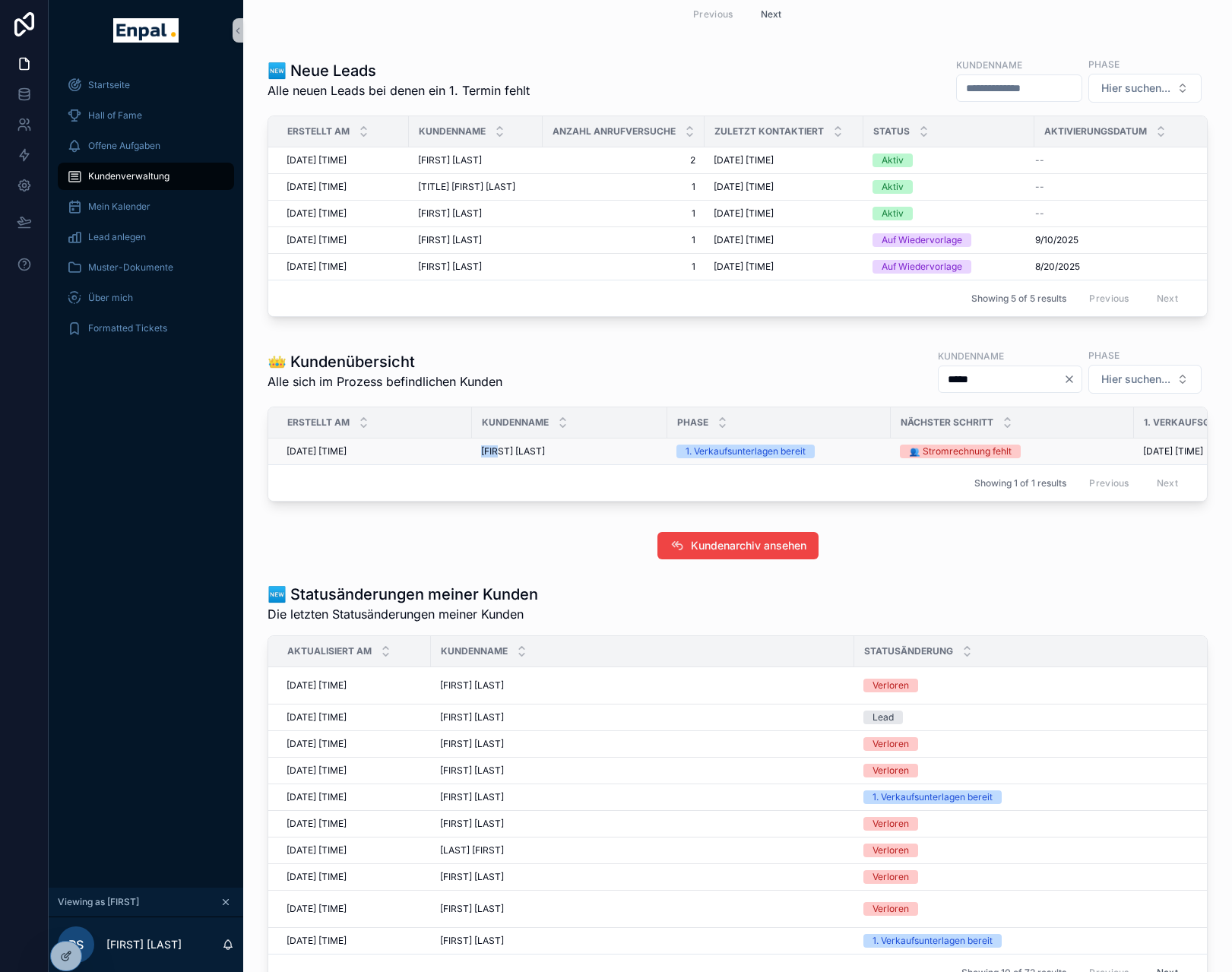 click on "Jens Werba Jens Werba" at bounding box center (569, 451) 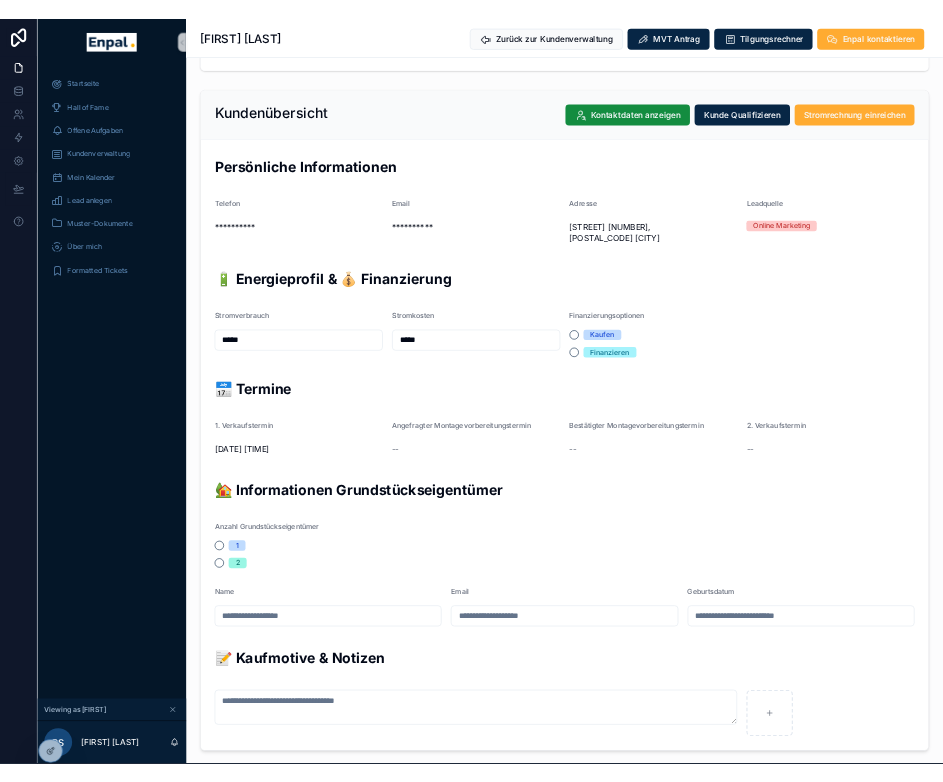 scroll, scrollTop: 0, scrollLeft: 0, axis: both 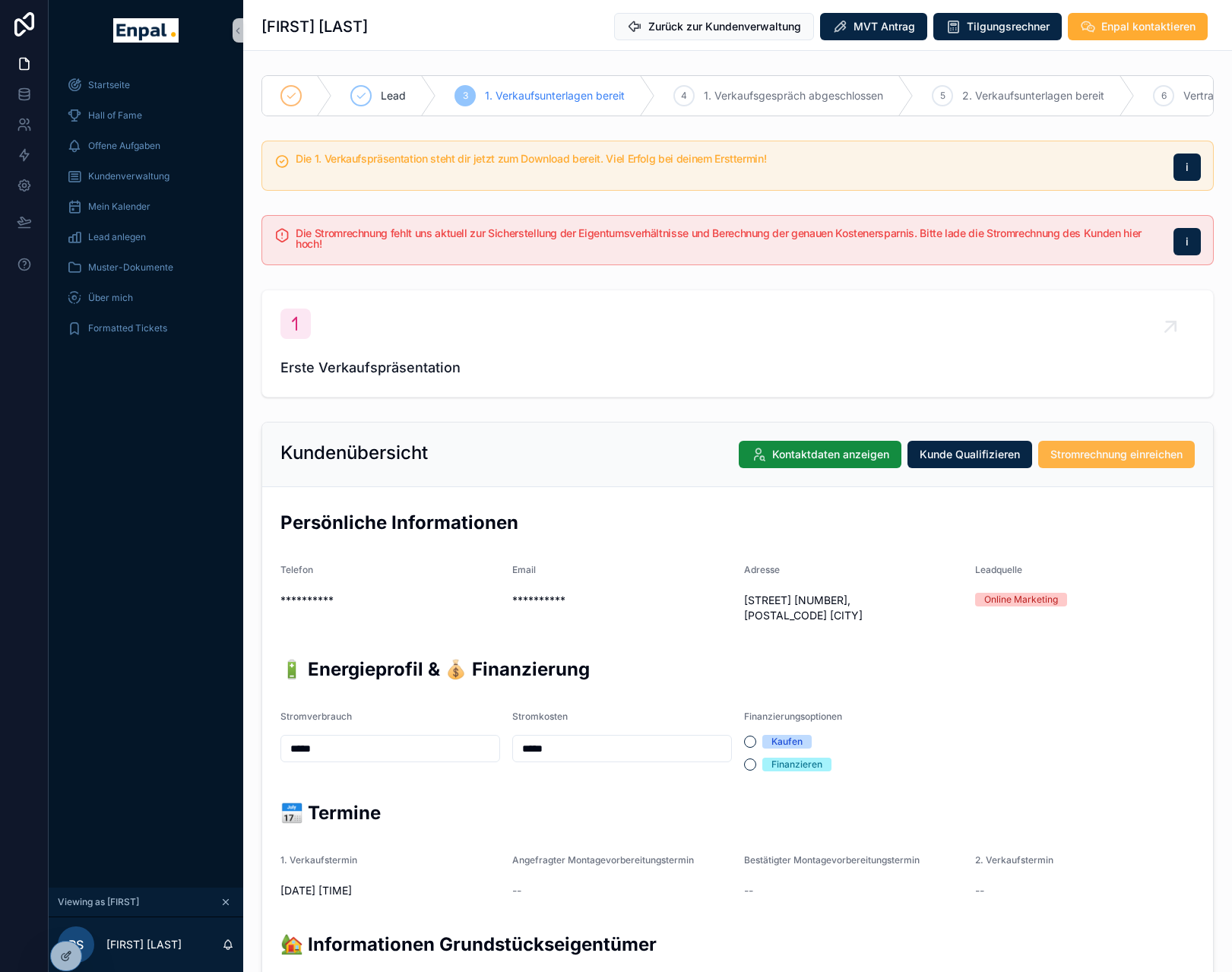 click on "Stromrechnung einreichen" at bounding box center (1116, 454) 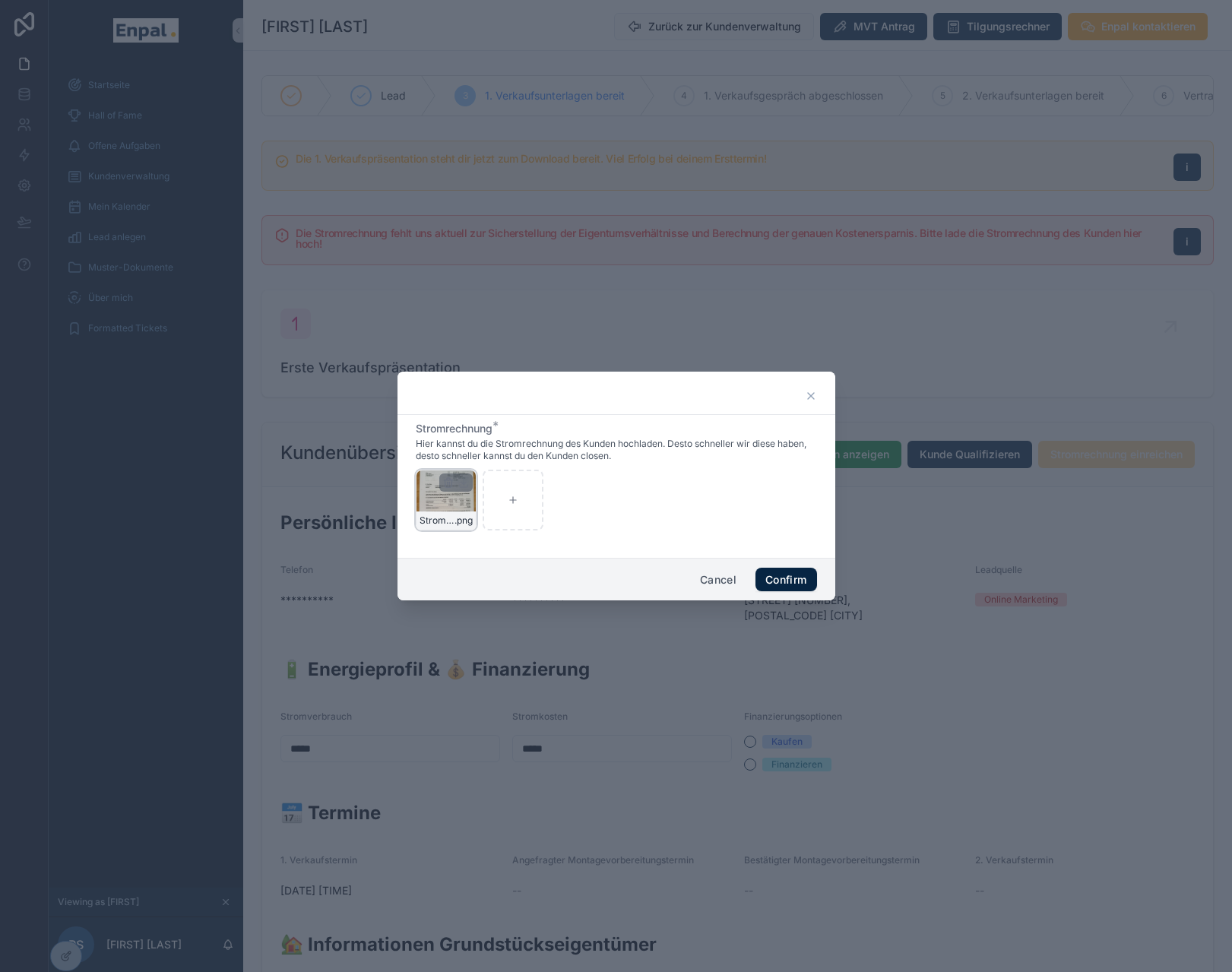 click on "Stromrechnung-Werba .png" at bounding box center [446, 500] 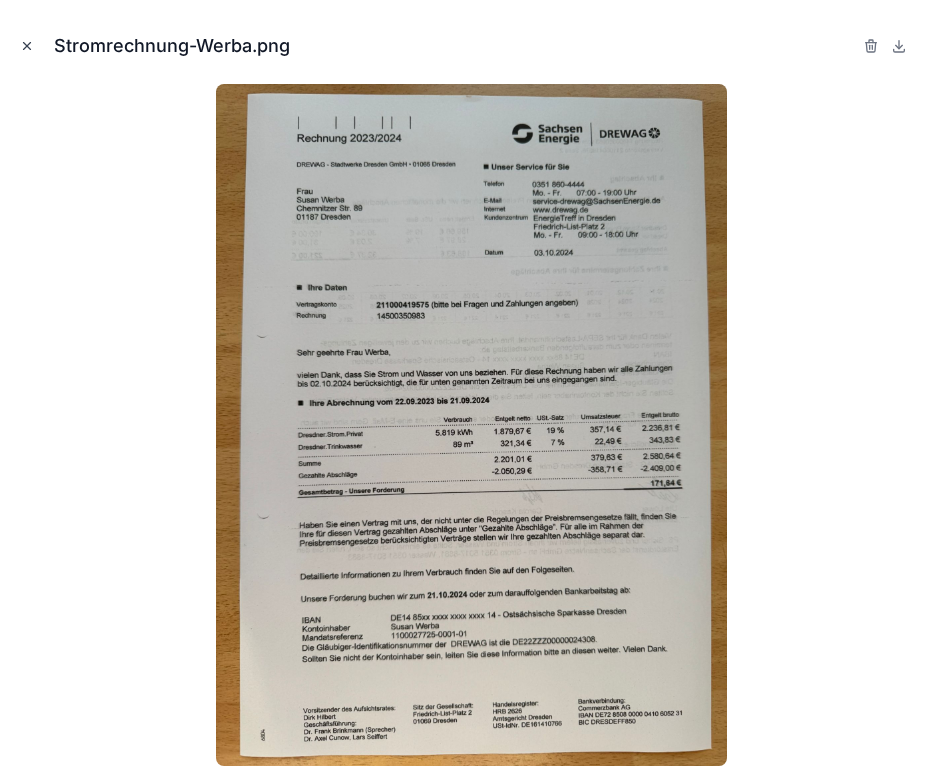 click 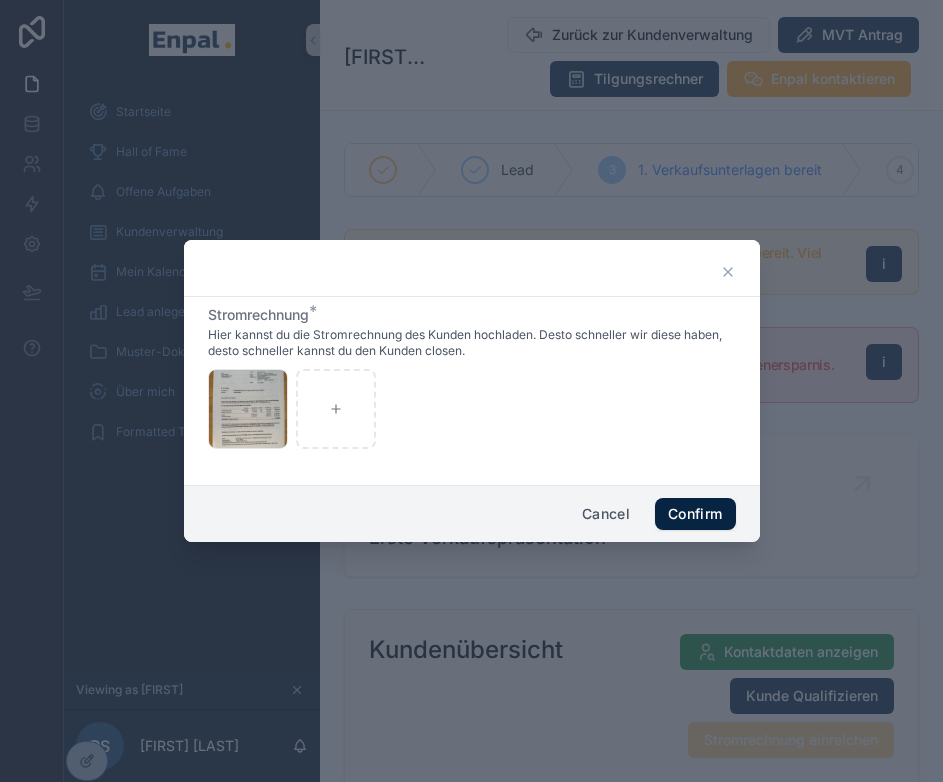 click 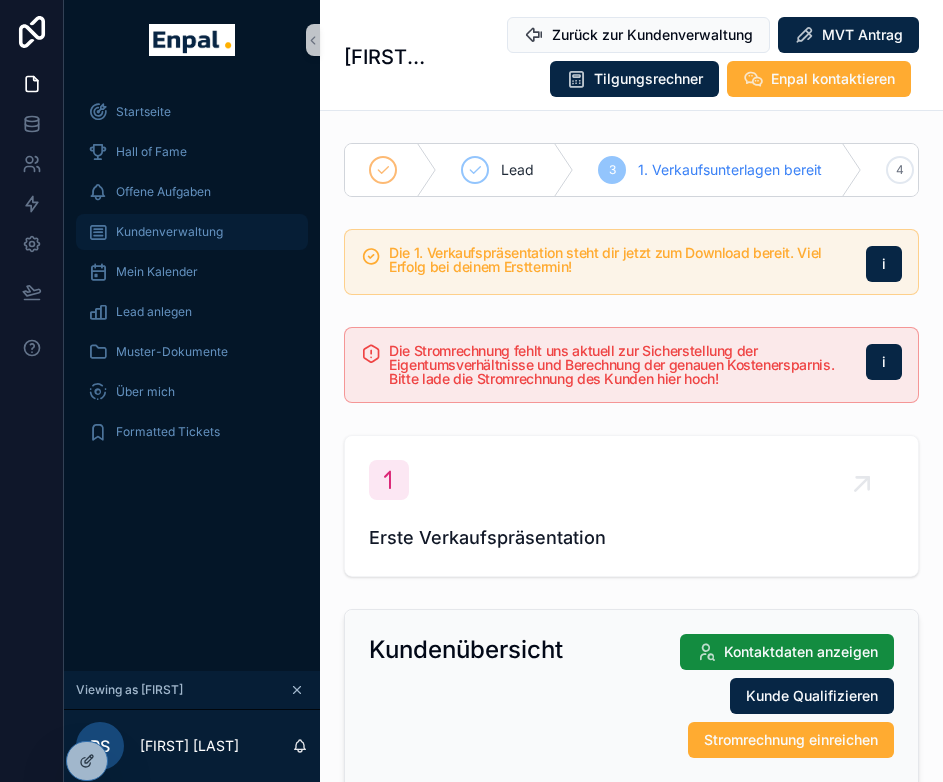 click on "Kundenverwaltung" at bounding box center [192, 232] 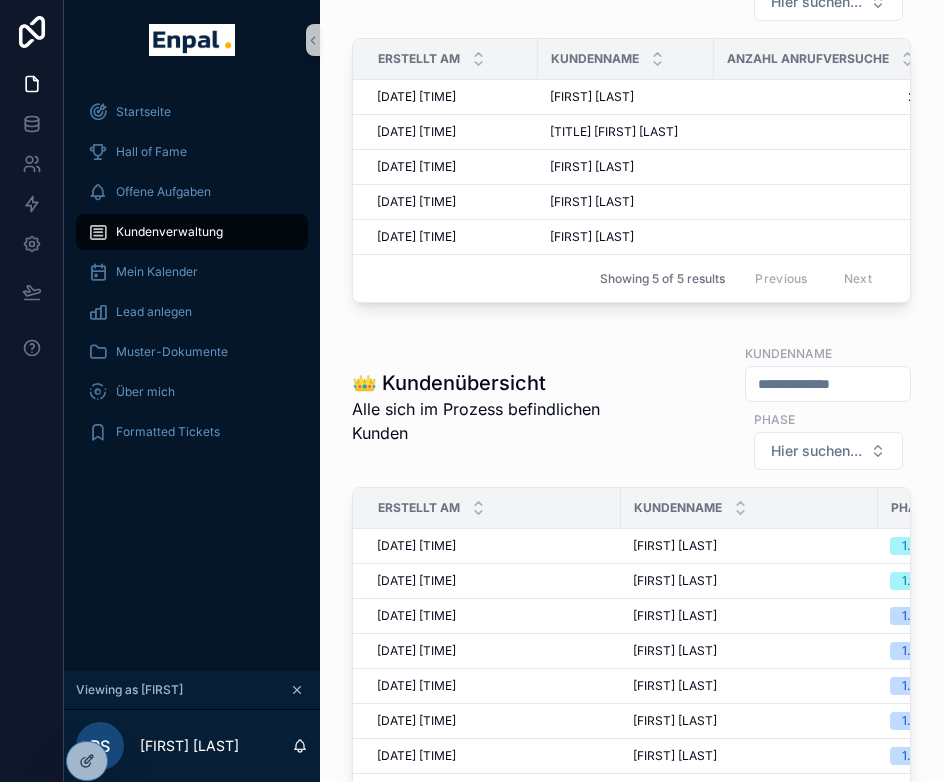 scroll, scrollTop: 1028, scrollLeft: 0, axis: vertical 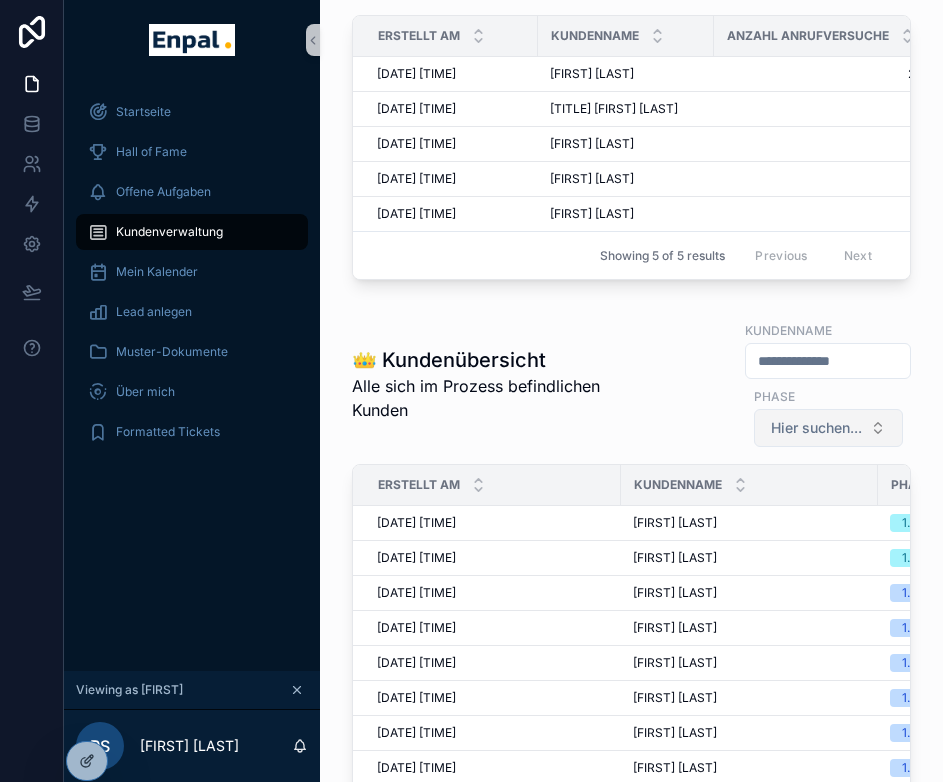 click on "Hier suchen..." at bounding box center [816, 428] 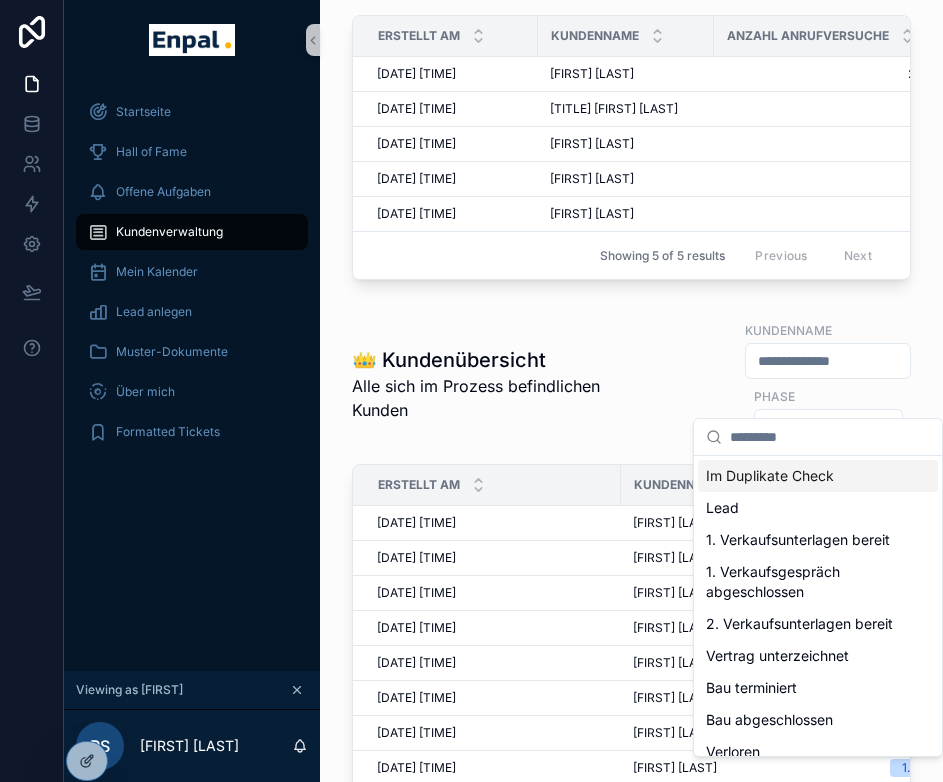 click at bounding box center (828, 361) 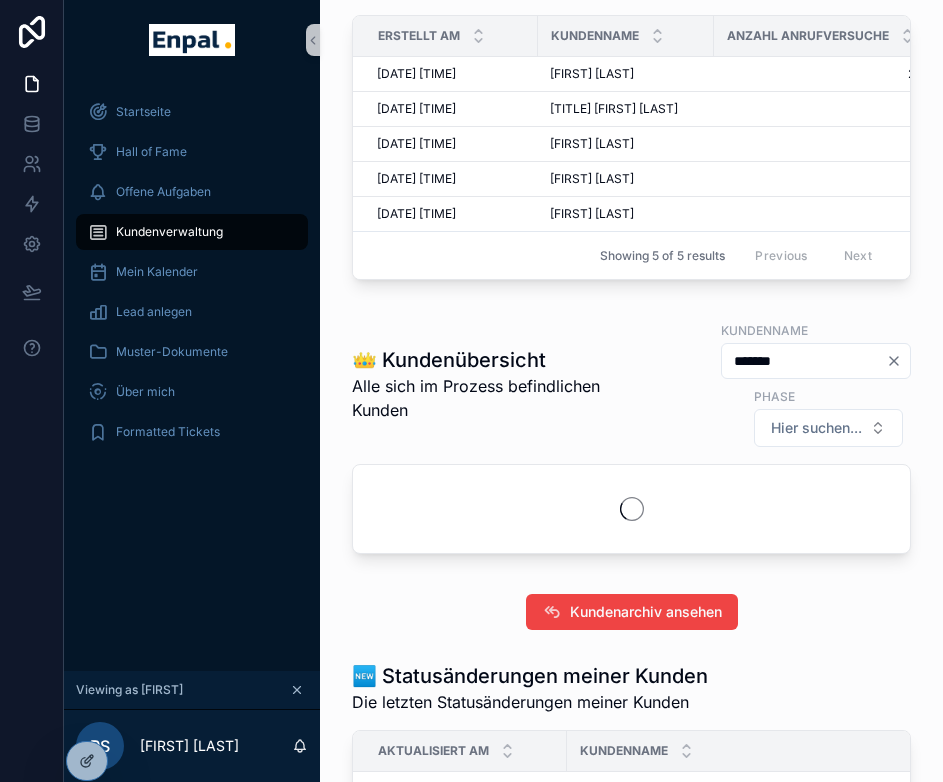 type on "*******" 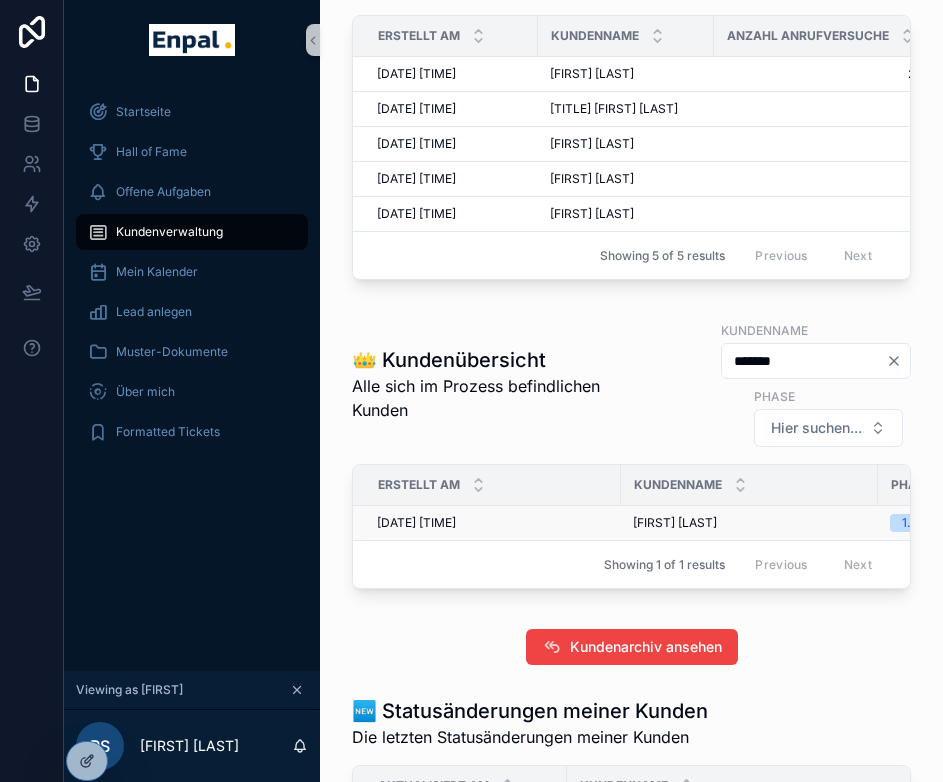 click on "Klaus-Peter Buerger" at bounding box center (675, 523) 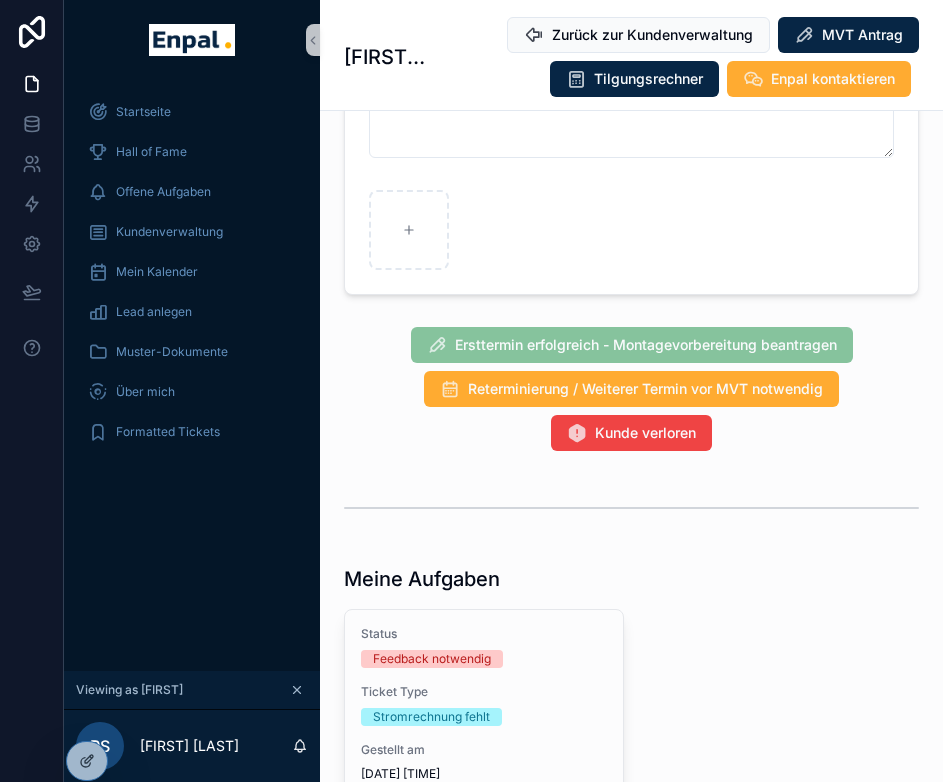 scroll, scrollTop: 2316, scrollLeft: 0, axis: vertical 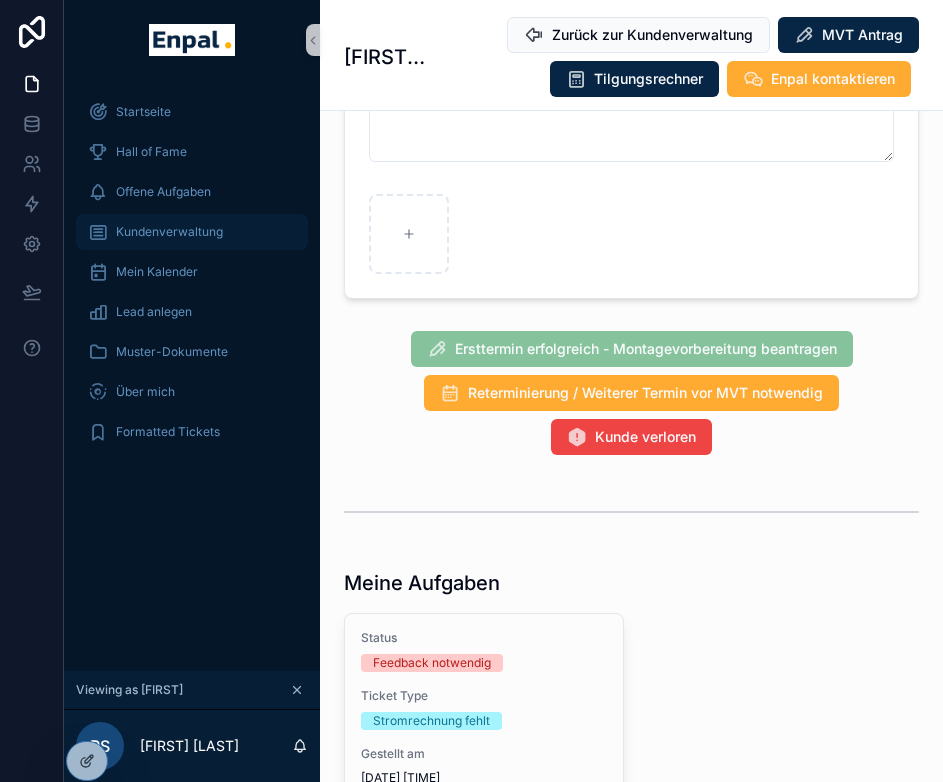 click on "Kundenverwaltung" at bounding box center (169, 232) 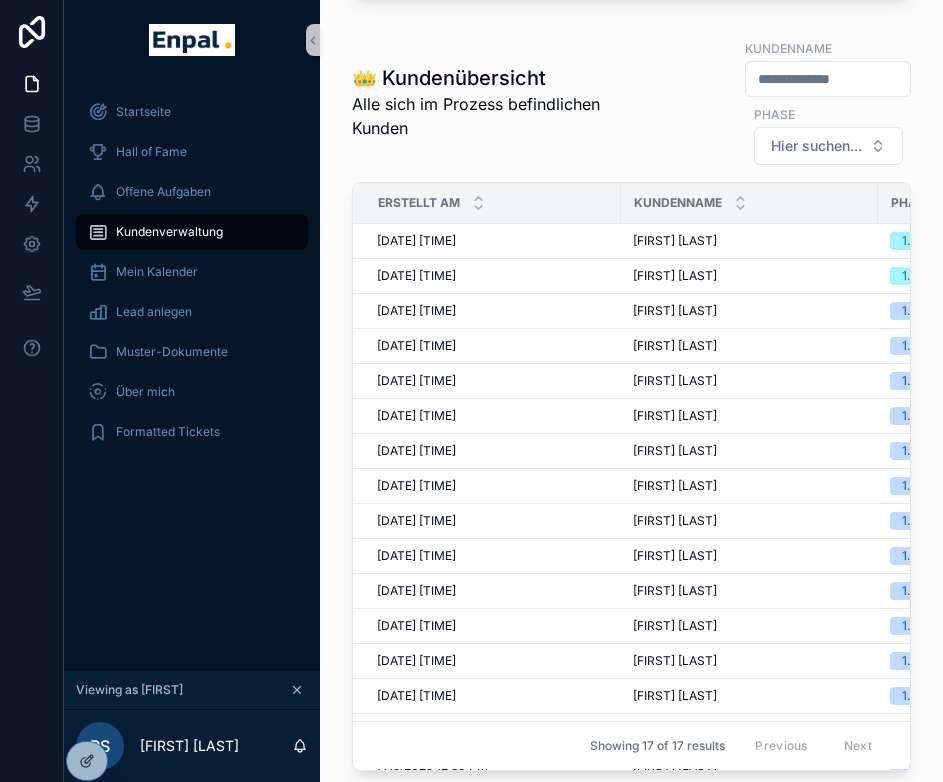 scroll, scrollTop: 1297, scrollLeft: 0, axis: vertical 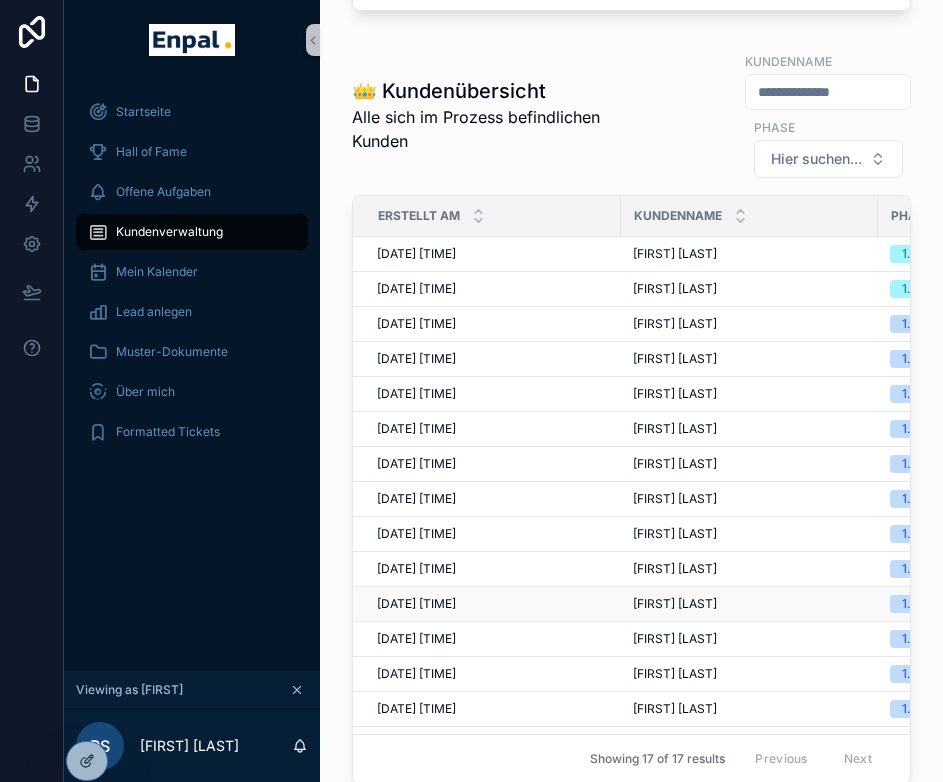 click on "Rene Gapp" at bounding box center [675, 604] 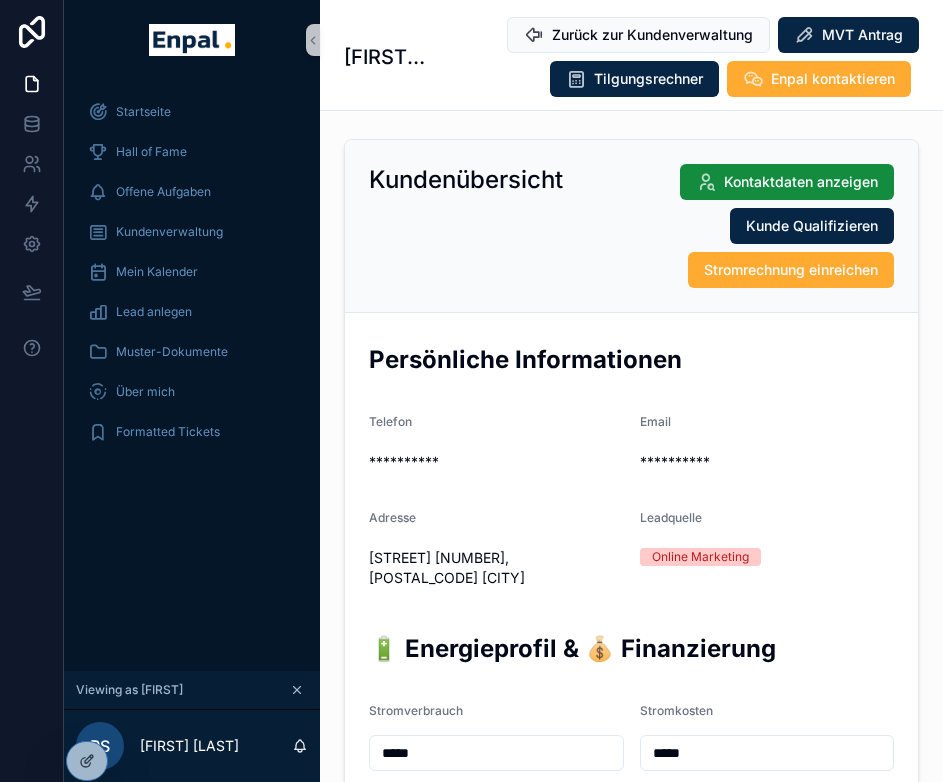 scroll, scrollTop: 358, scrollLeft: 0, axis: vertical 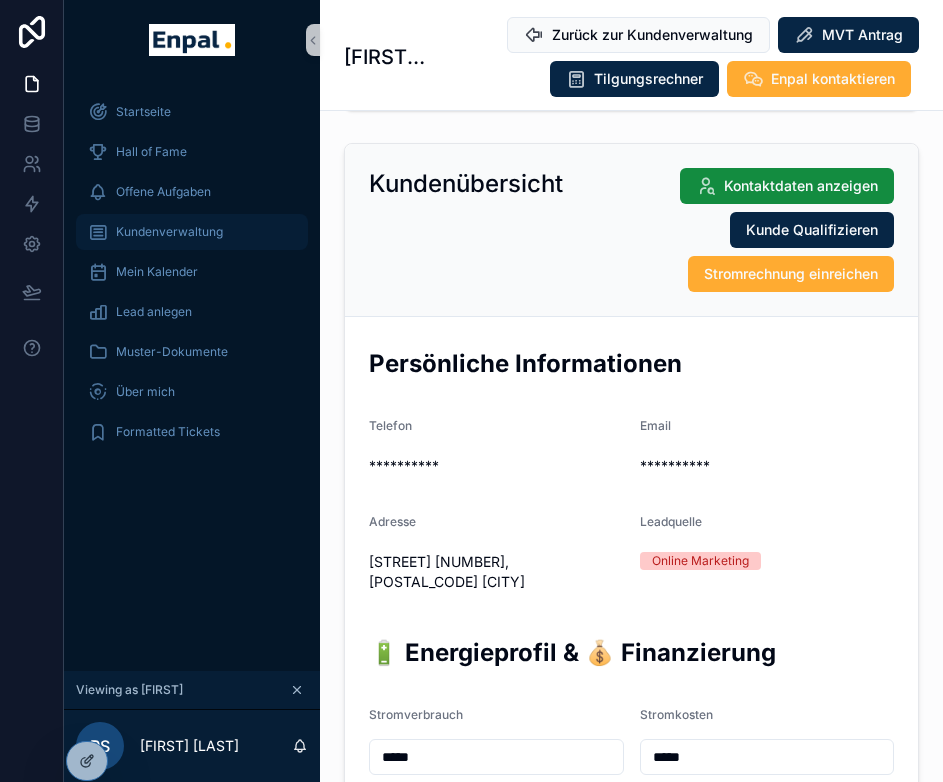 click on "Kundenverwaltung" at bounding box center (169, 232) 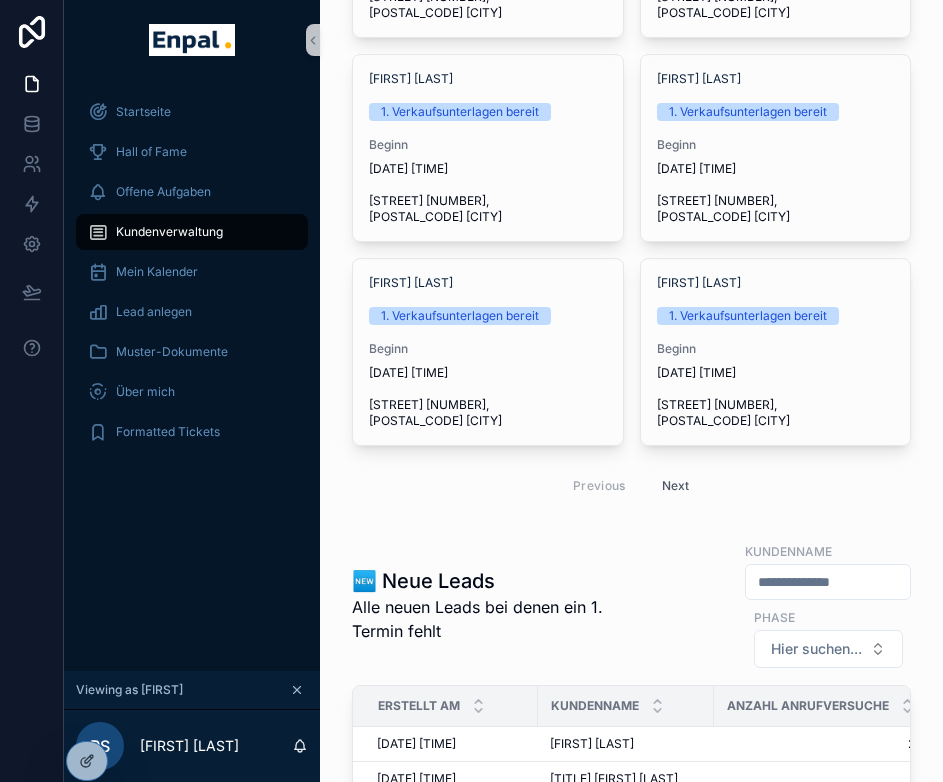 click at bounding box center [828, 582] 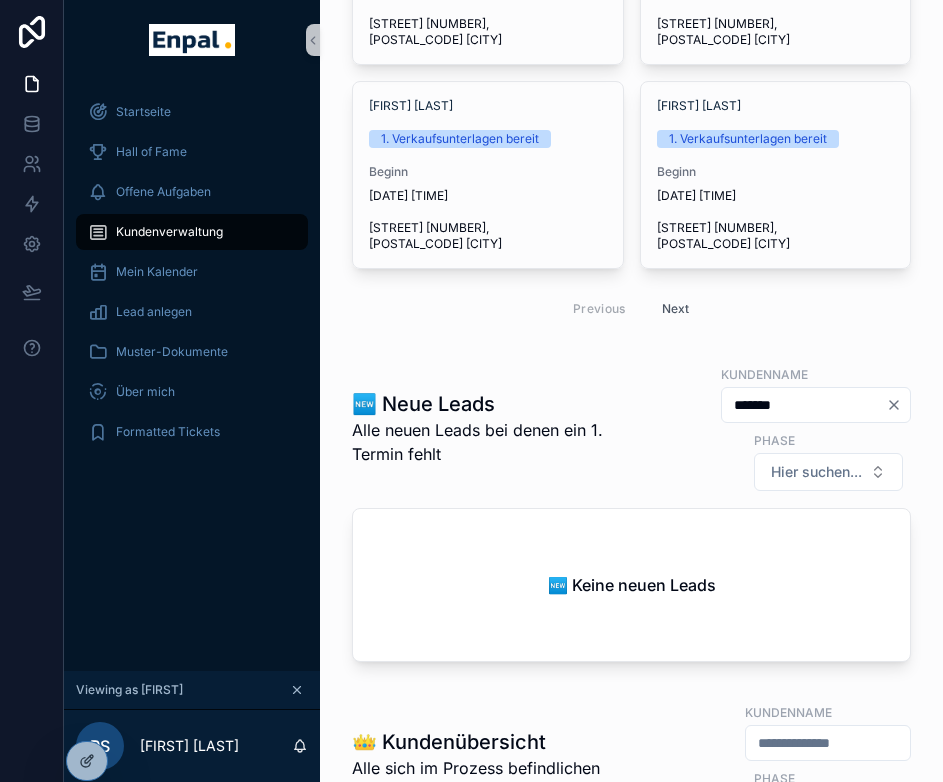 scroll, scrollTop: 534, scrollLeft: 0, axis: vertical 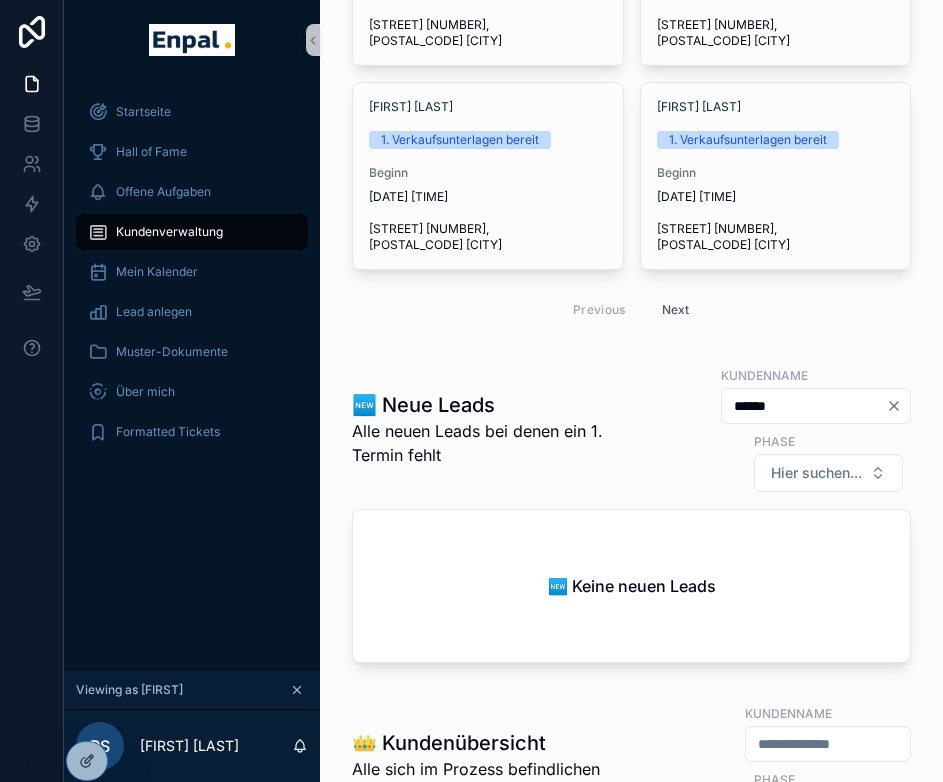 type on "******" 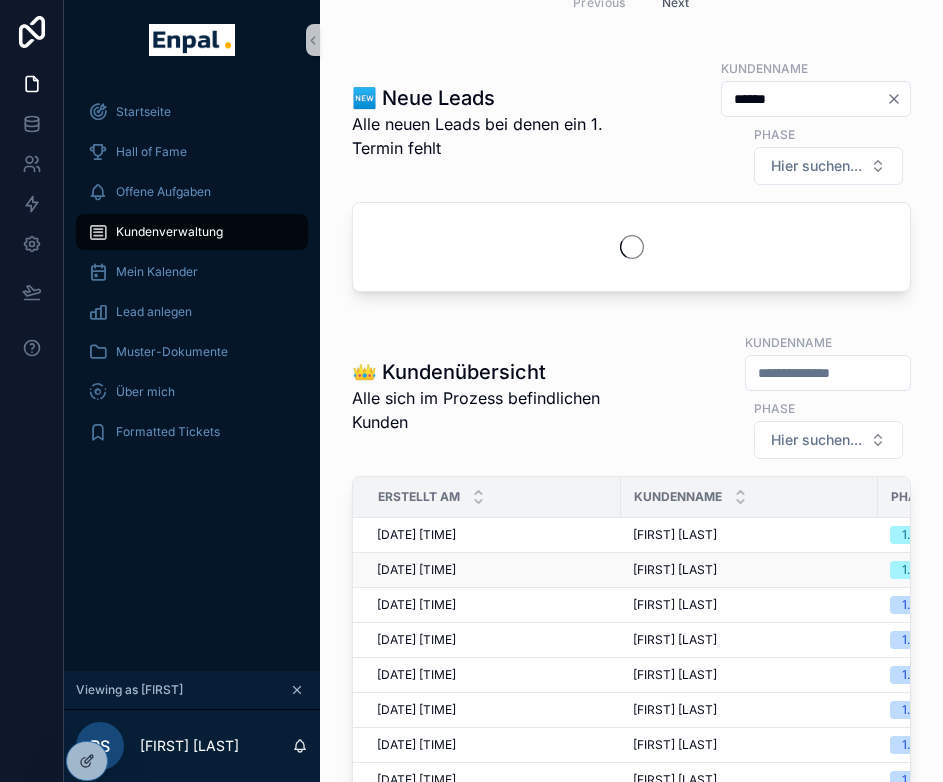 scroll, scrollTop: 865, scrollLeft: 0, axis: vertical 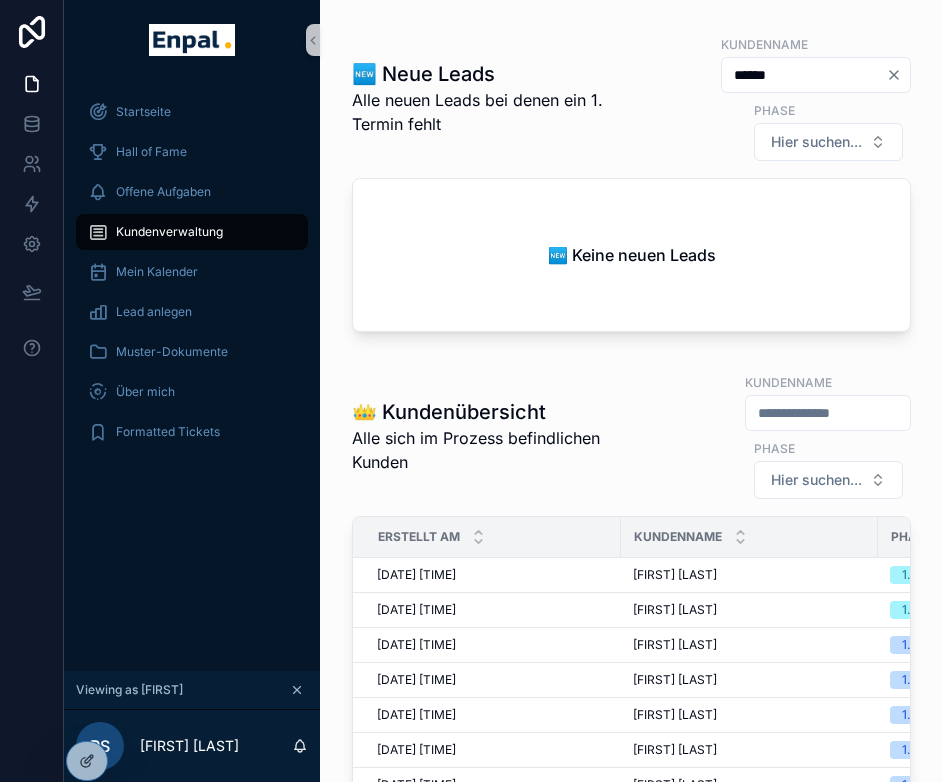 click at bounding box center [828, 413] 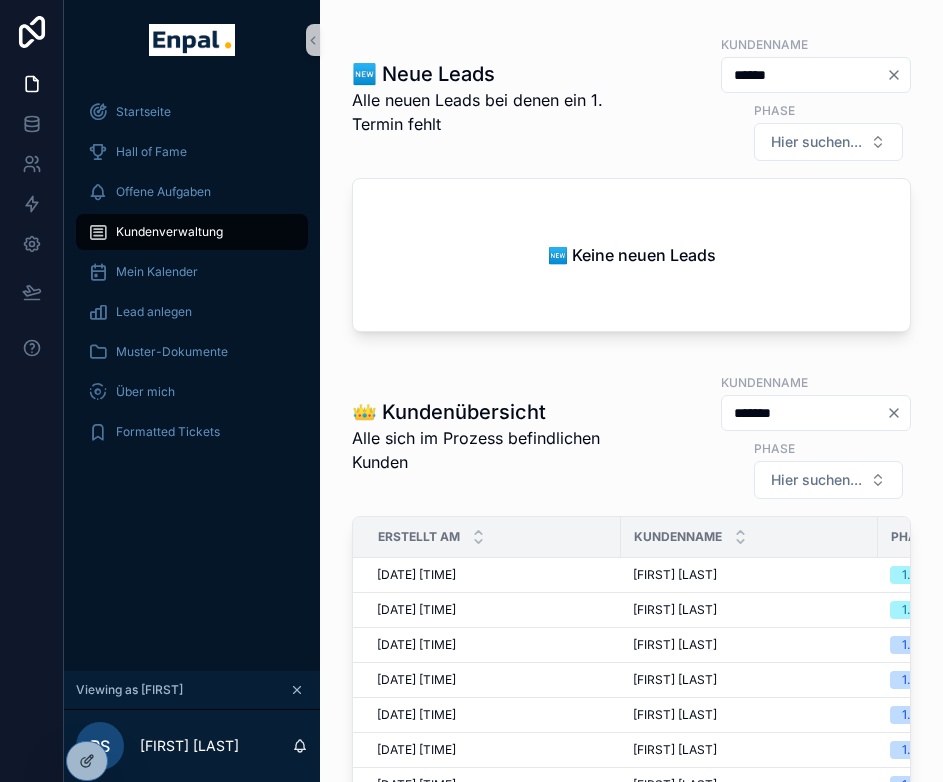 type on "*******" 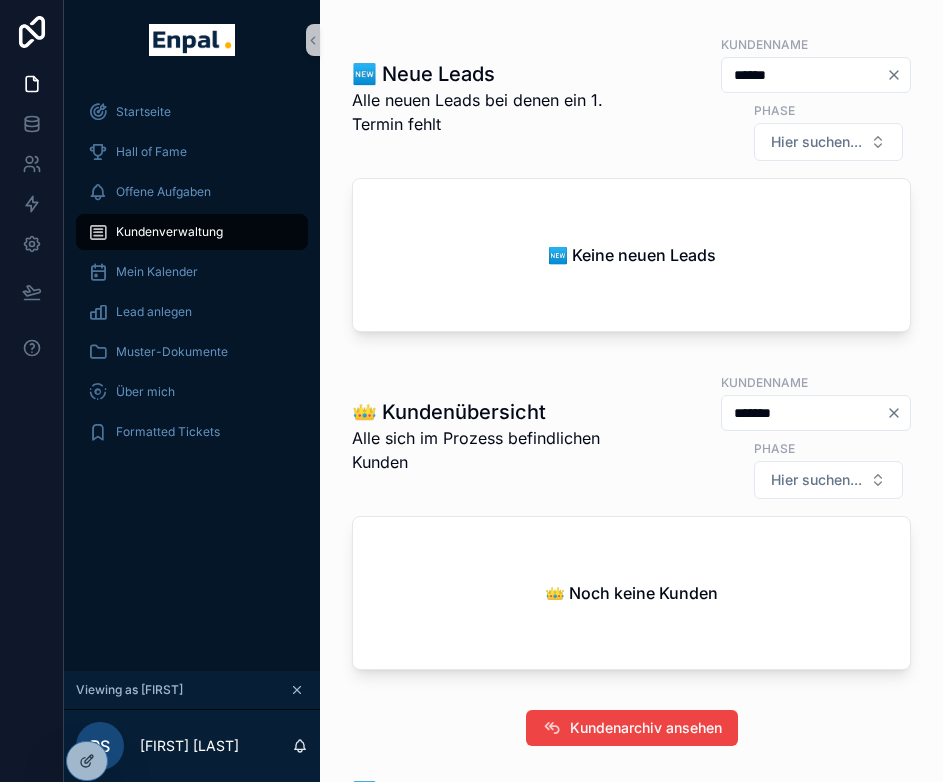 click 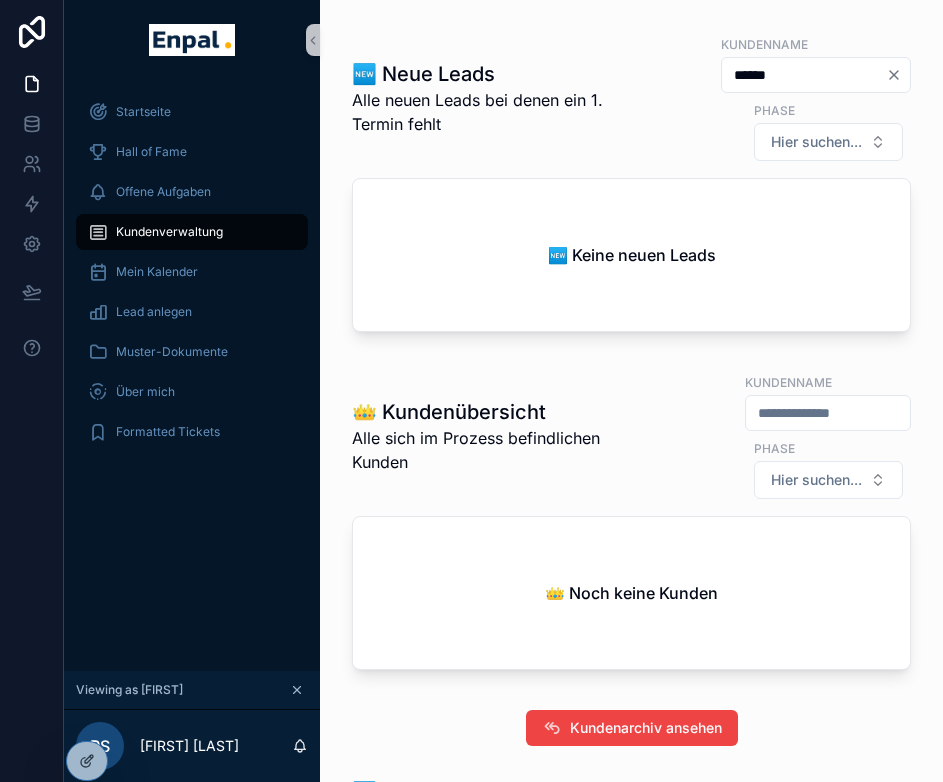 click on "👑 Kundenübersicht" at bounding box center (483, 412) 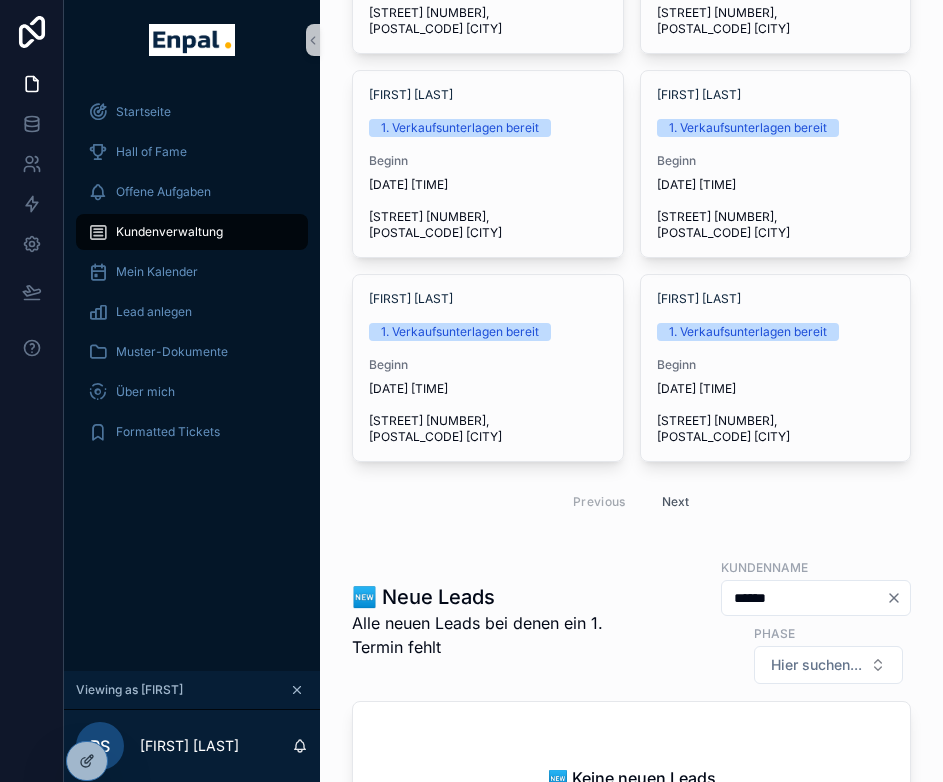 scroll, scrollTop: 865, scrollLeft: 0, axis: vertical 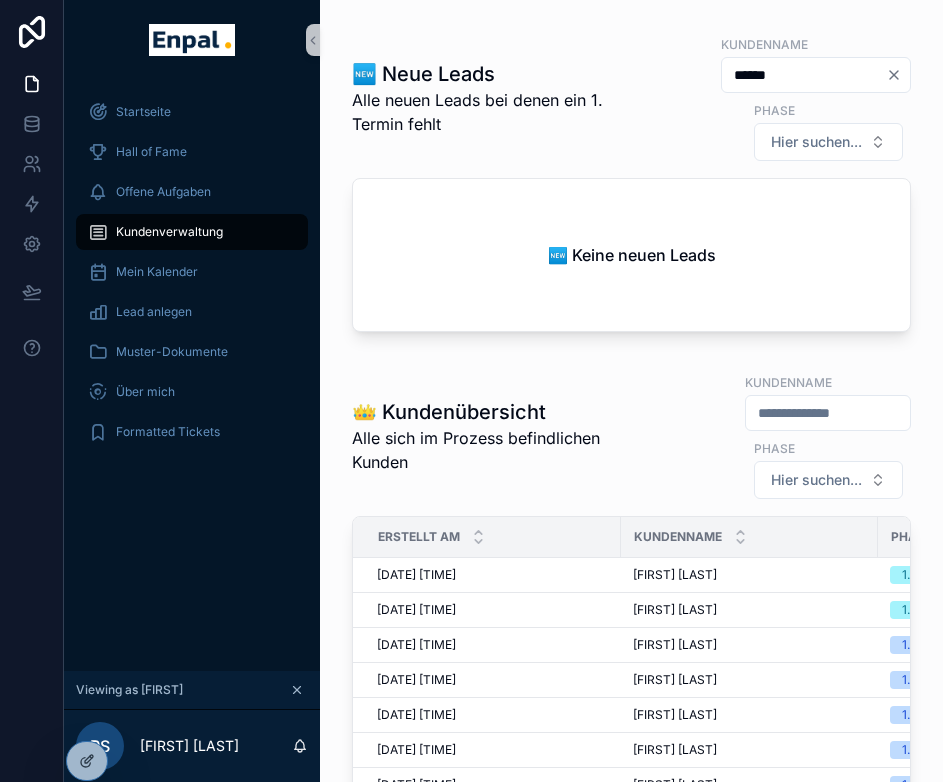 click on "Kundenverwaltung" at bounding box center [192, 232] 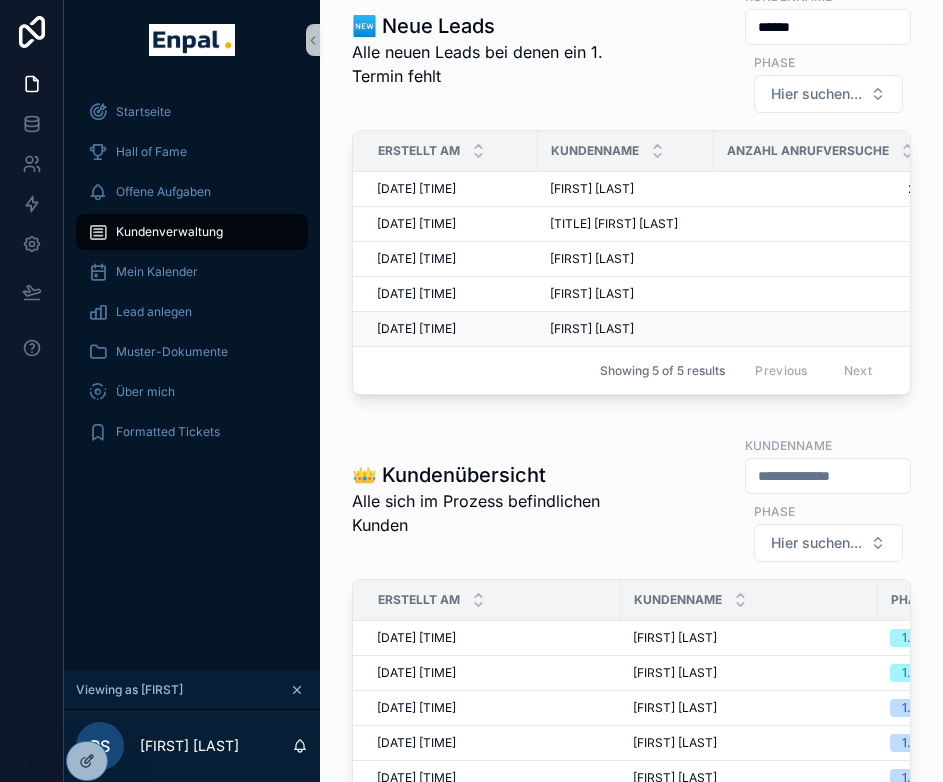 scroll, scrollTop: 865, scrollLeft: 0, axis: vertical 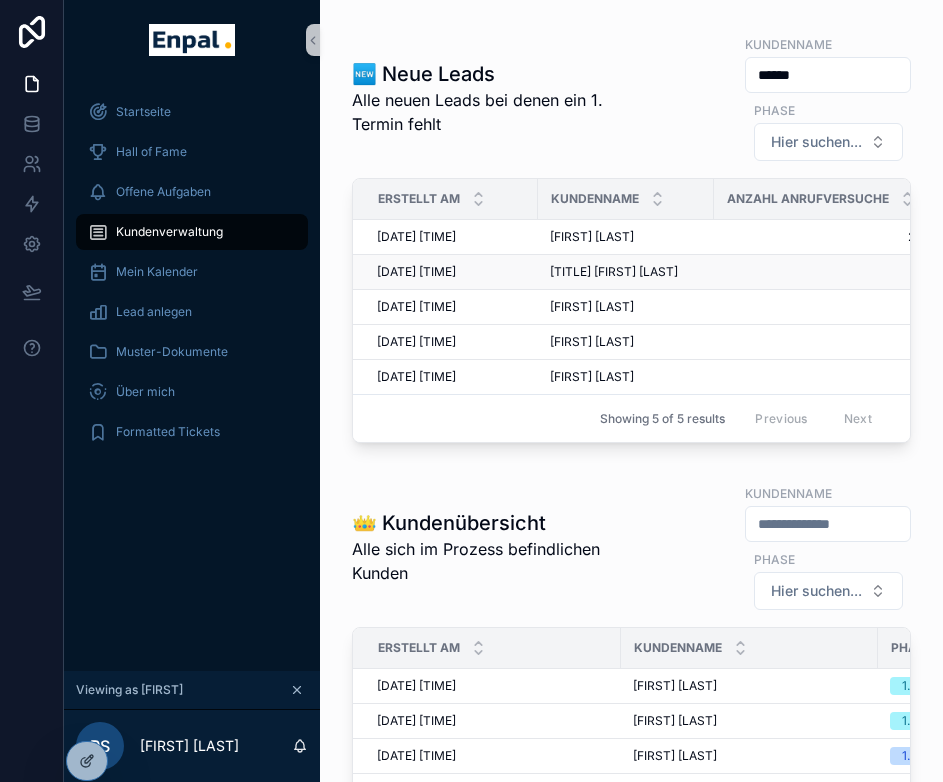 click on "Dr. Andreas Käppler" at bounding box center (614, 272) 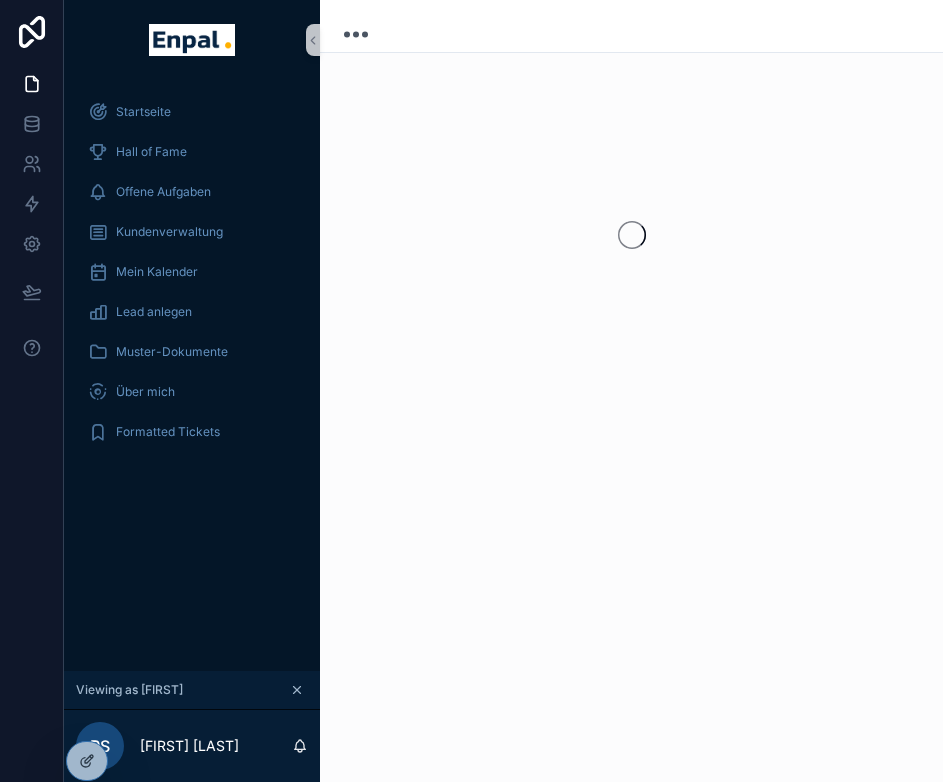 scroll, scrollTop: 0, scrollLeft: 0, axis: both 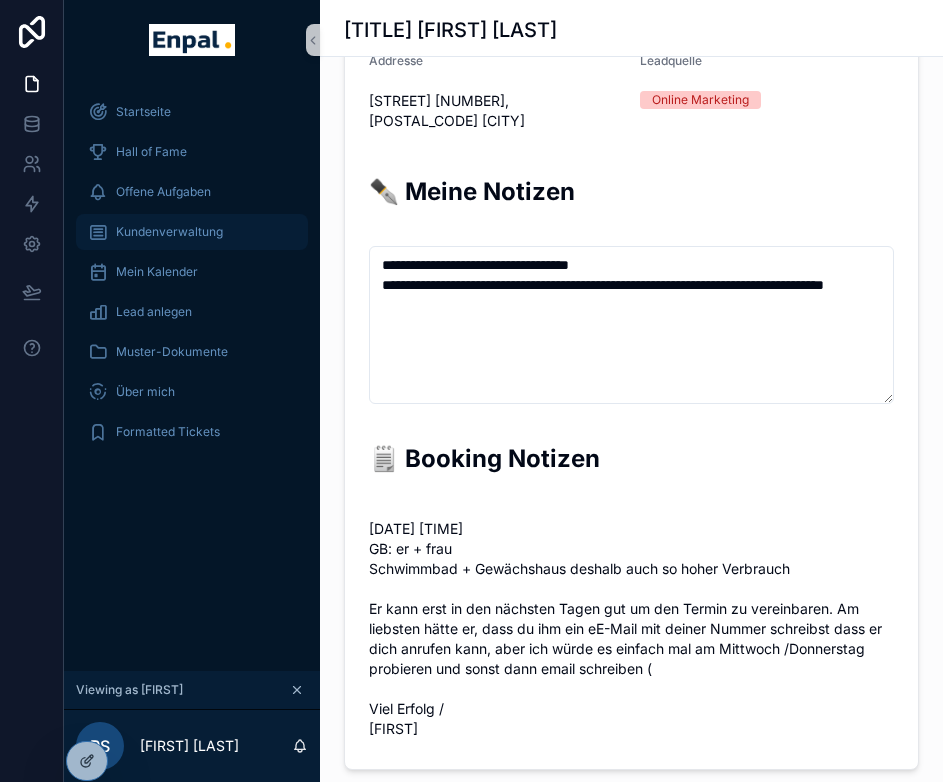 click on "Kundenverwaltung" at bounding box center (169, 232) 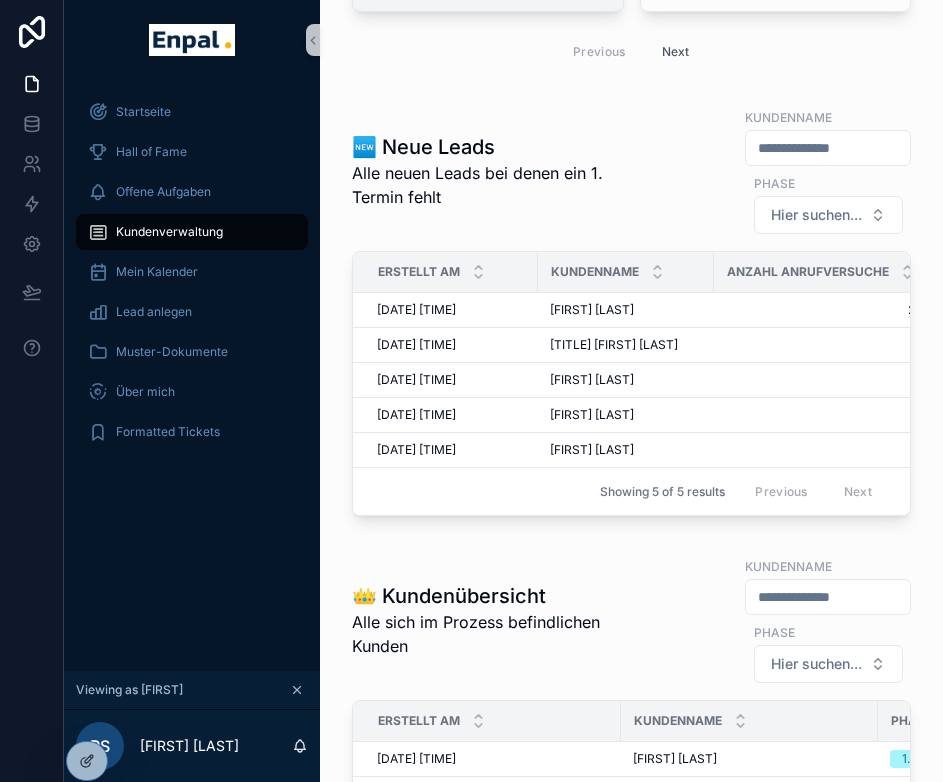 scroll, scrollTop: 794, scrollLeft: 0, axis: vertical 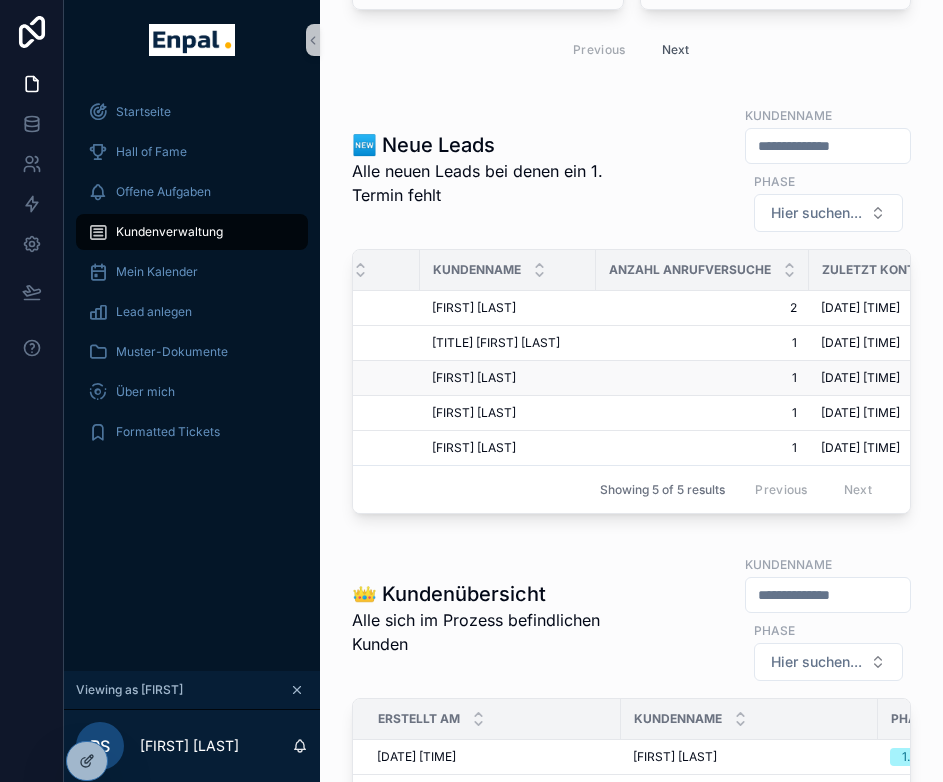 click on "Falk Naumann" at bounding box center (474, 378) 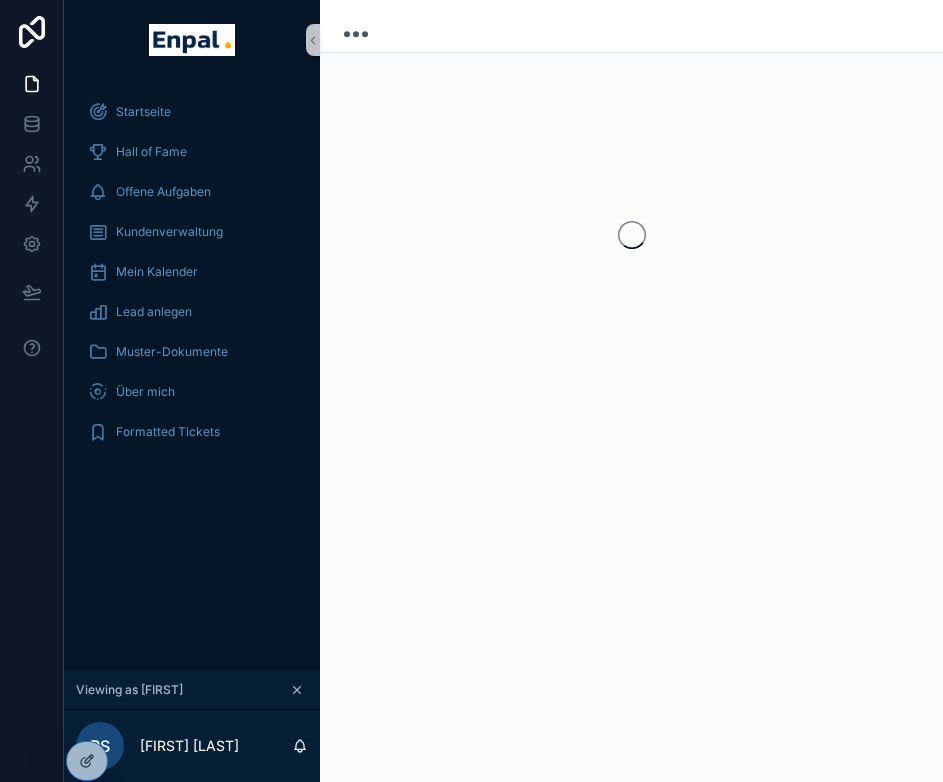 scroll, scrollTop: 0, scrollLeft: 0, axis: both 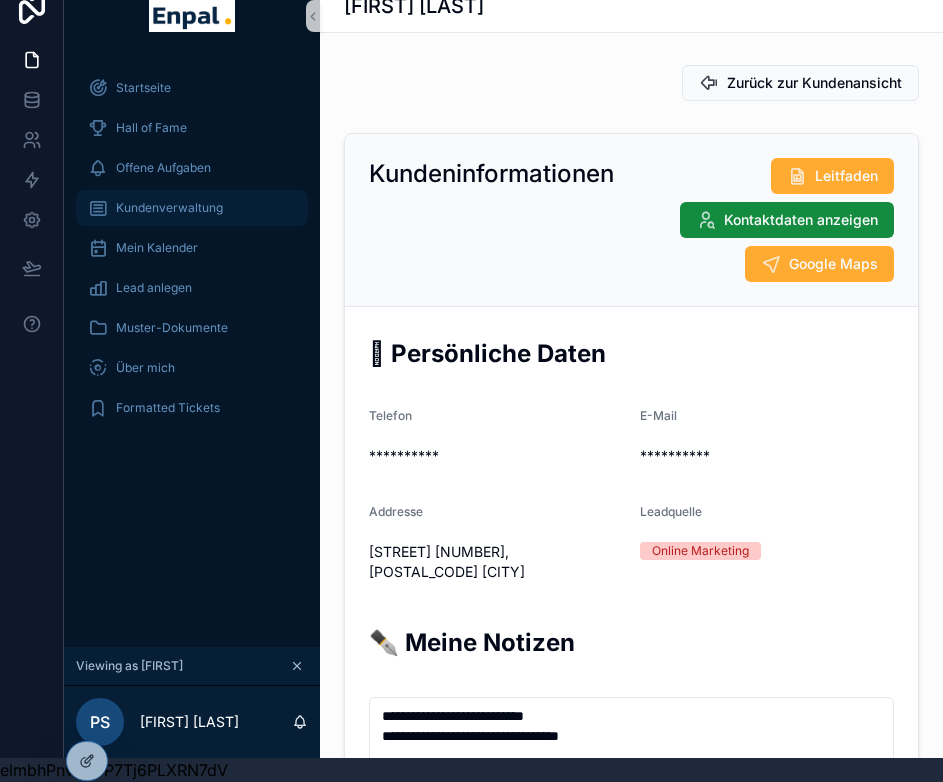 click on "Kundenverwaltung" at bounding box center (169, 208) 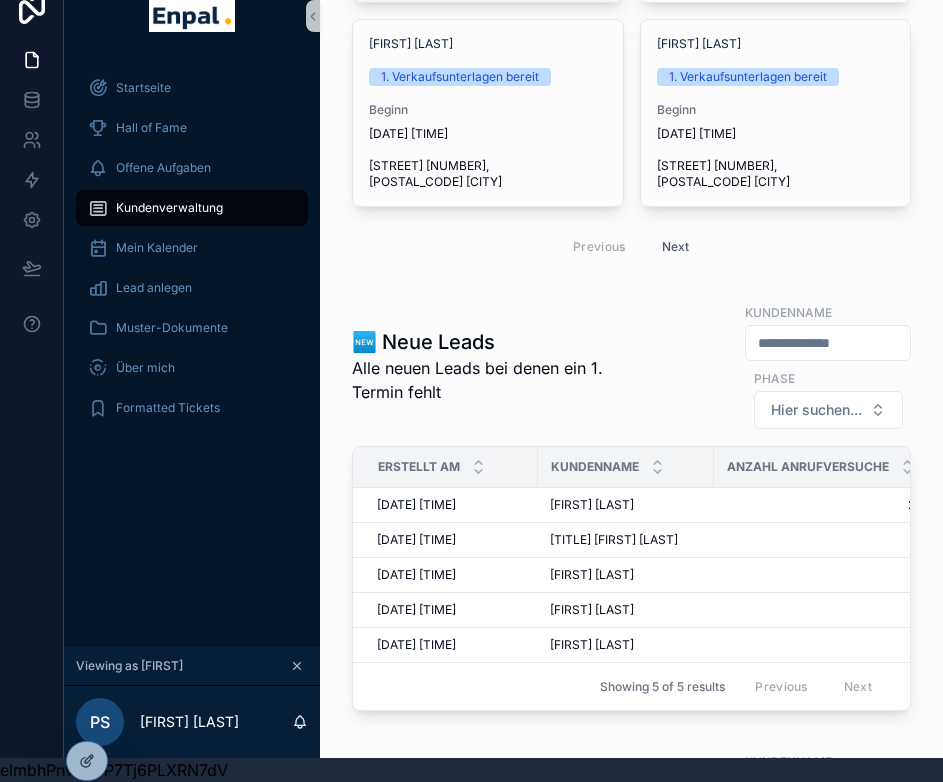 scroll, scrollTop: 603, scrollLeft: 0, axis: vertical 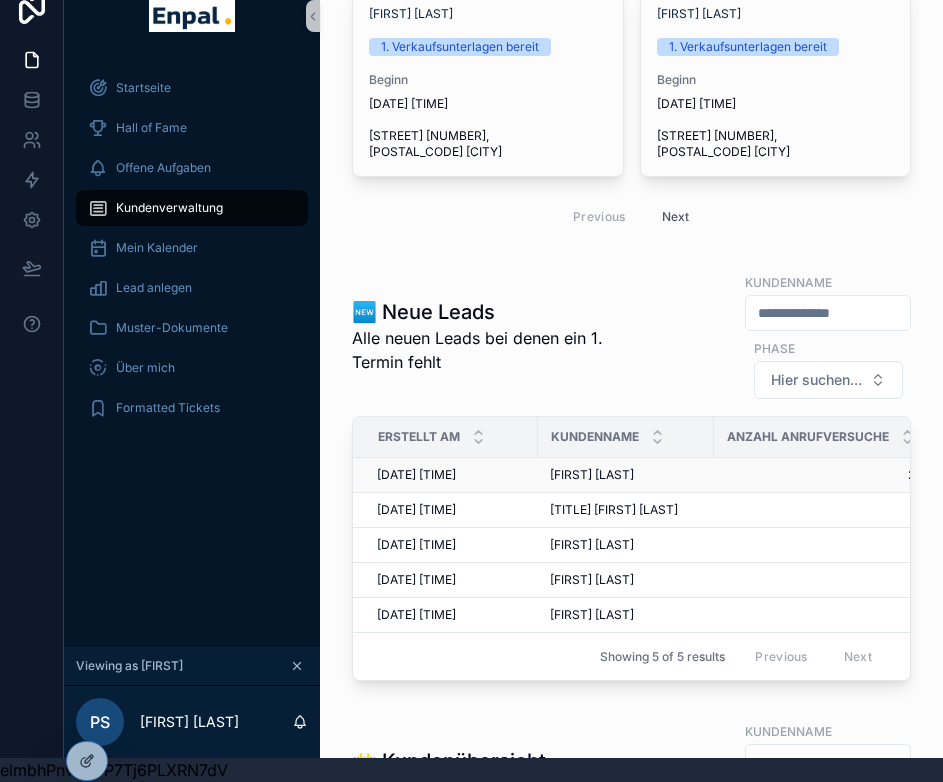 click on "Volker Schuchardt" at bounding box center [592, 475] 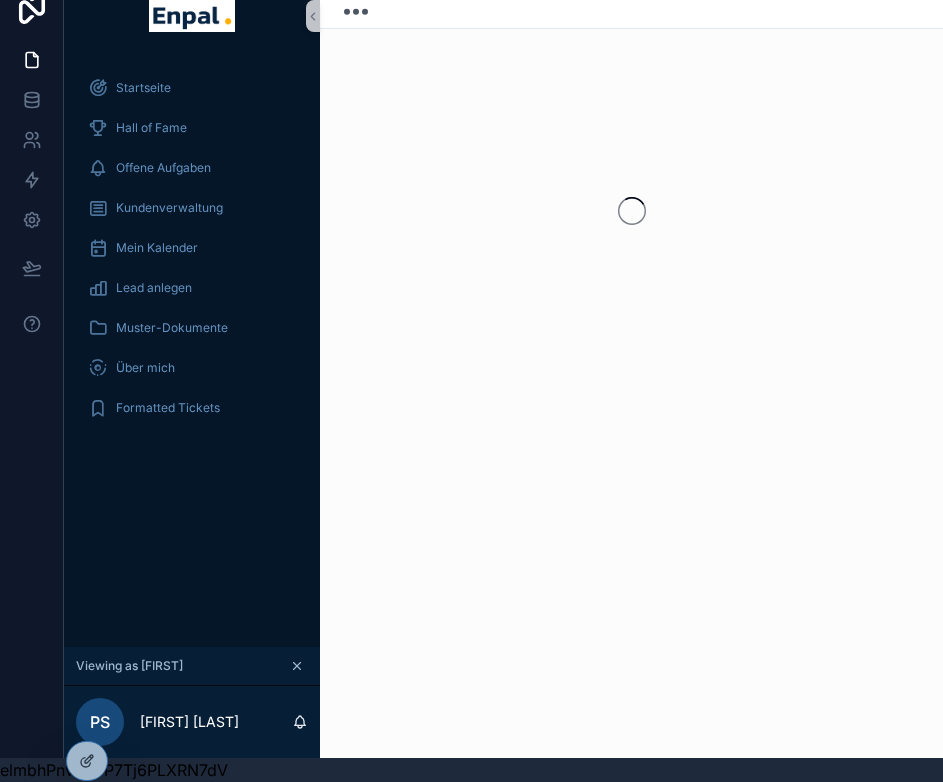 scroll, scrollTop: 0, scrollLeft: 0, axis: both 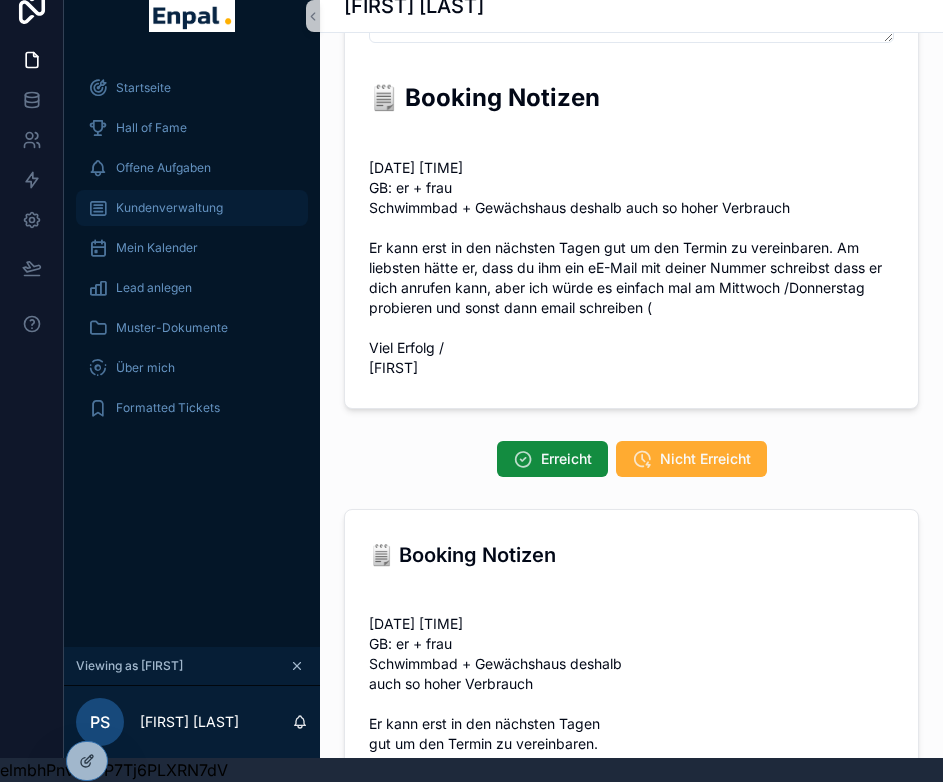 click on "Kundenverwaltung" at bounding box center [169, 208] 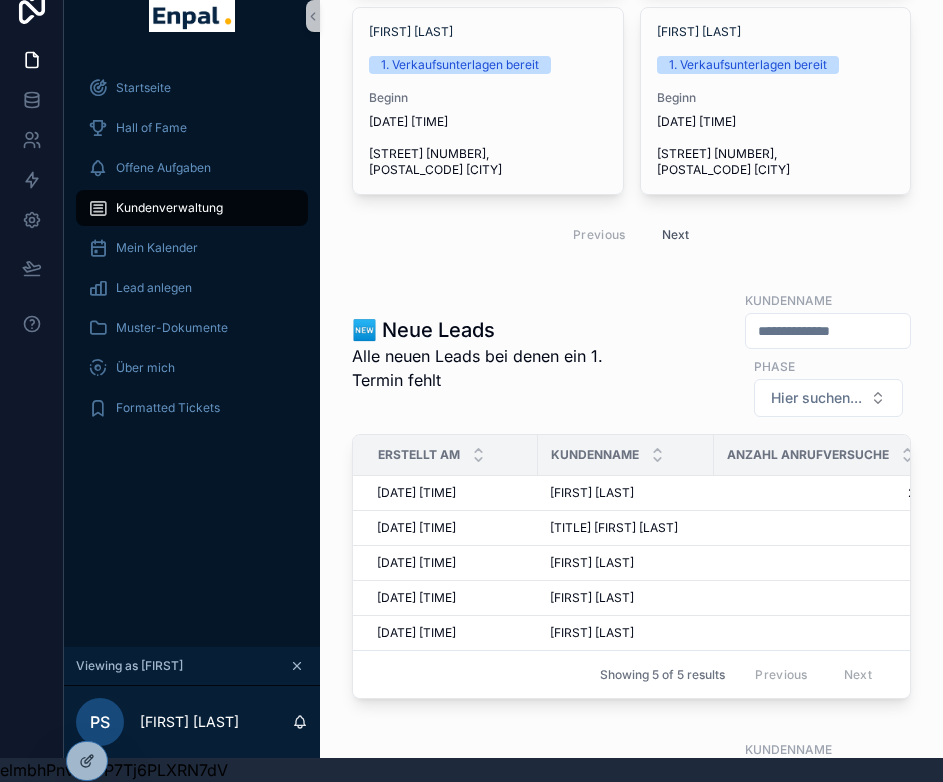 scroll, scrollTop: 527, scrollLeft: 0, axis: vertical 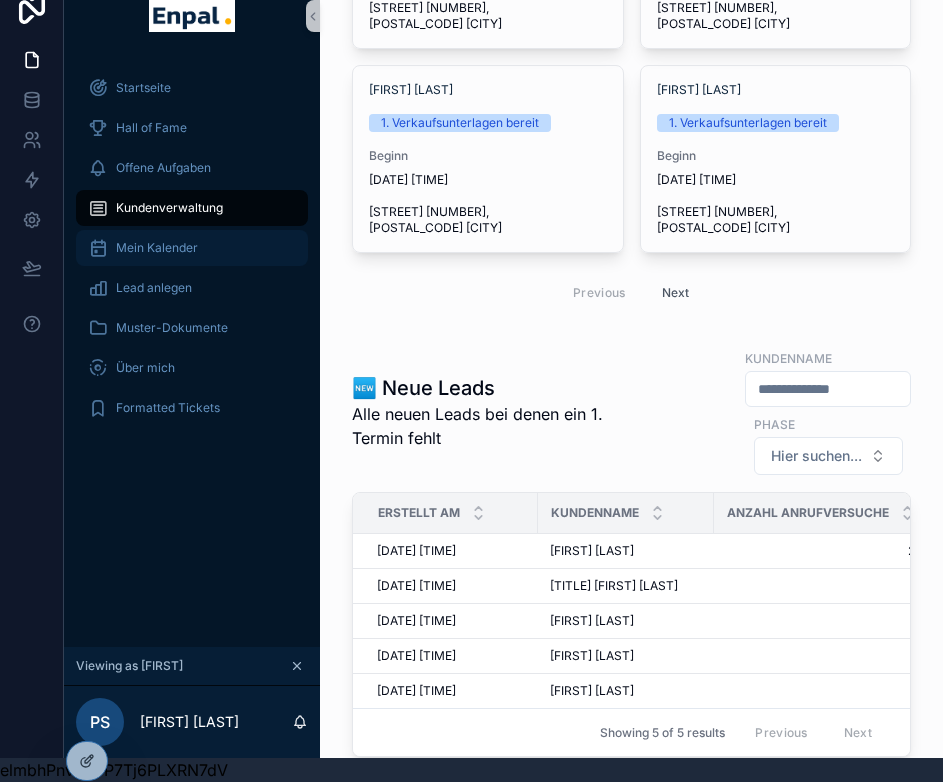 click on "Mein Kalender" at bounding box center [157, 248] 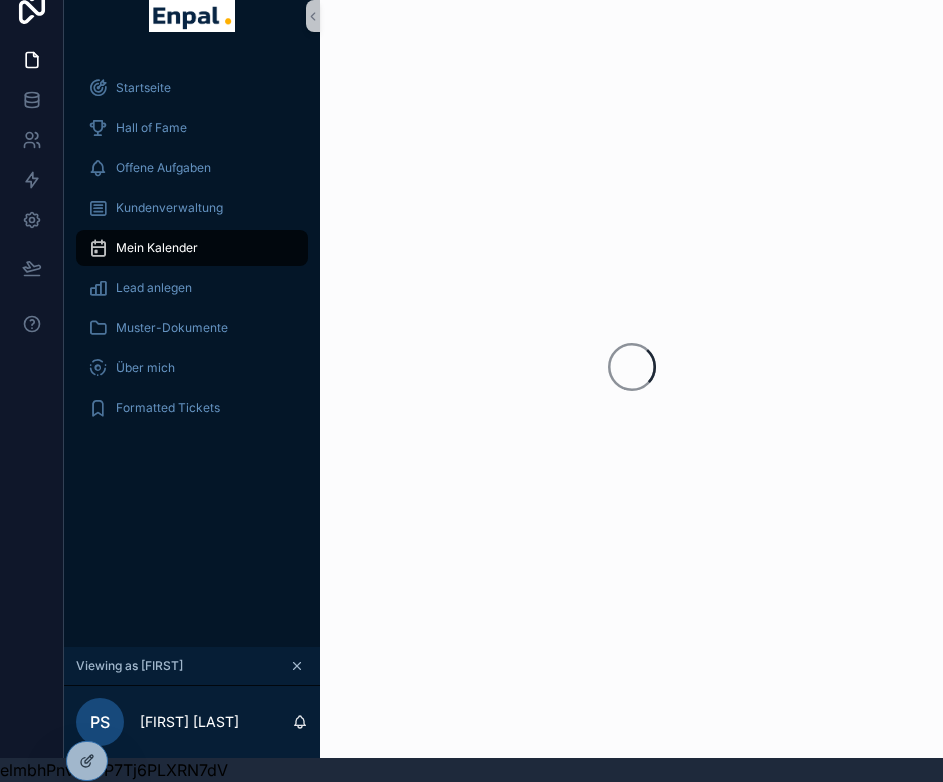 scroll, scrollTop: 0, scrollLeft: 0, axis: both 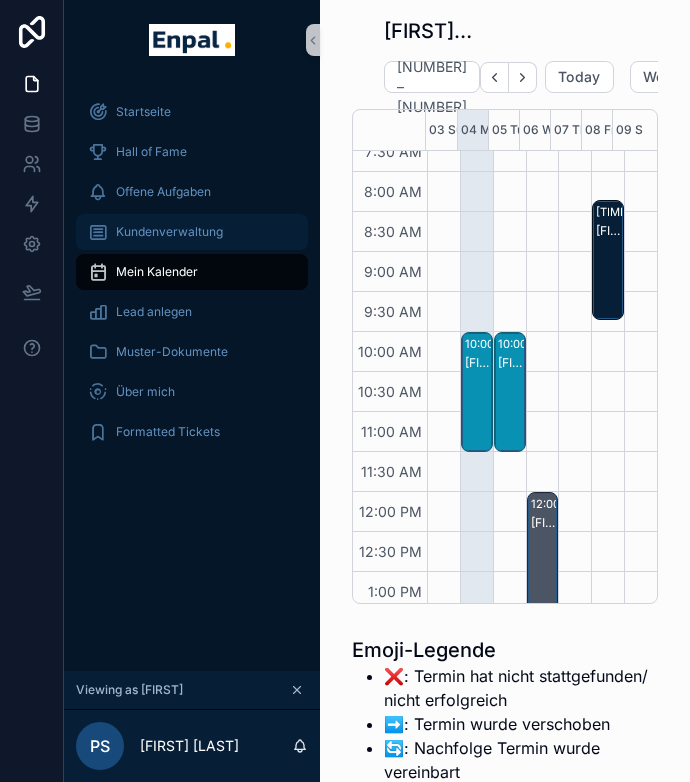 click on "Kundenverwaltung" at bounding box center [192, 232] 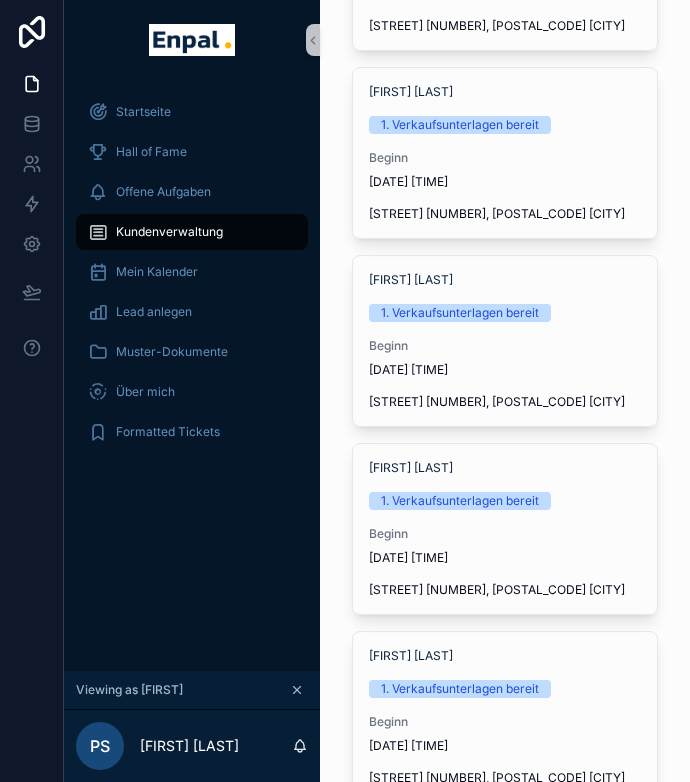 scroll, scrollTop: 0, scrollLeft: 15, axis: horizontal 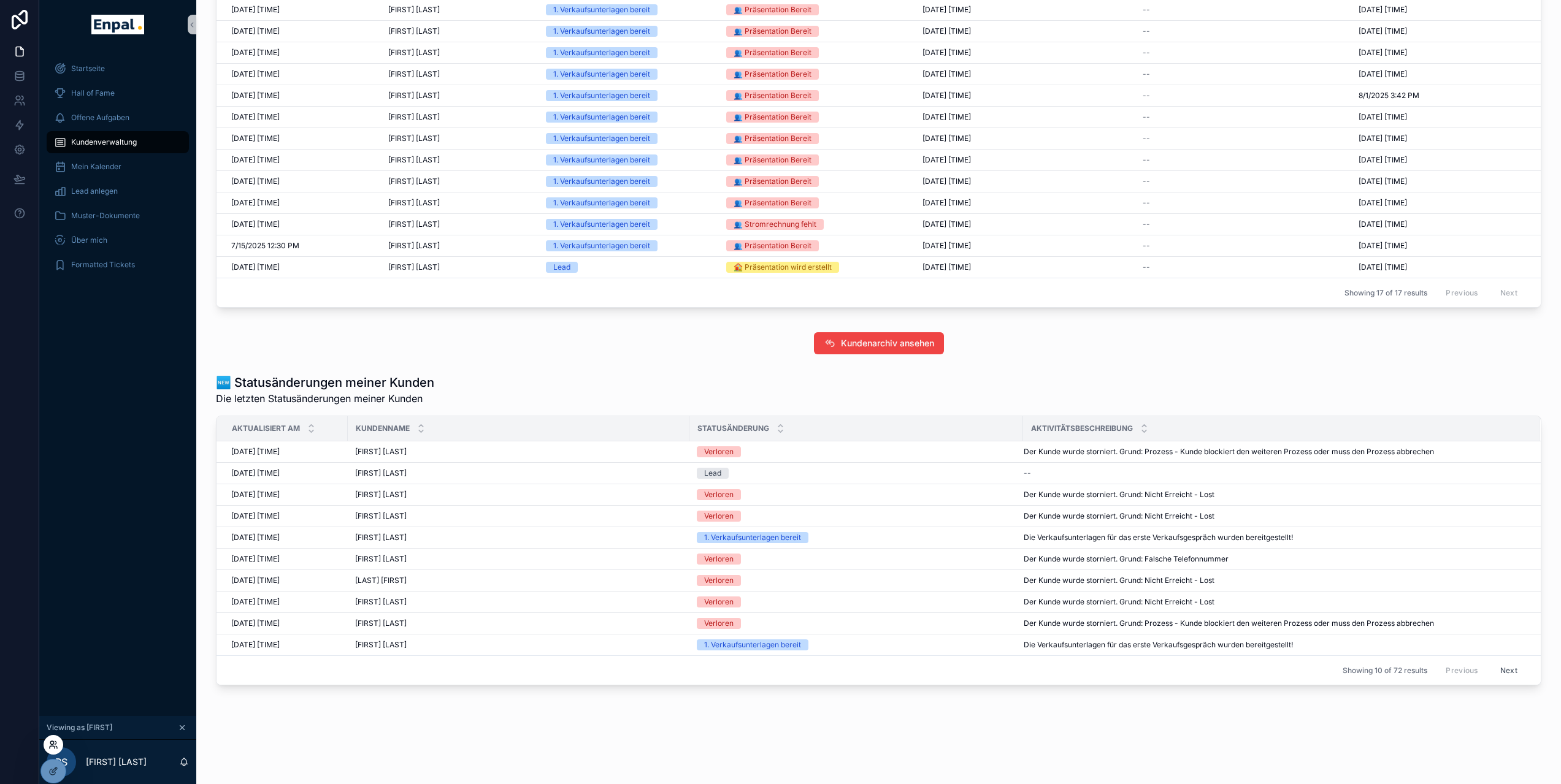 click 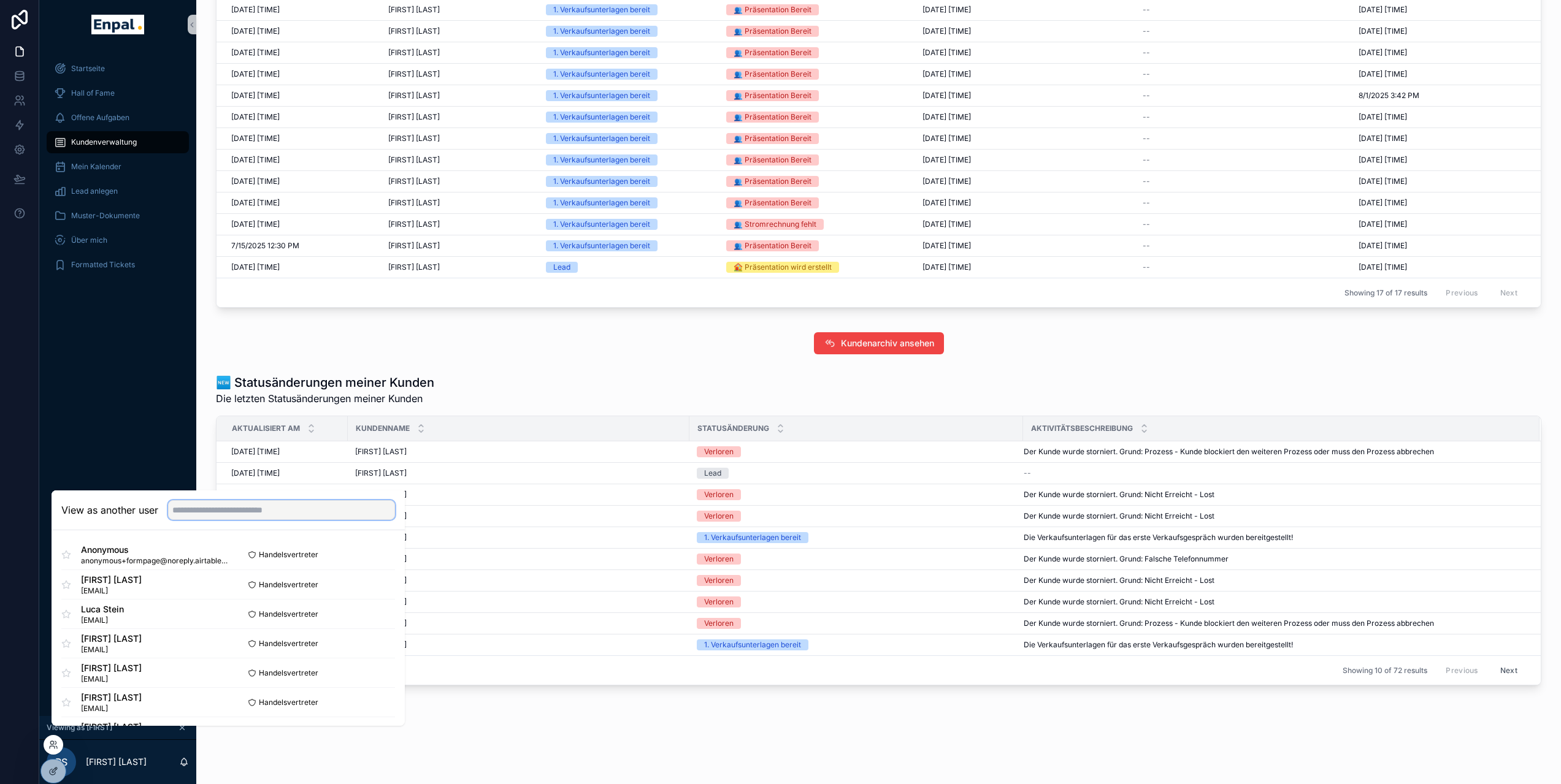 click at bounding box center (282, 510) 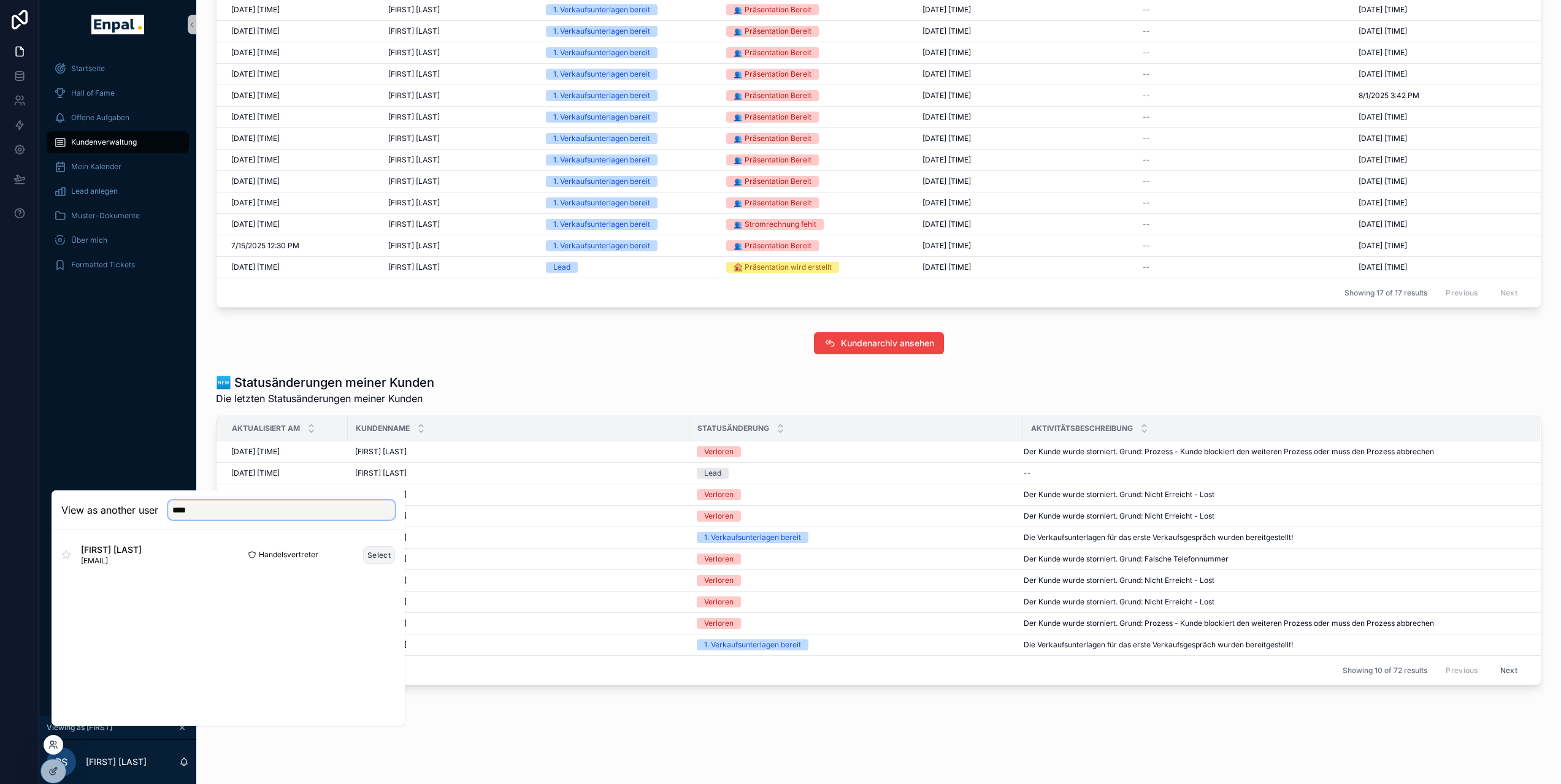 type on "****" 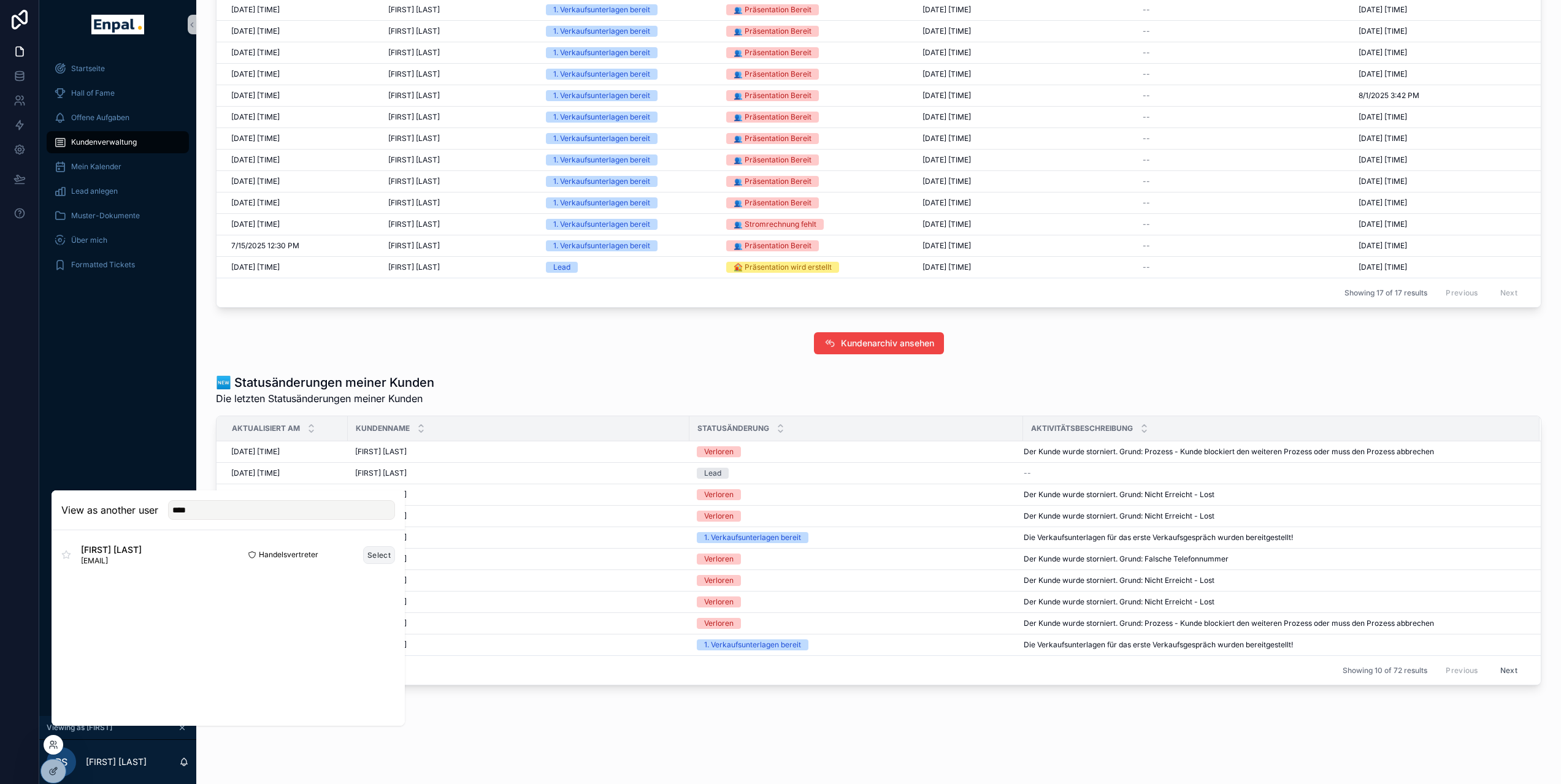 click on "Select" at bounding box center [379, 555] 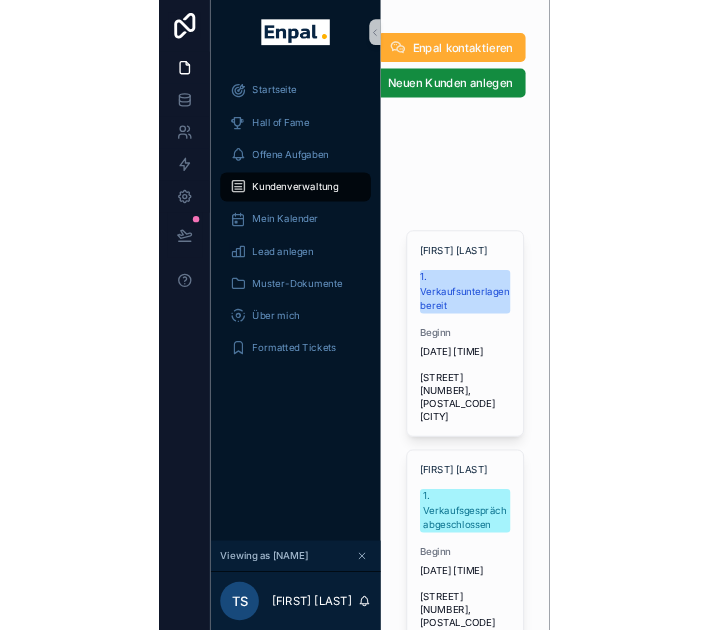 scroll, scrollTop: 0, scrollLeft: 0, axis: both 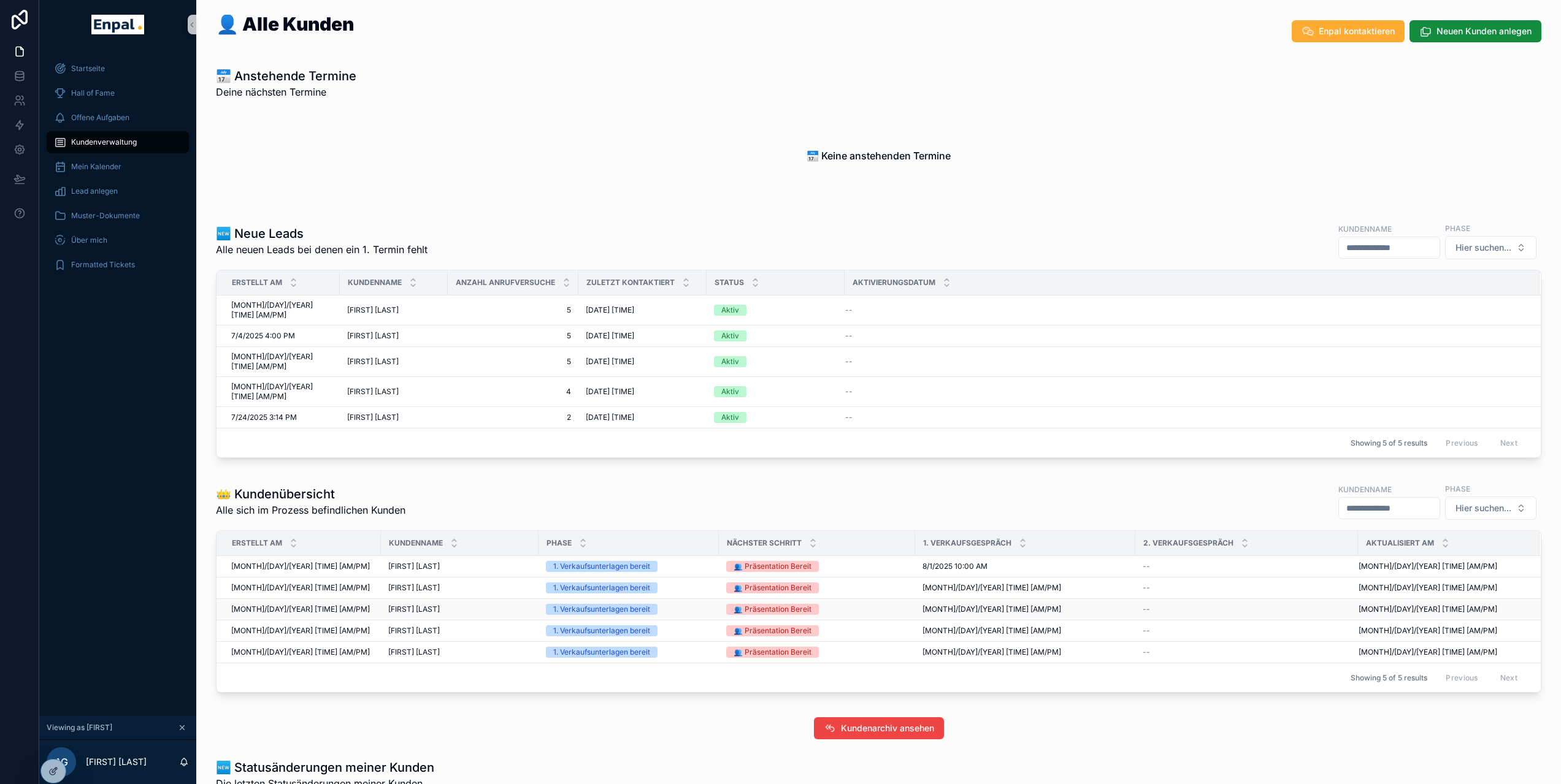 click on "Thomas Volle" at bounding box center [414, 609] 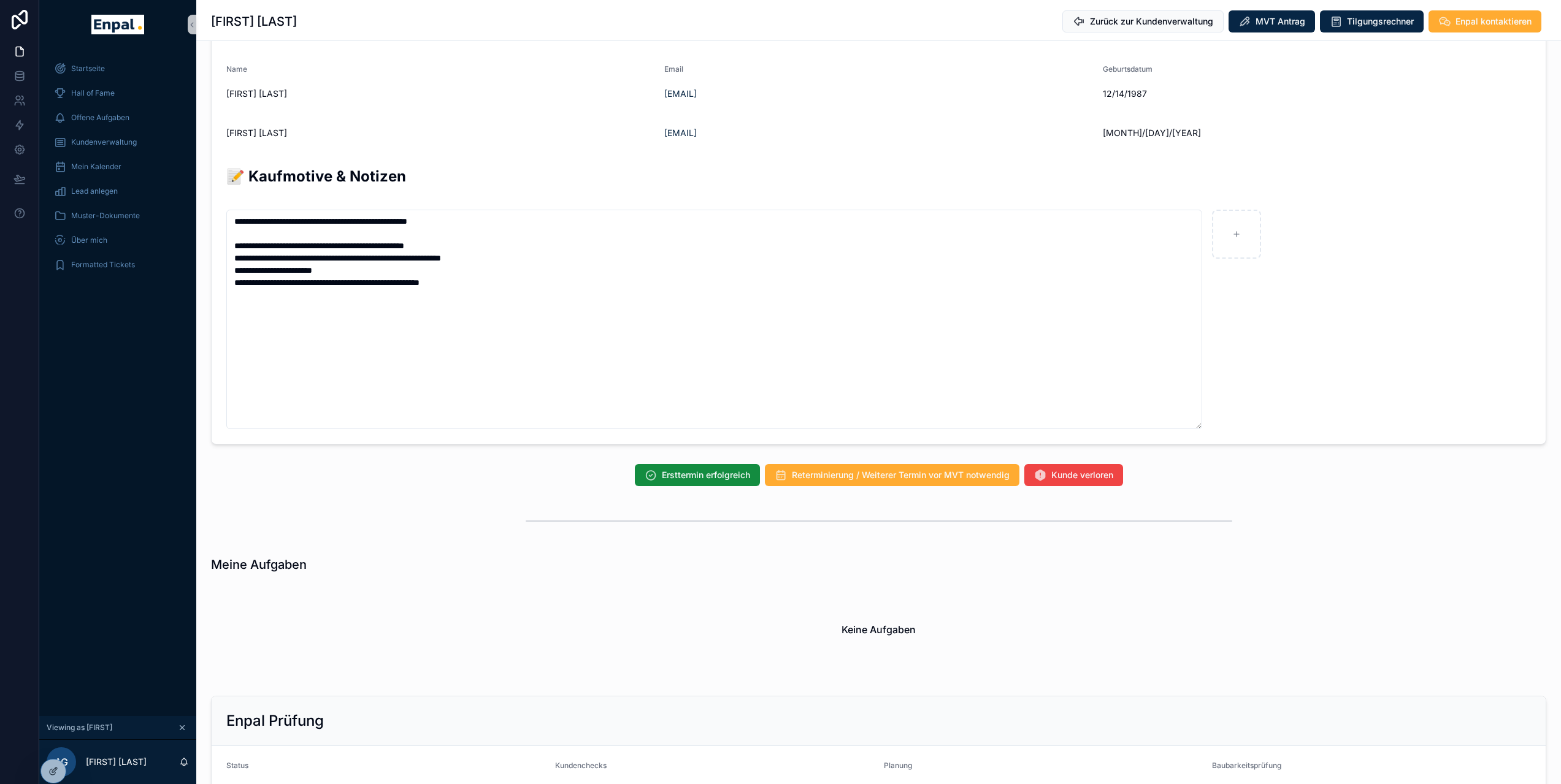 scroll, scrollTop: 725, scrollLeft: 0, axis: vertical 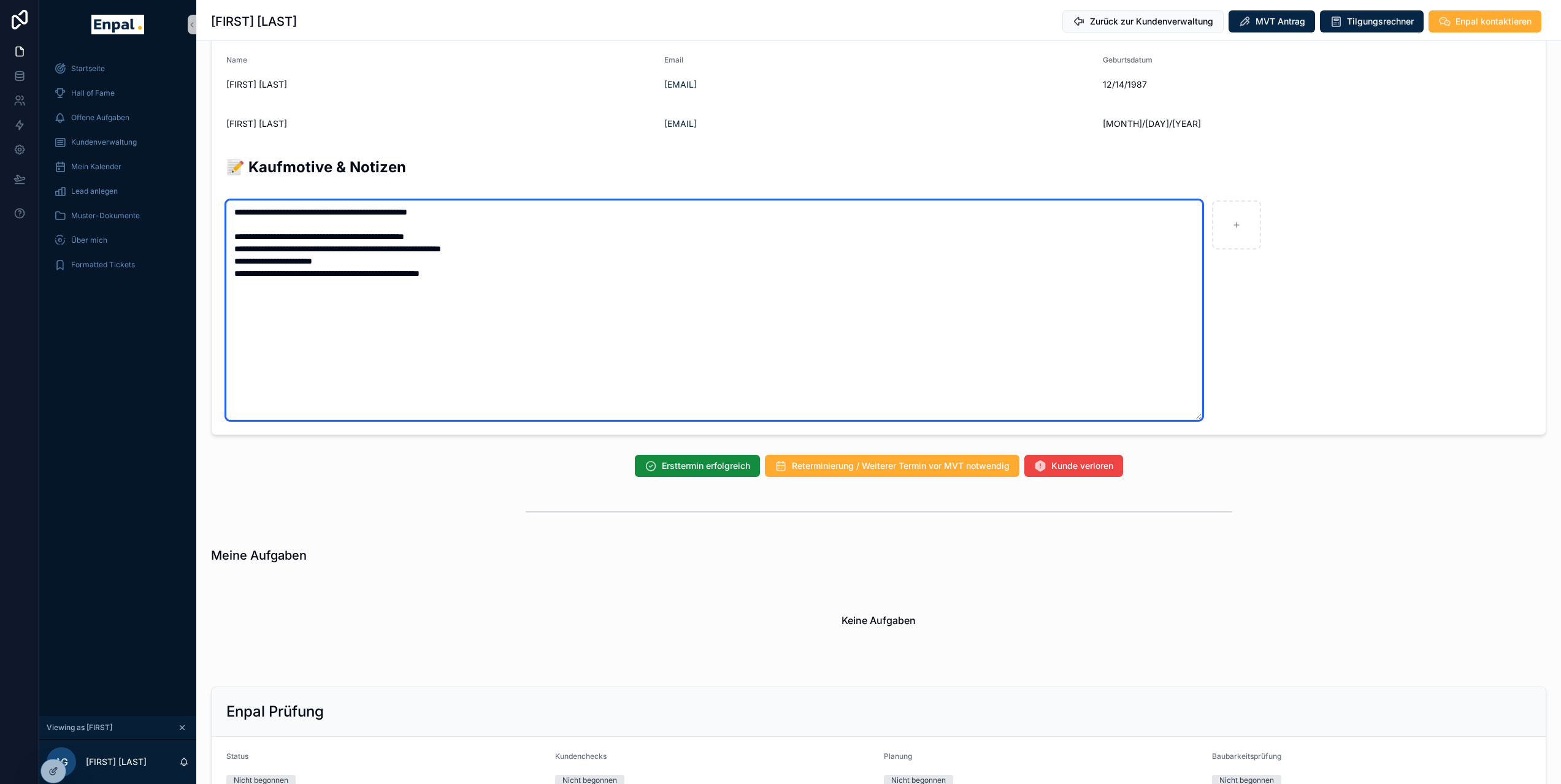 click on "**********" at bounding box center [714, 310] 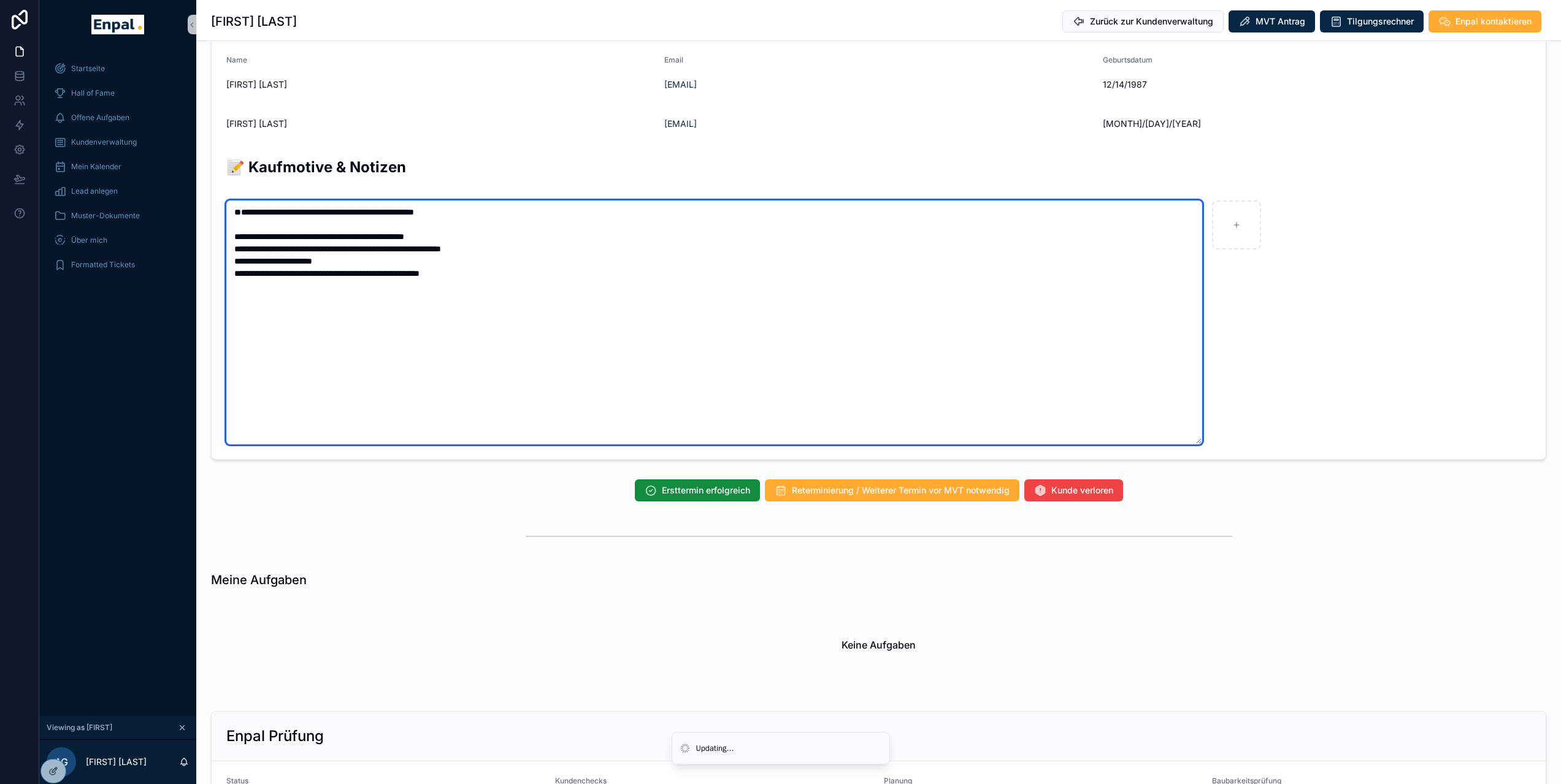click on "**********" at bounding box center [714, 322] 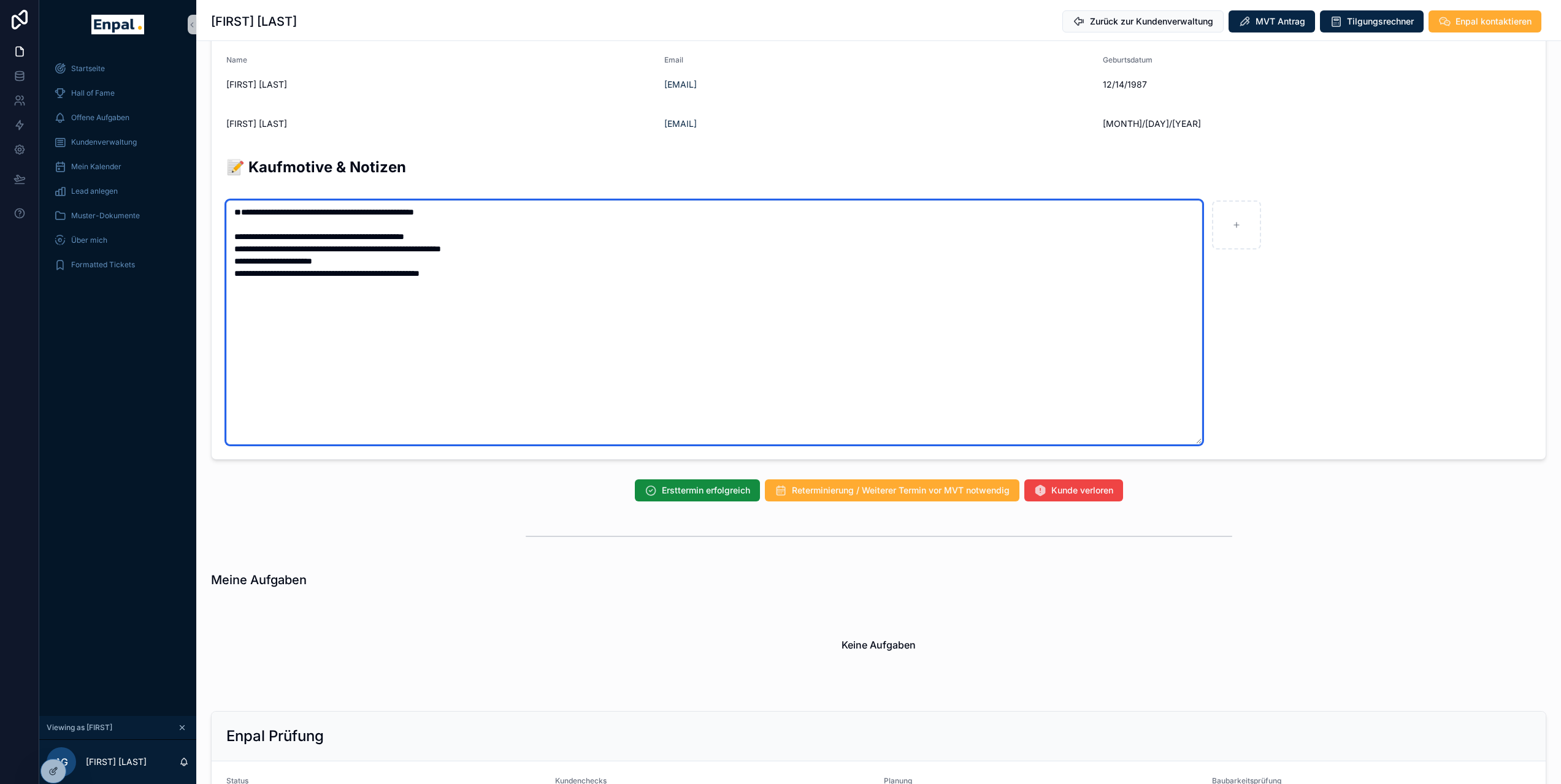 click on "**********" at bounding box center (714, 322) 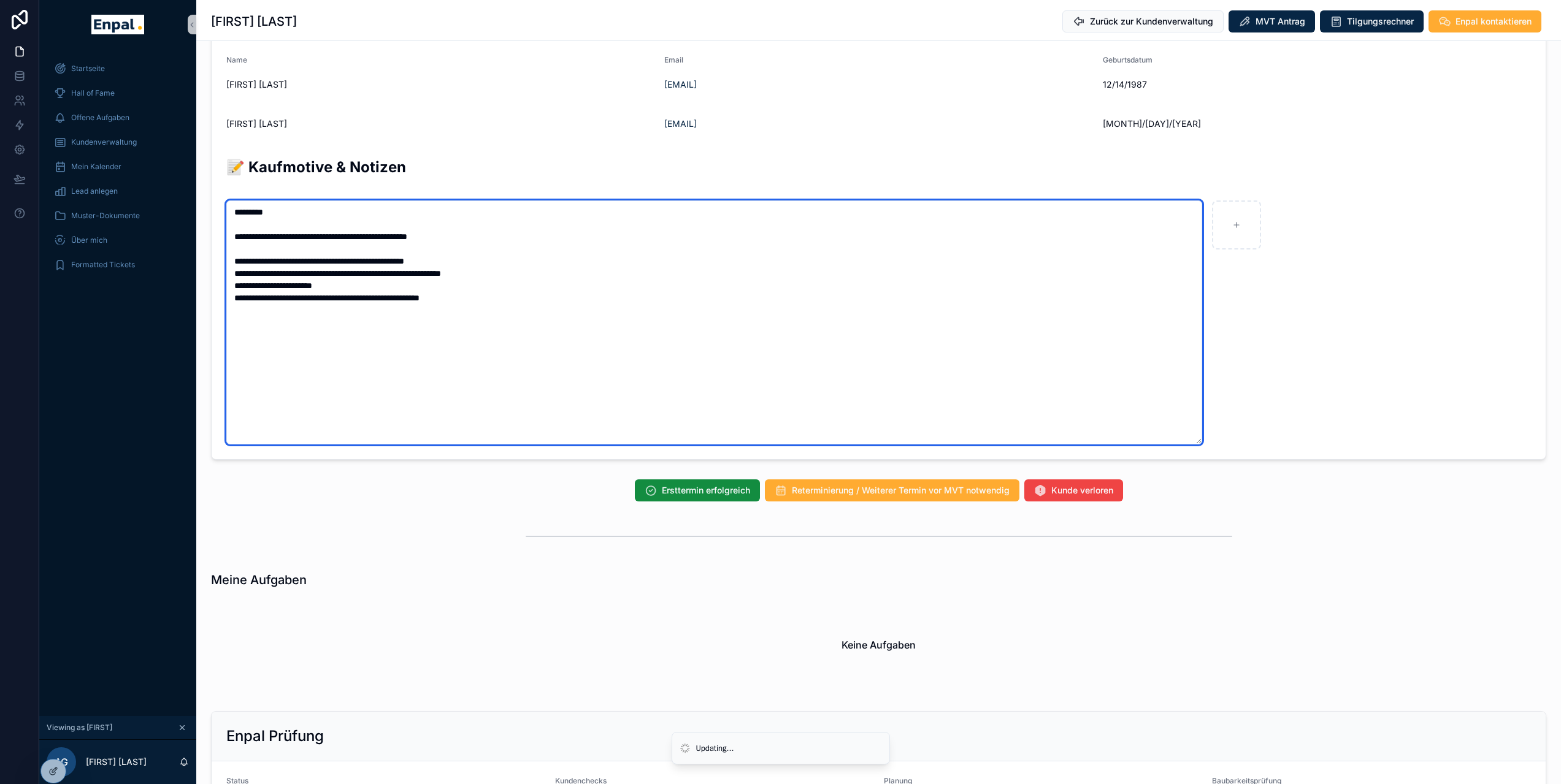 click on "**********" at bounding box center [714, 322] 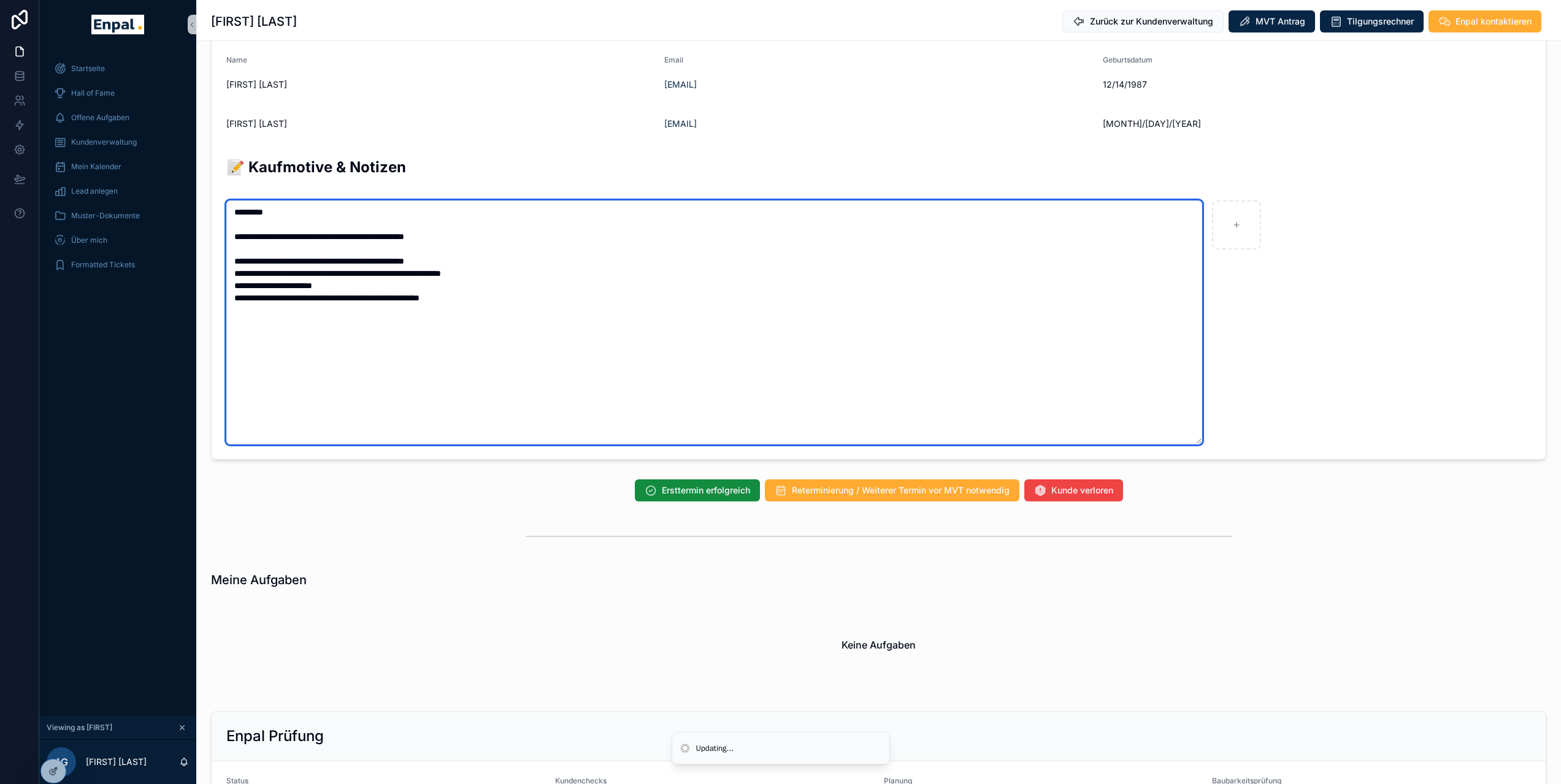 click on "**********" at bounding box center (714, 322) 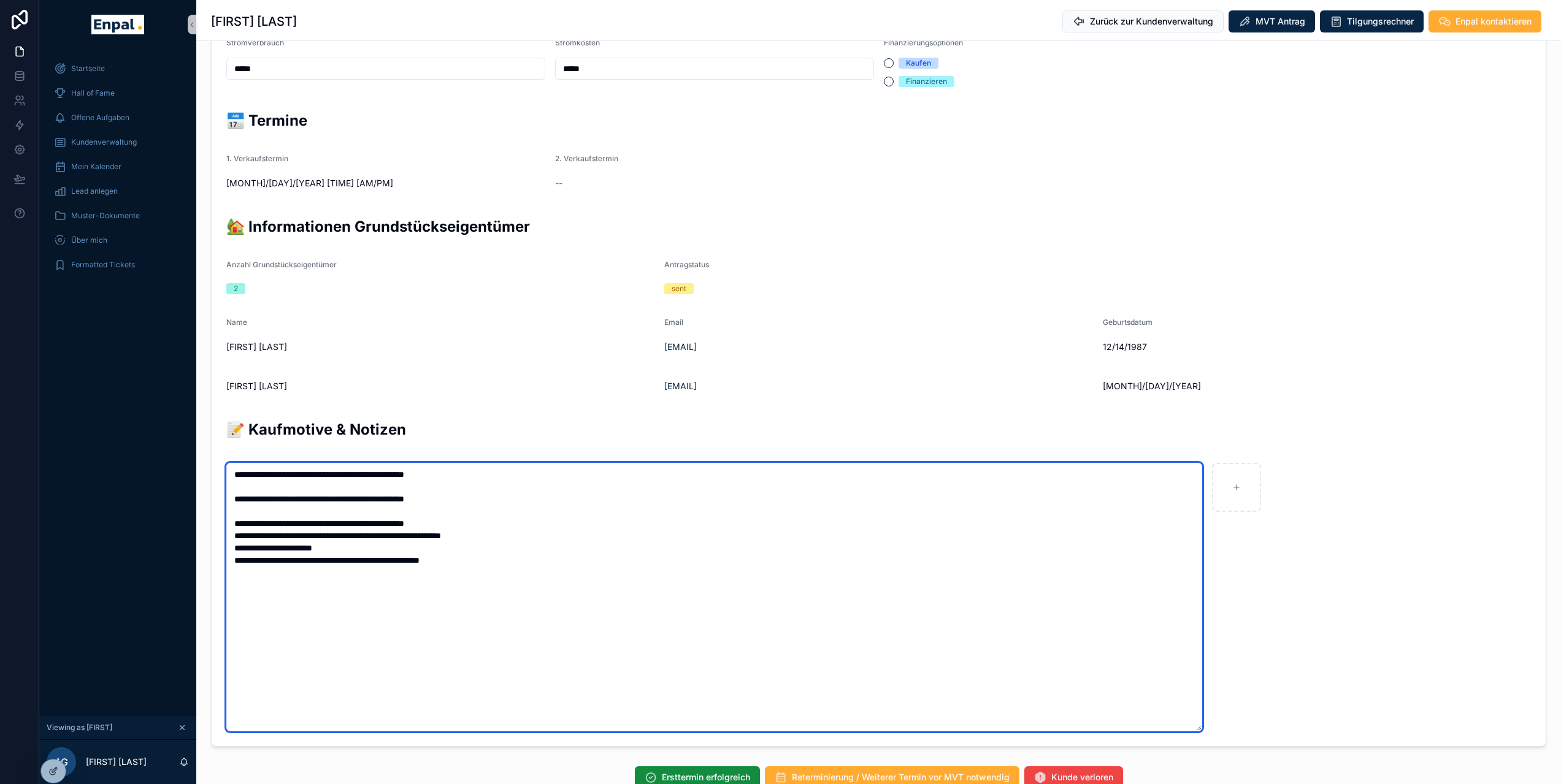 scroll, scrollTop: 451, scrollLeft: 0, axis: vertical 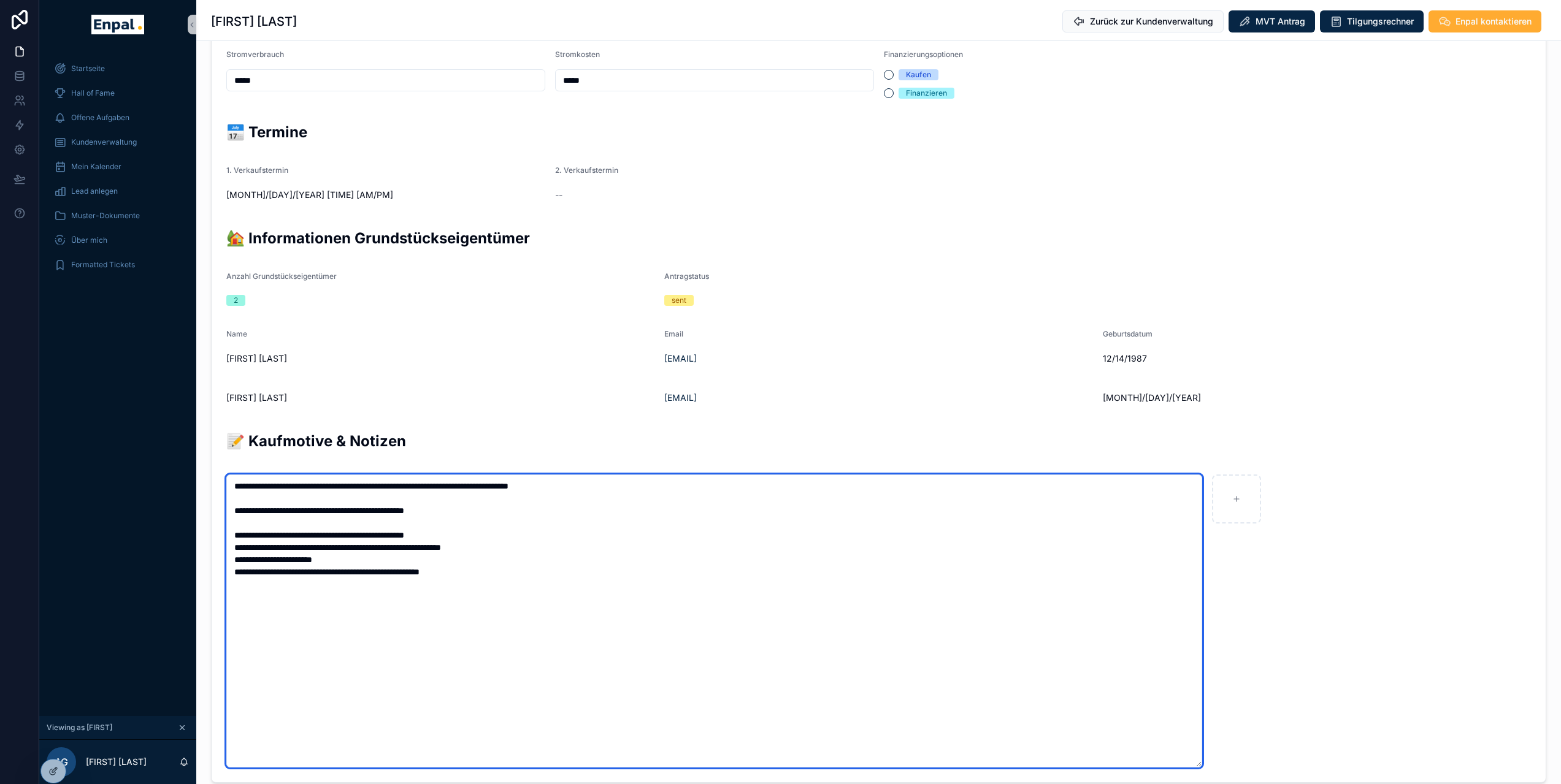 type on "**********" 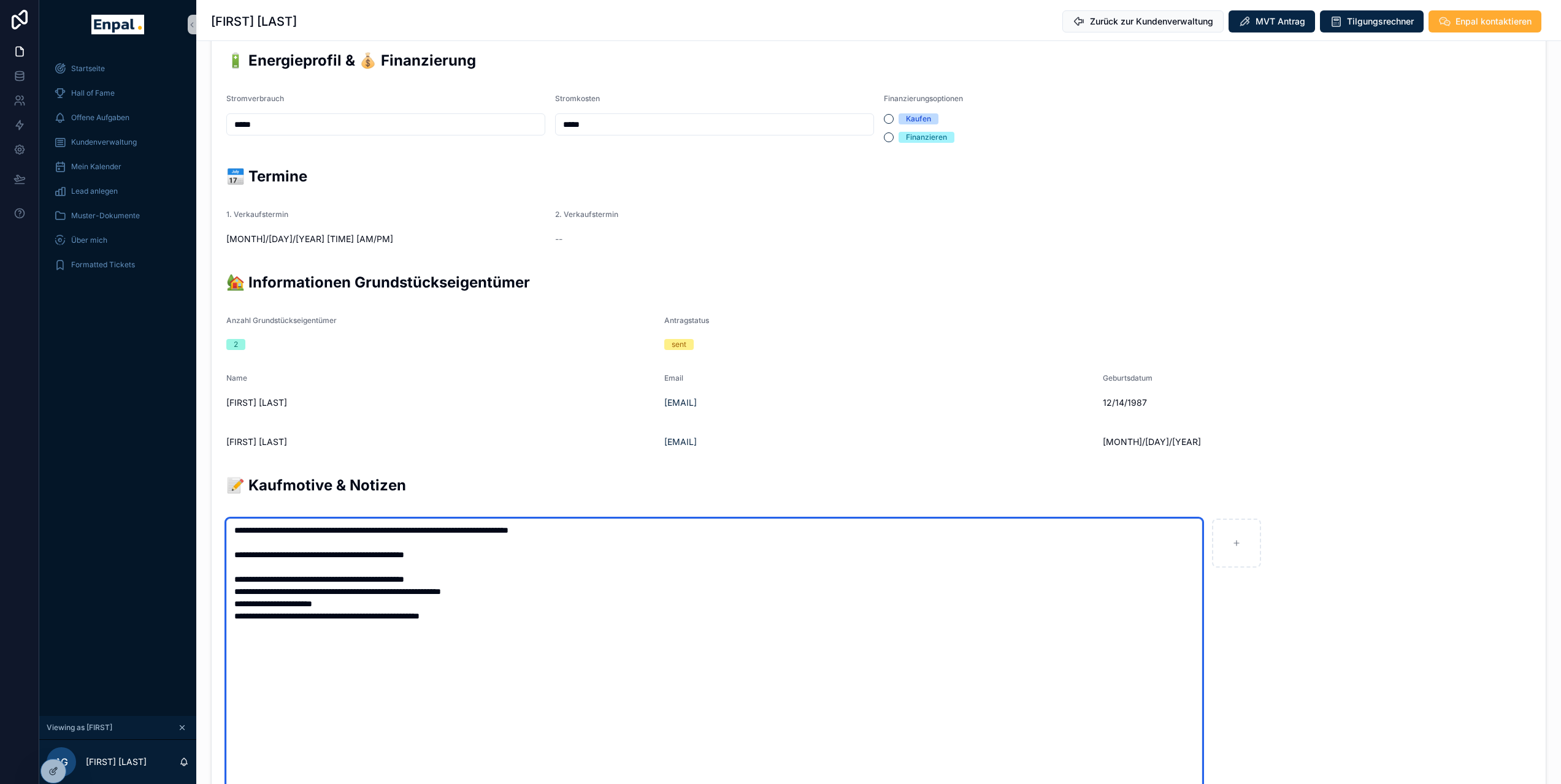 scroll, scrollTop: 818, scrollLeft: 0, axis: vertical 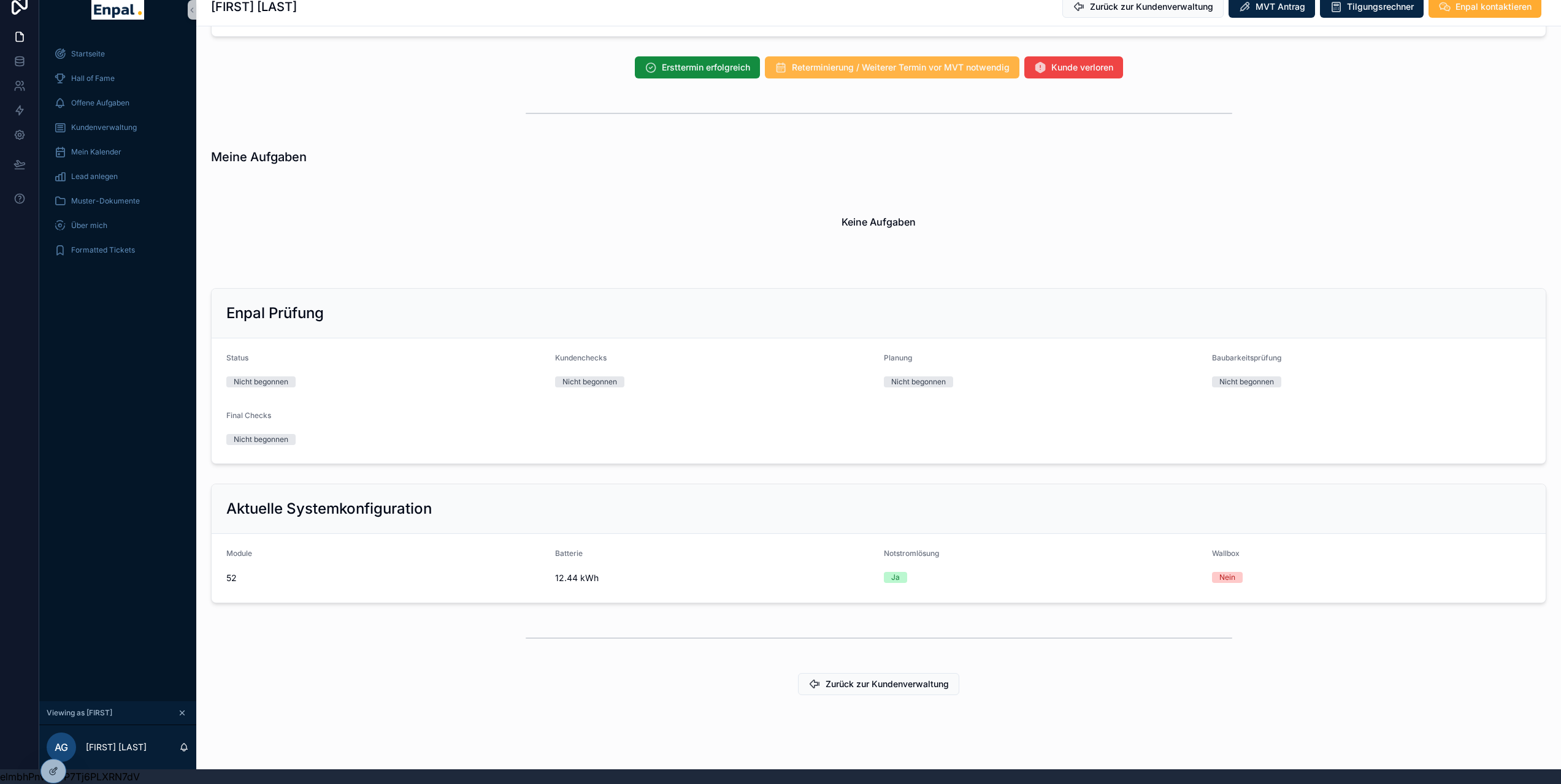 click on "Reterminierung / Weiterer Termin vor MVT notwendig" at bounding box center [900, 67] 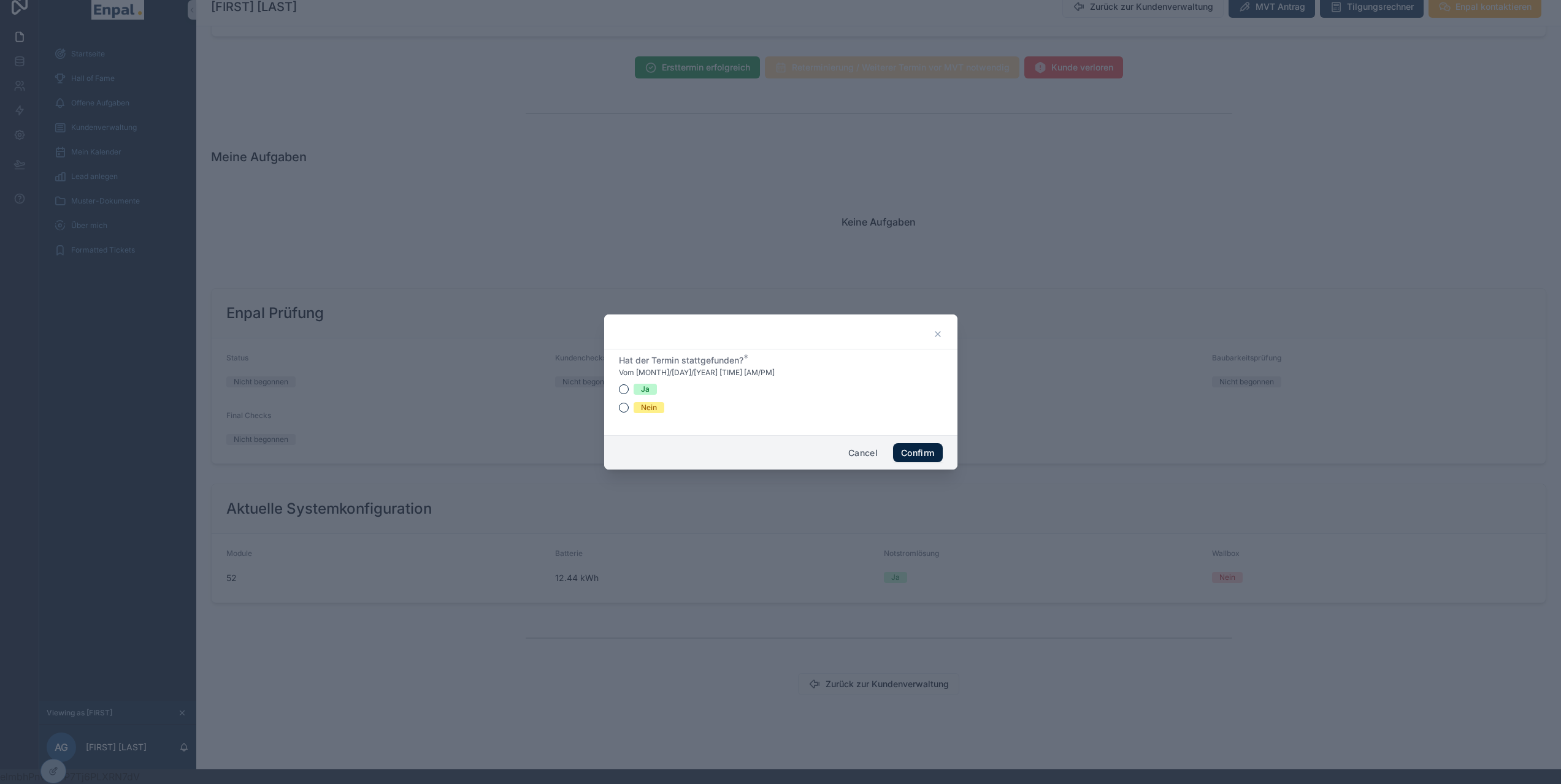 click on "Nein" at bounding box center (649, 408) 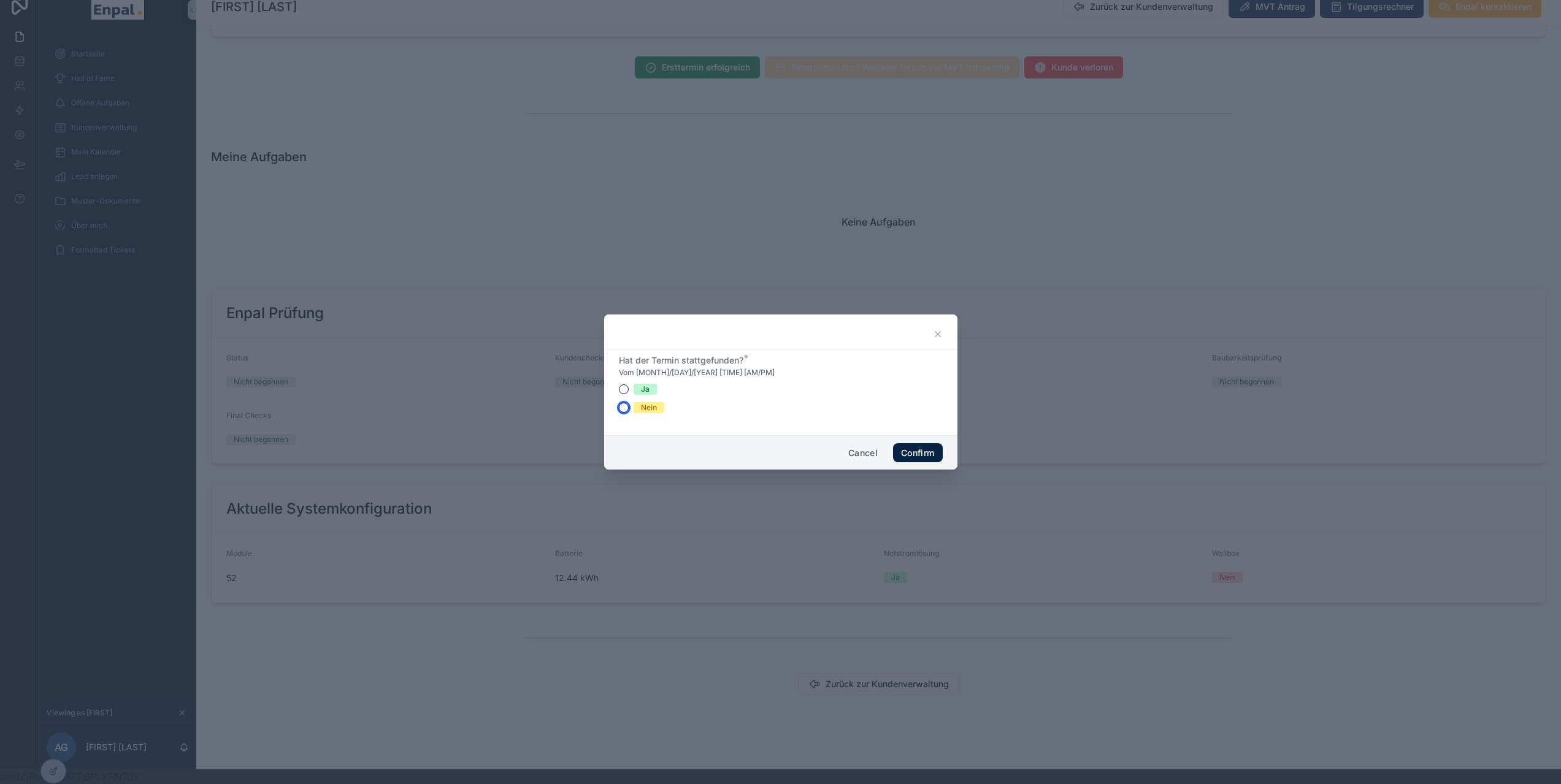 click on "Nein" at bounding box center [624, 408] 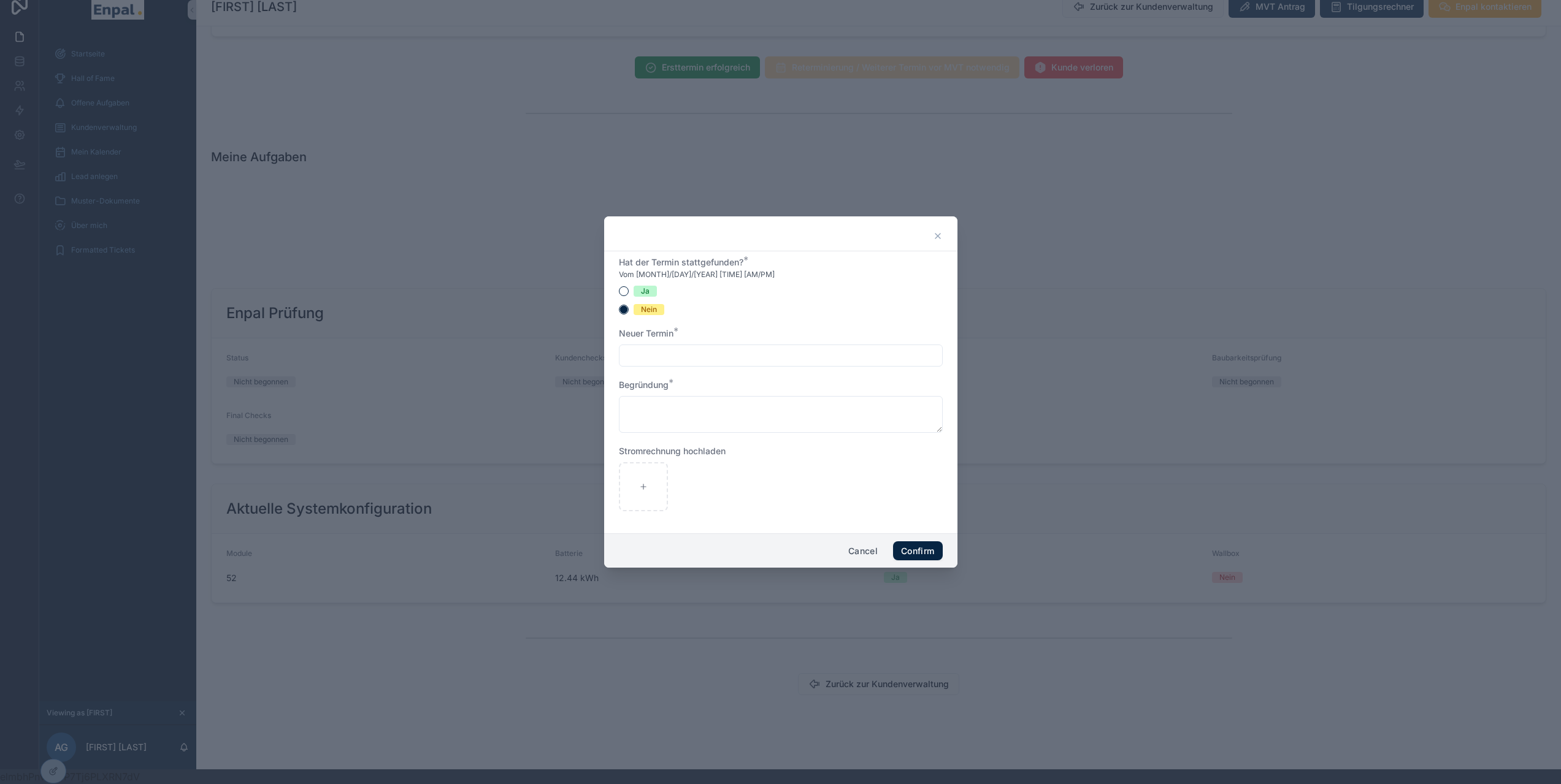 click at bounding box center [781, 356] 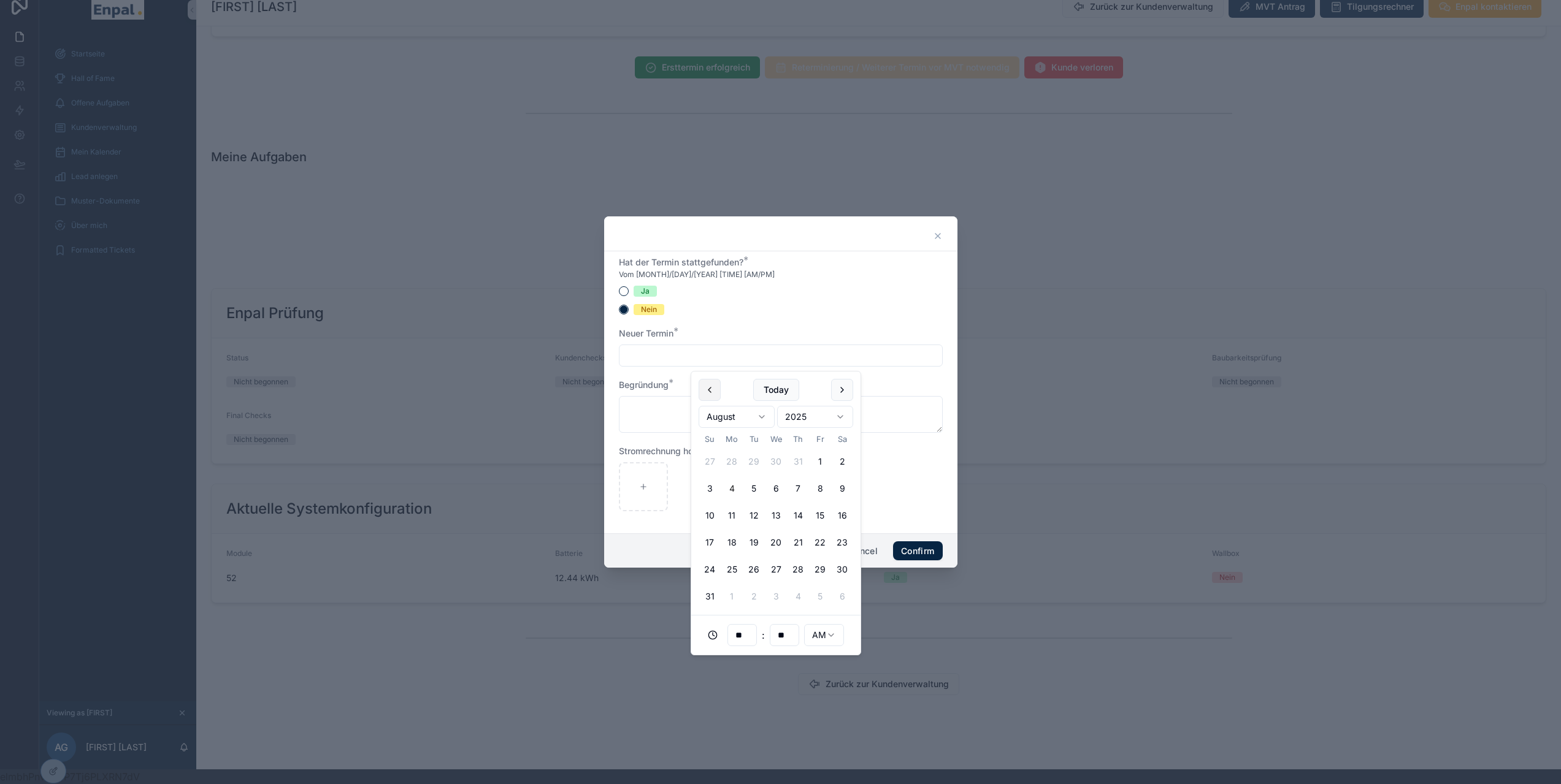 click at bounding box center [710, 390] 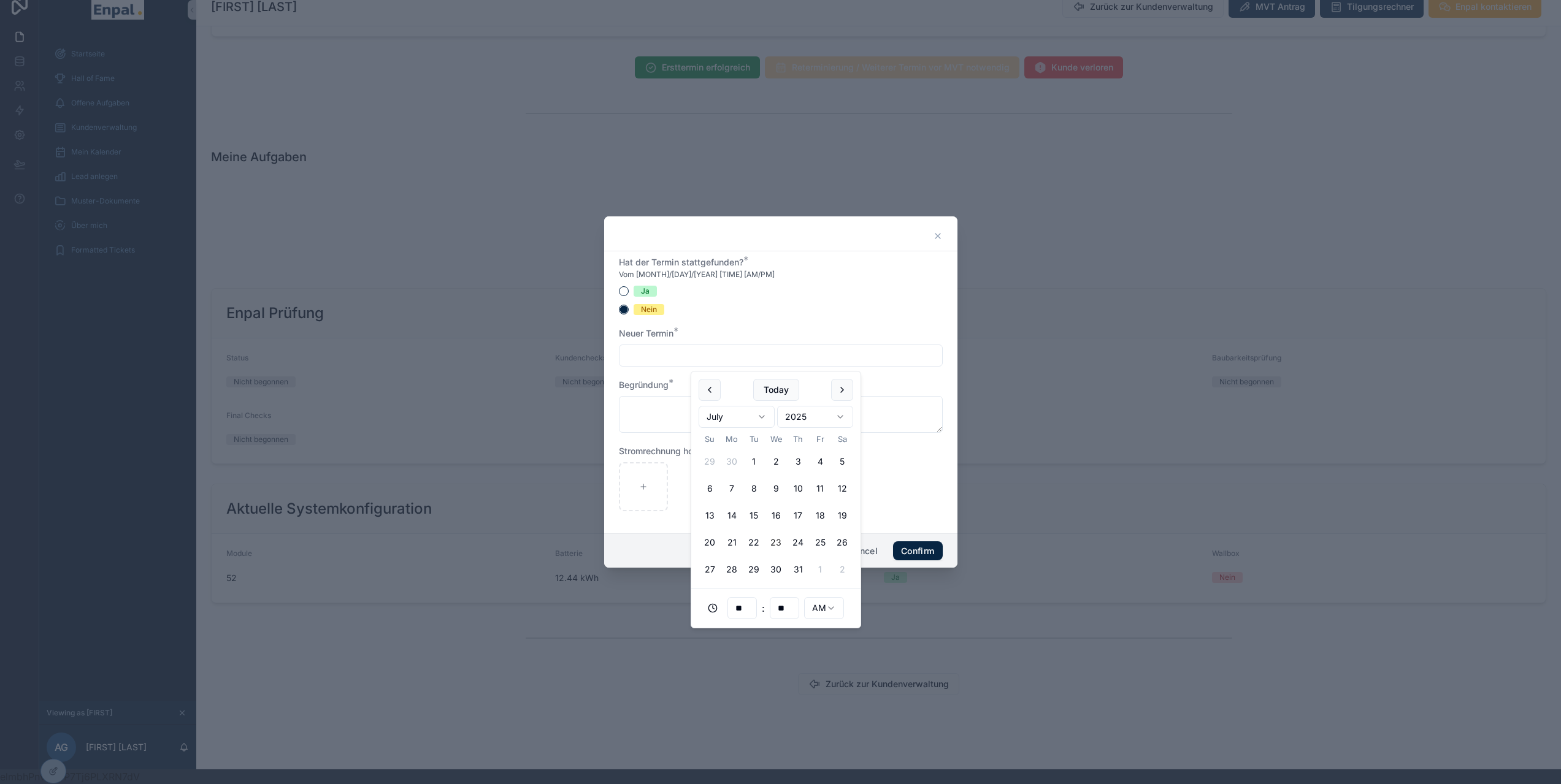 click on "23" at bounding box center (776, 542) 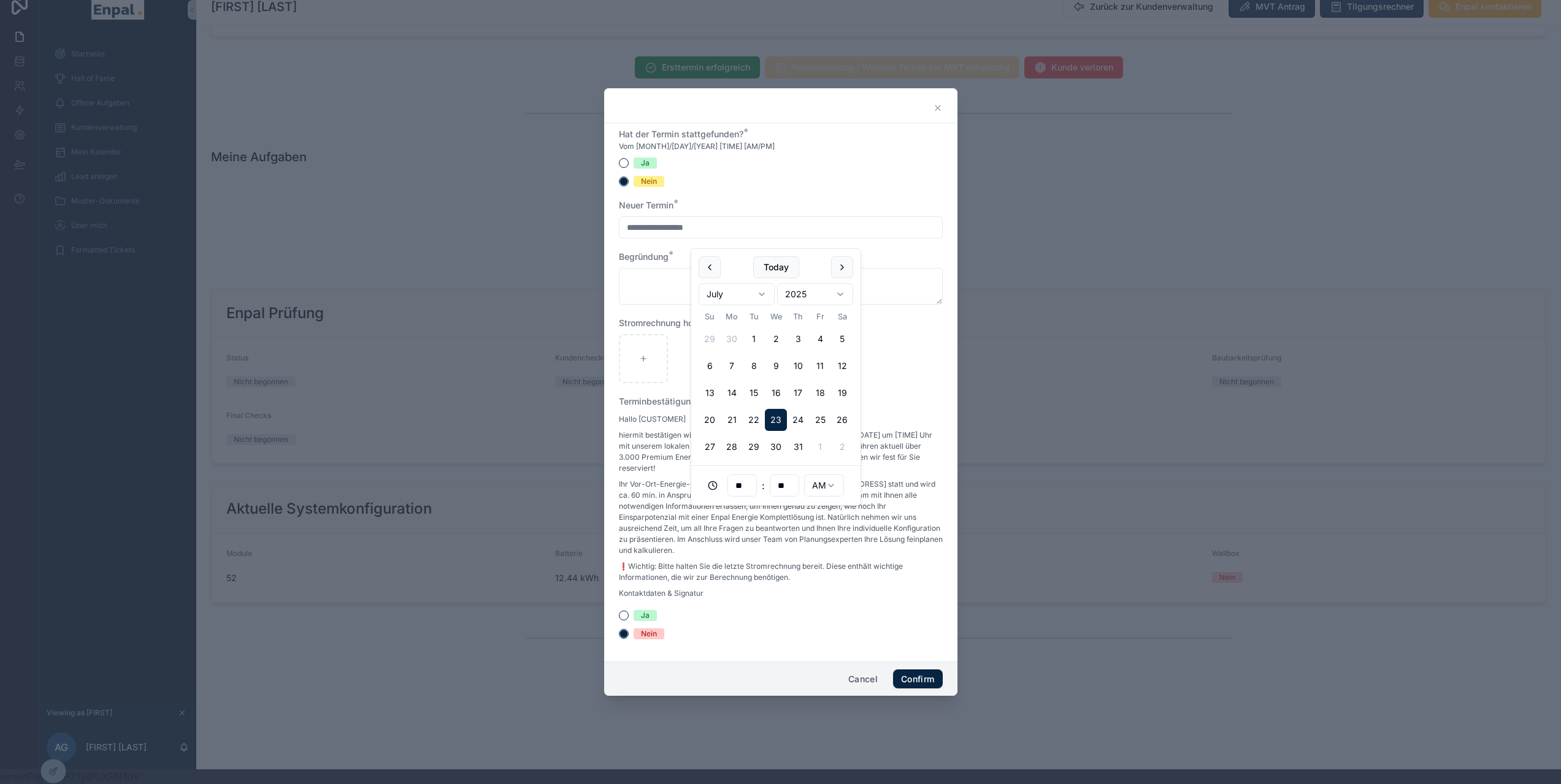 click on "**" at bounding box center (742, 485) 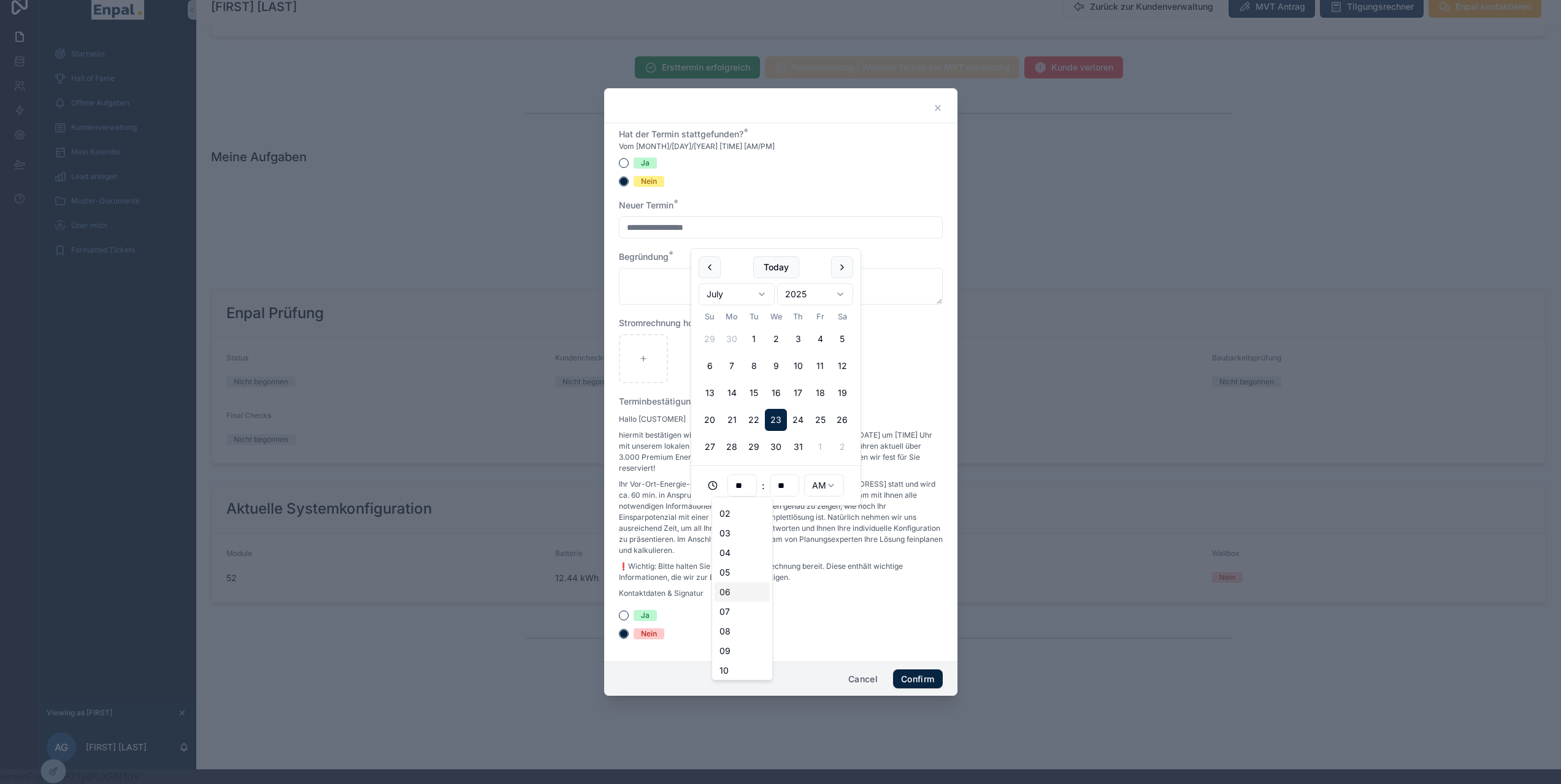 scroll, scrollTop: 39, scrollLeft: 0, axis: vertical 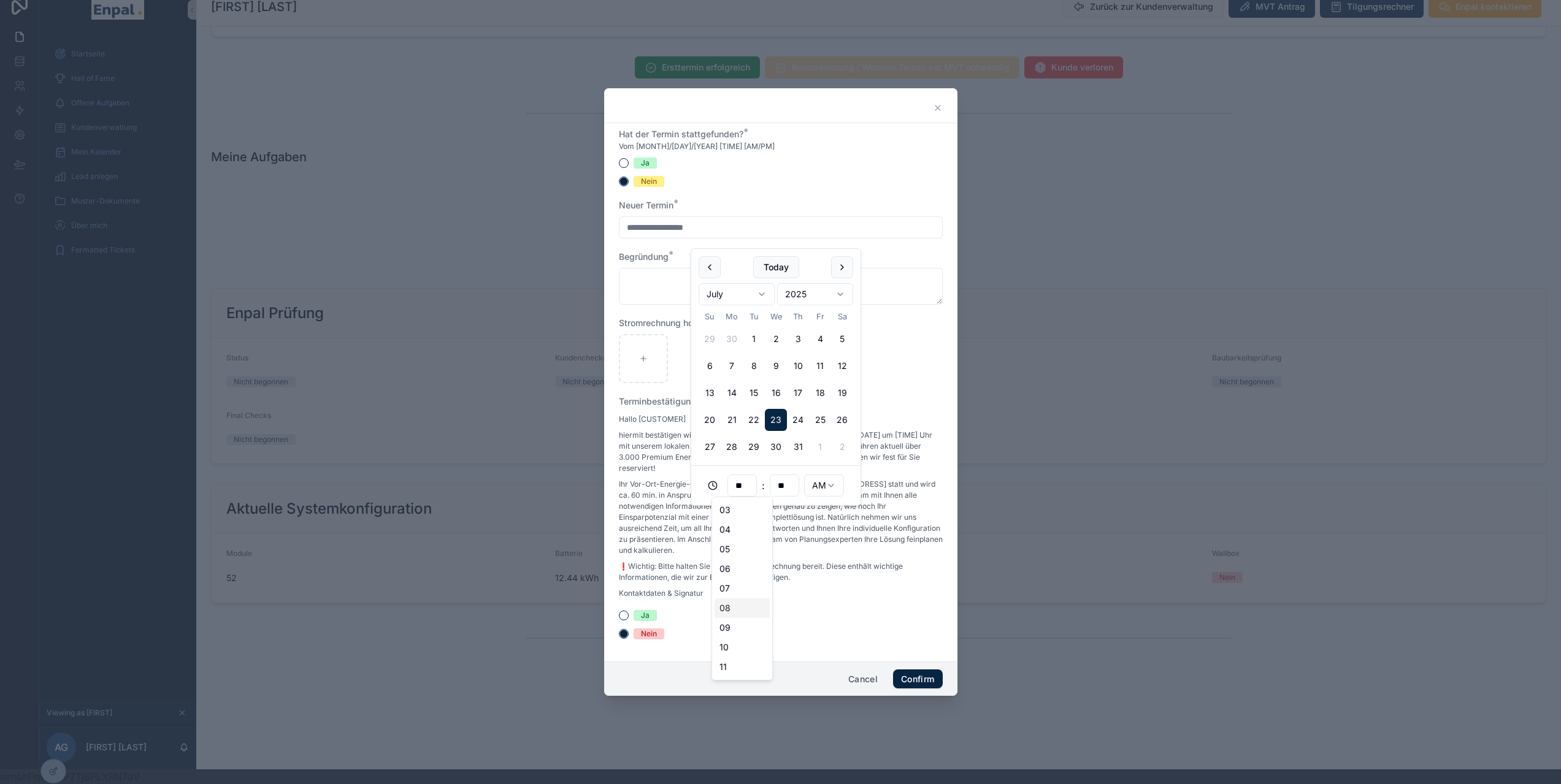 click on "08" at bounding box center (742, 608) 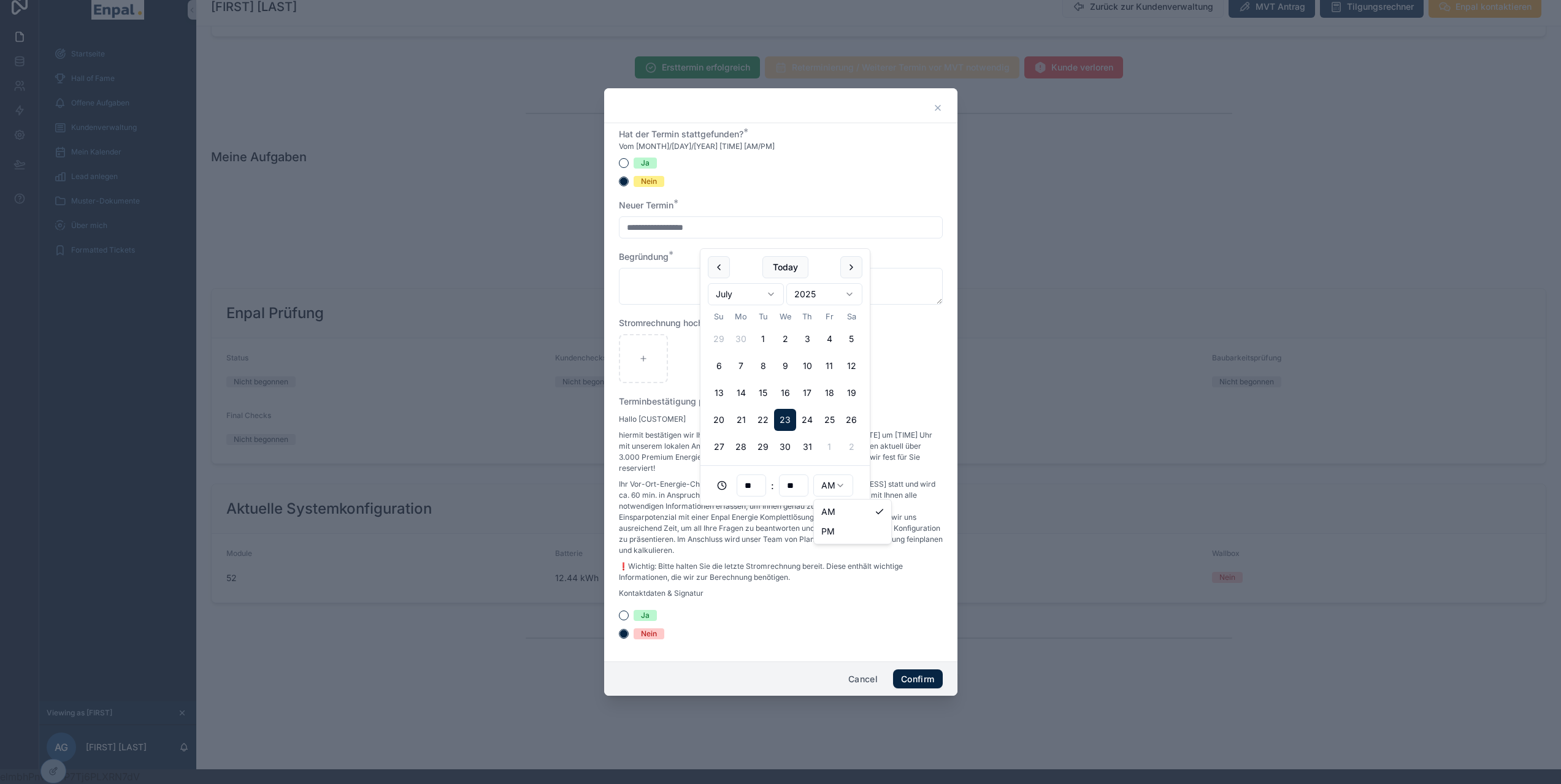 scroll, scrollTop: 15, scrollLeft: 0, axis: vertical 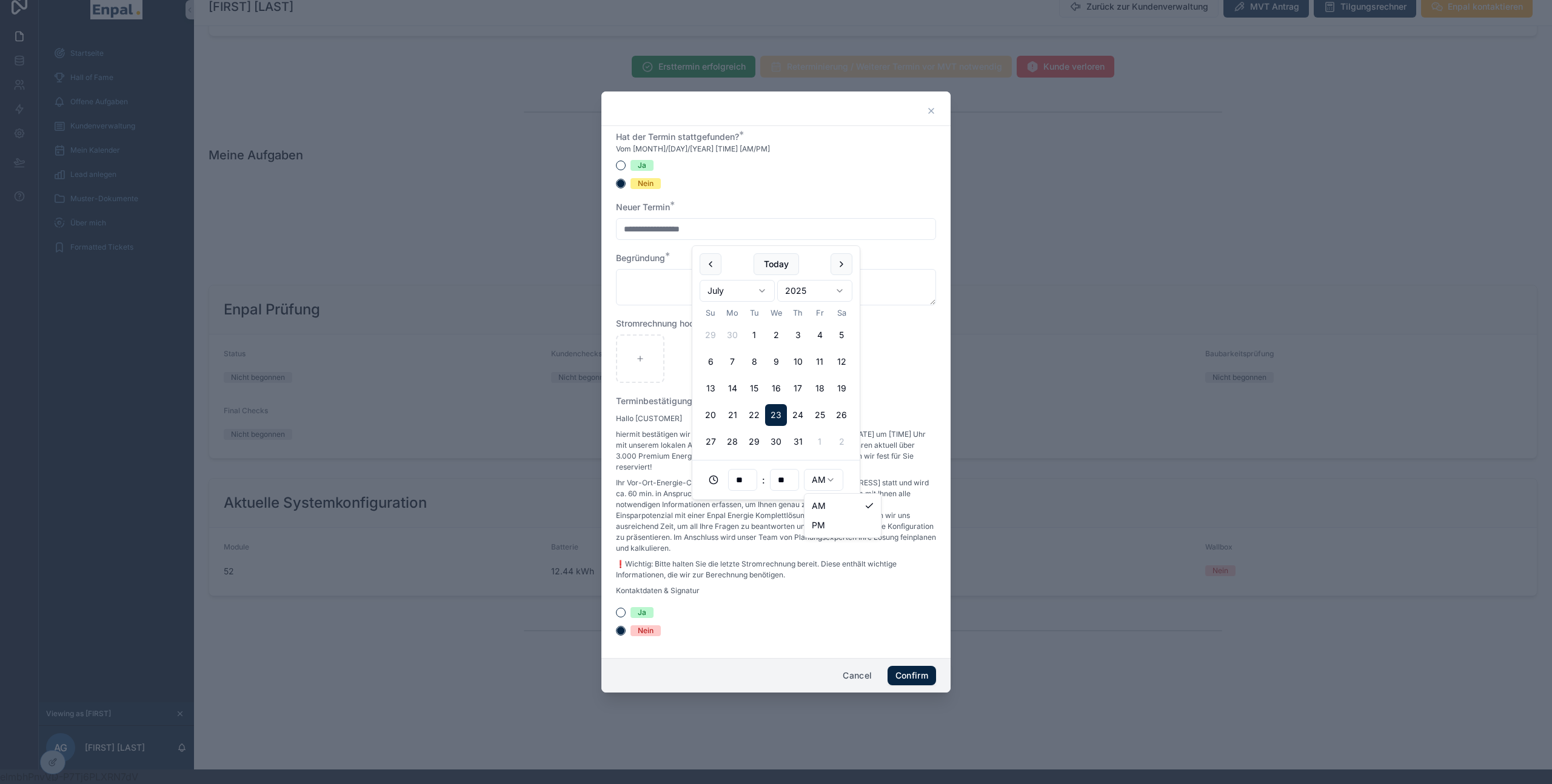 click on "**********" at bounding box center [776, 385] 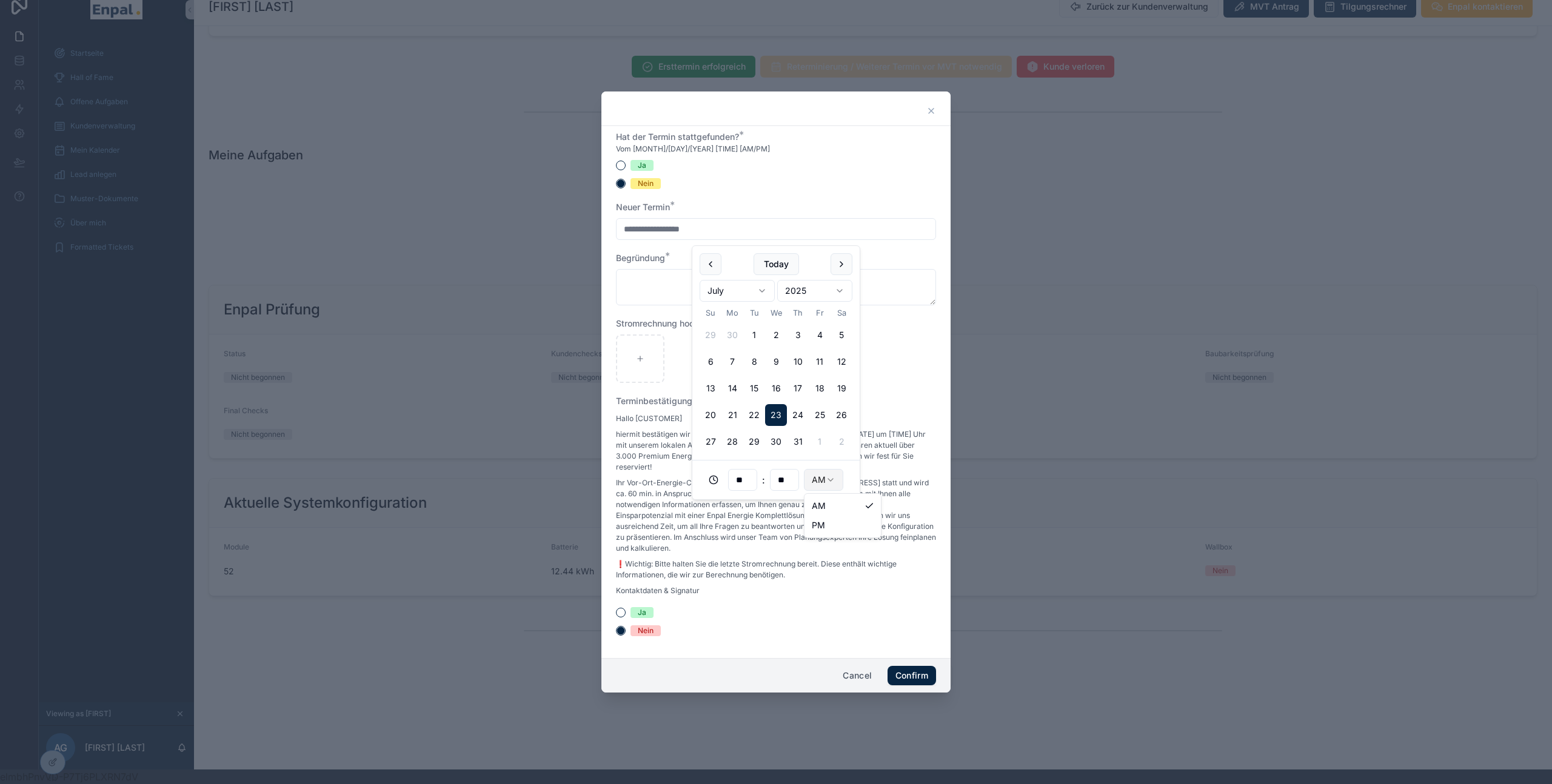type on "**********" 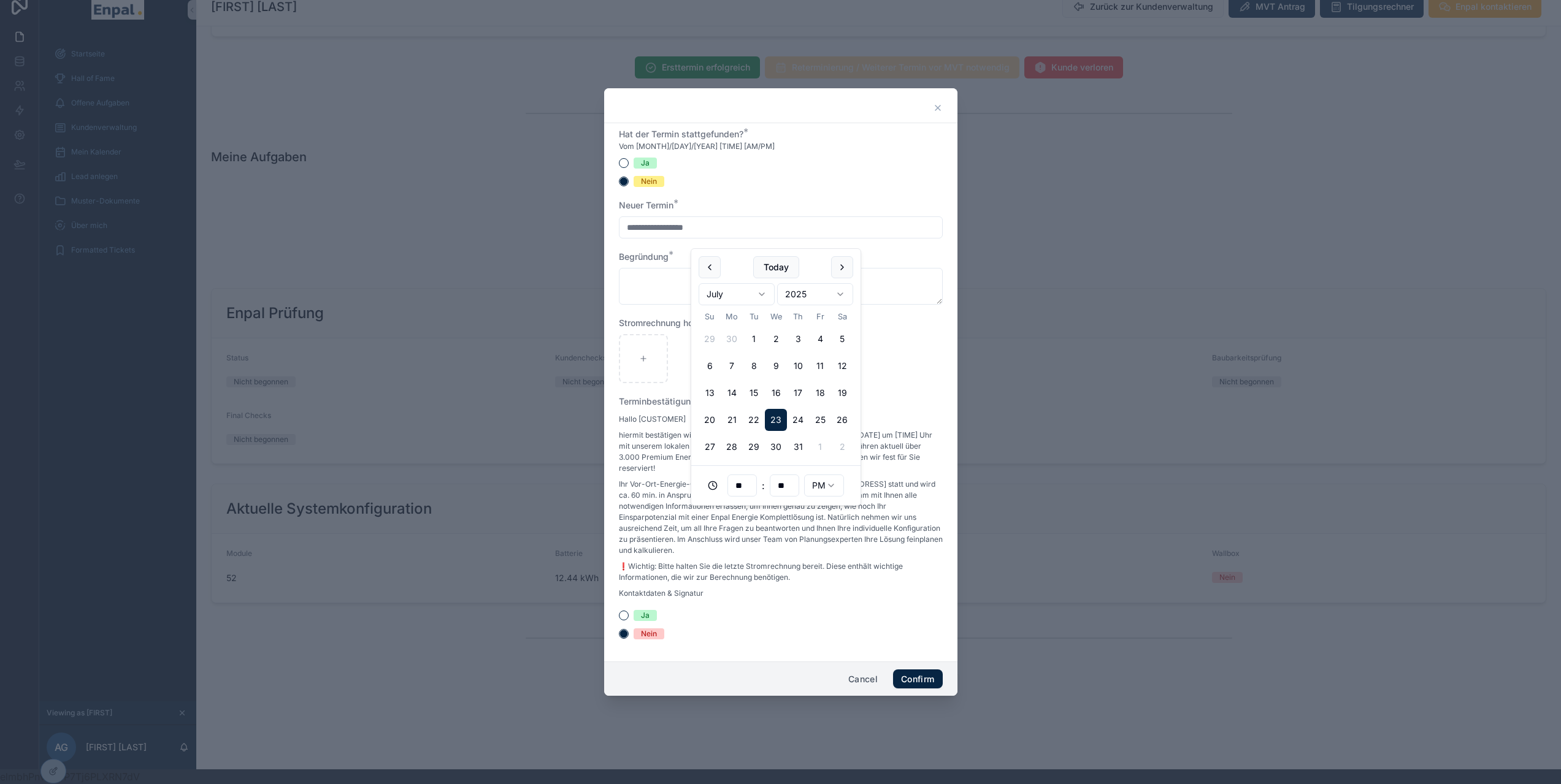 click on "Ja Nein" at bounding box center [781, 625] 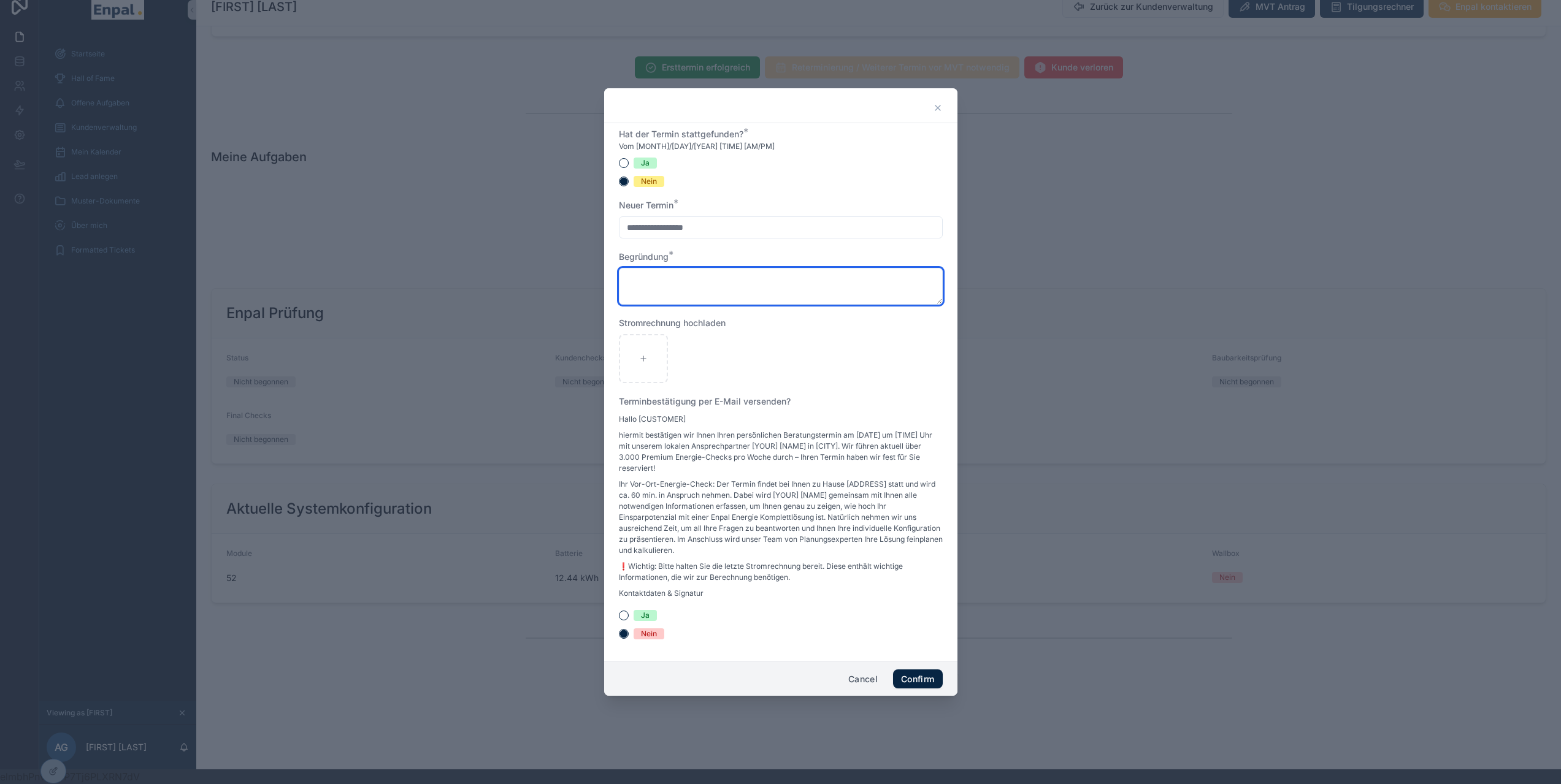 click at bounding box center (781, 286) 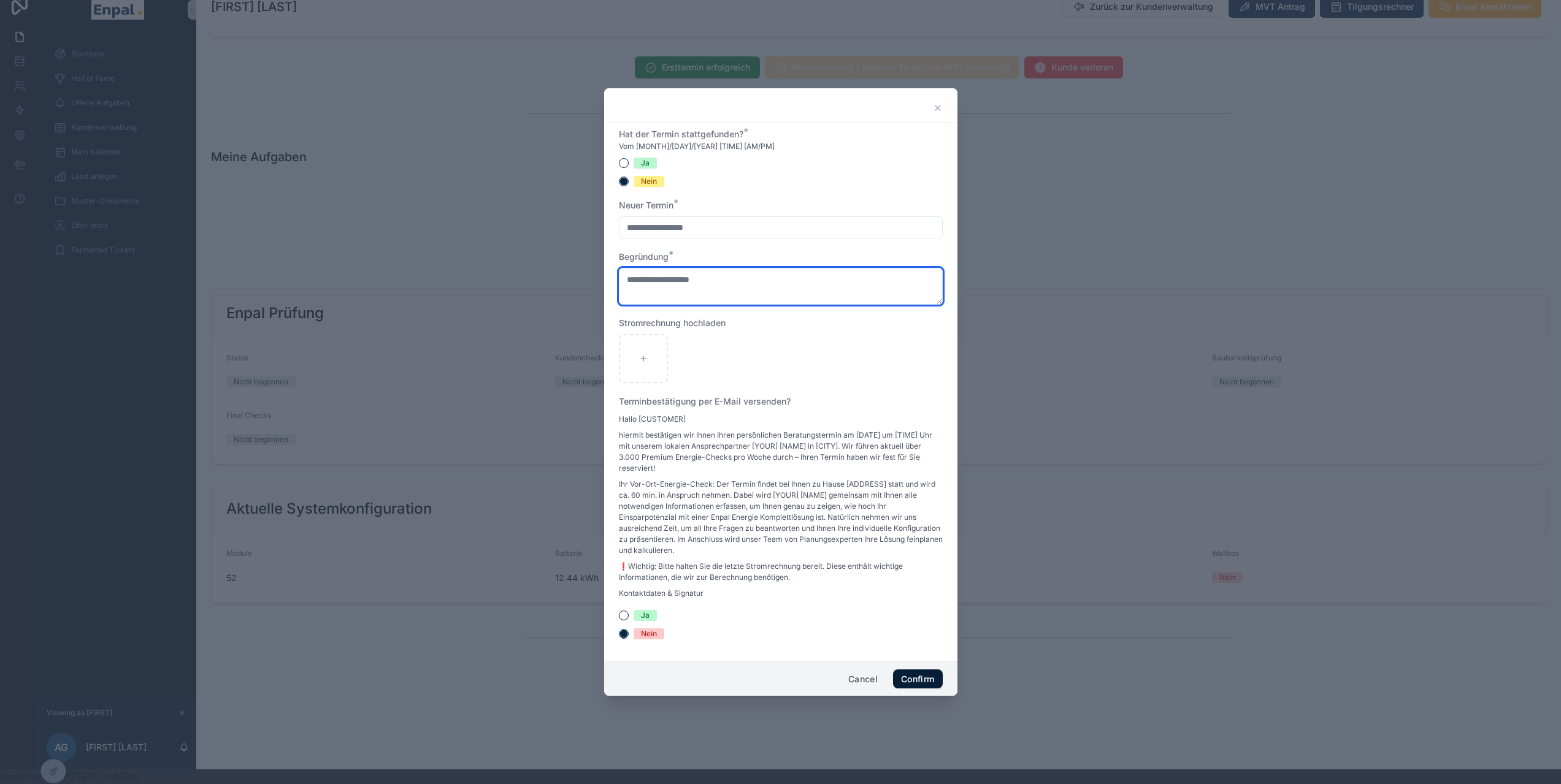 type on "**********" 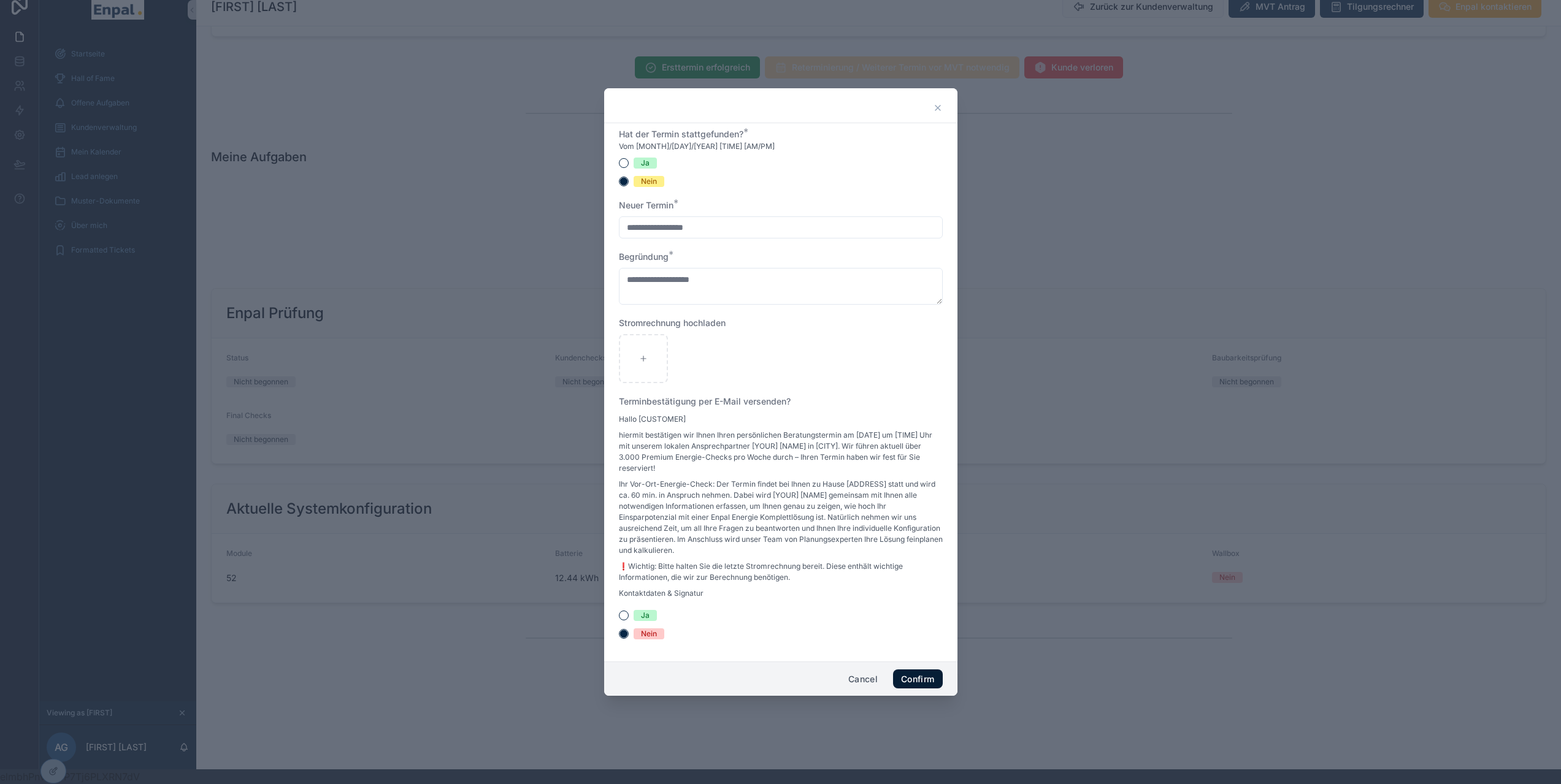 click on "Confirm" at bounding box center [918, 679] 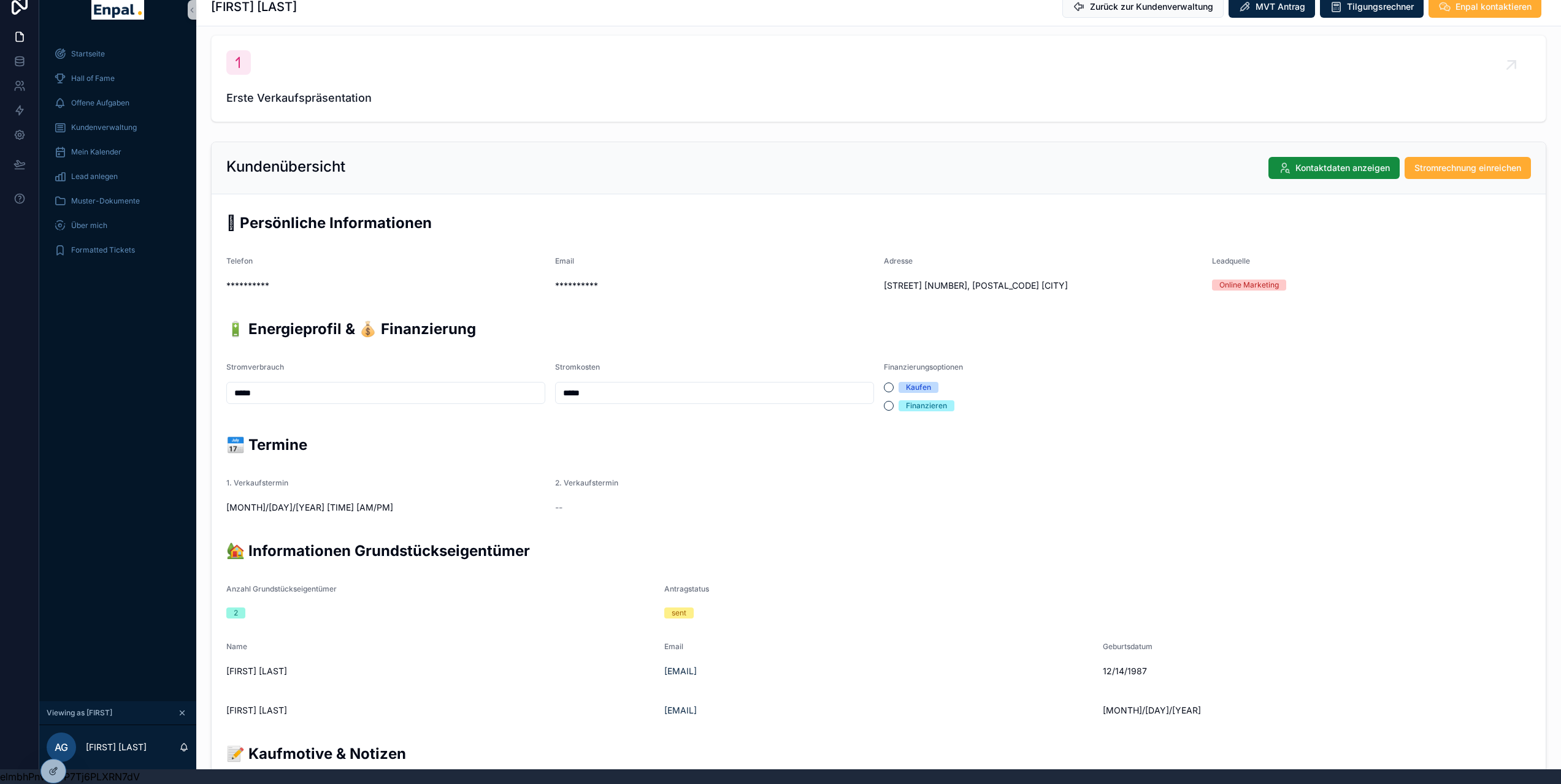 scroll, scrollTop: 0, scrollLeft: 0, axis: both 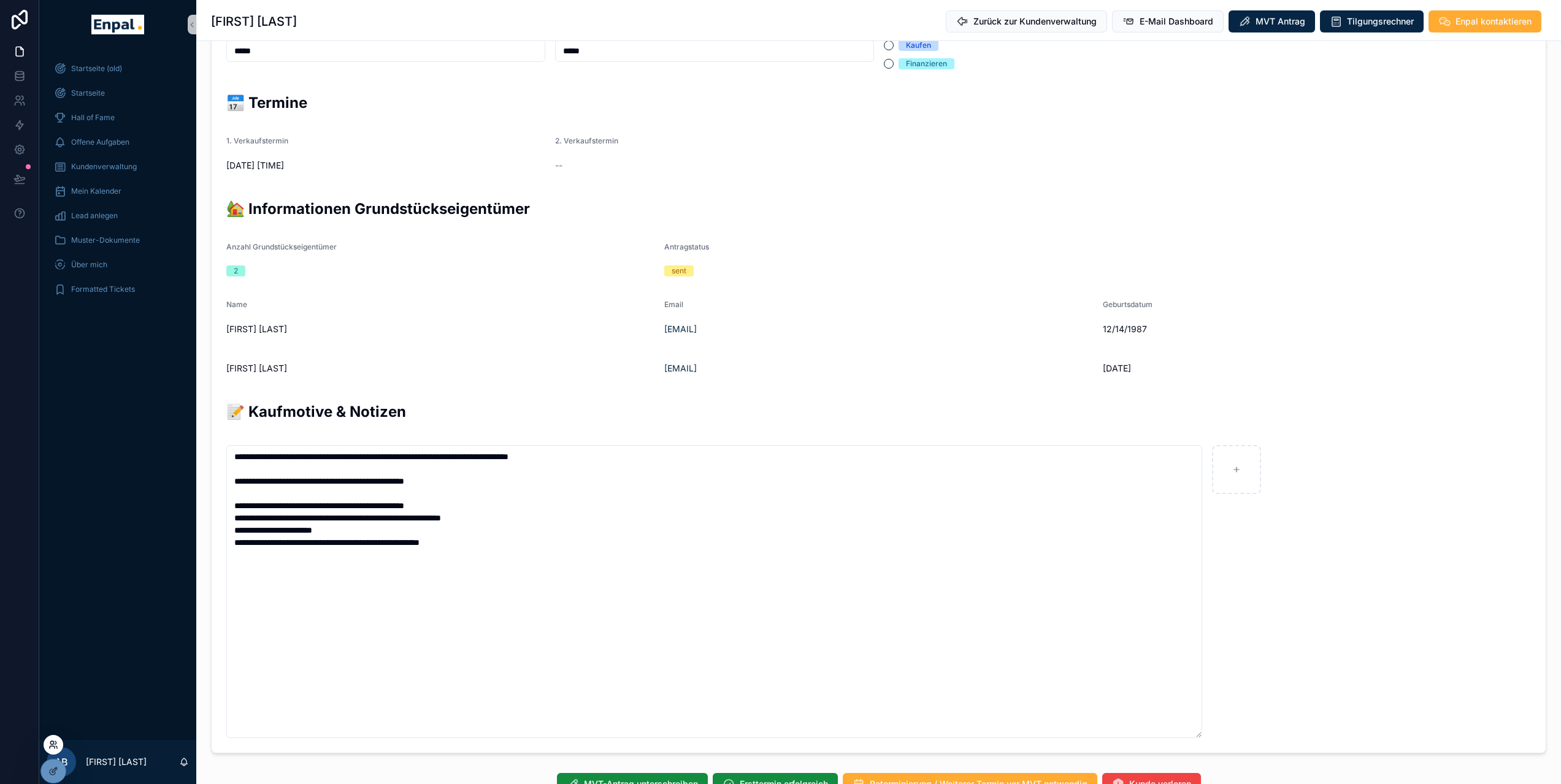 click 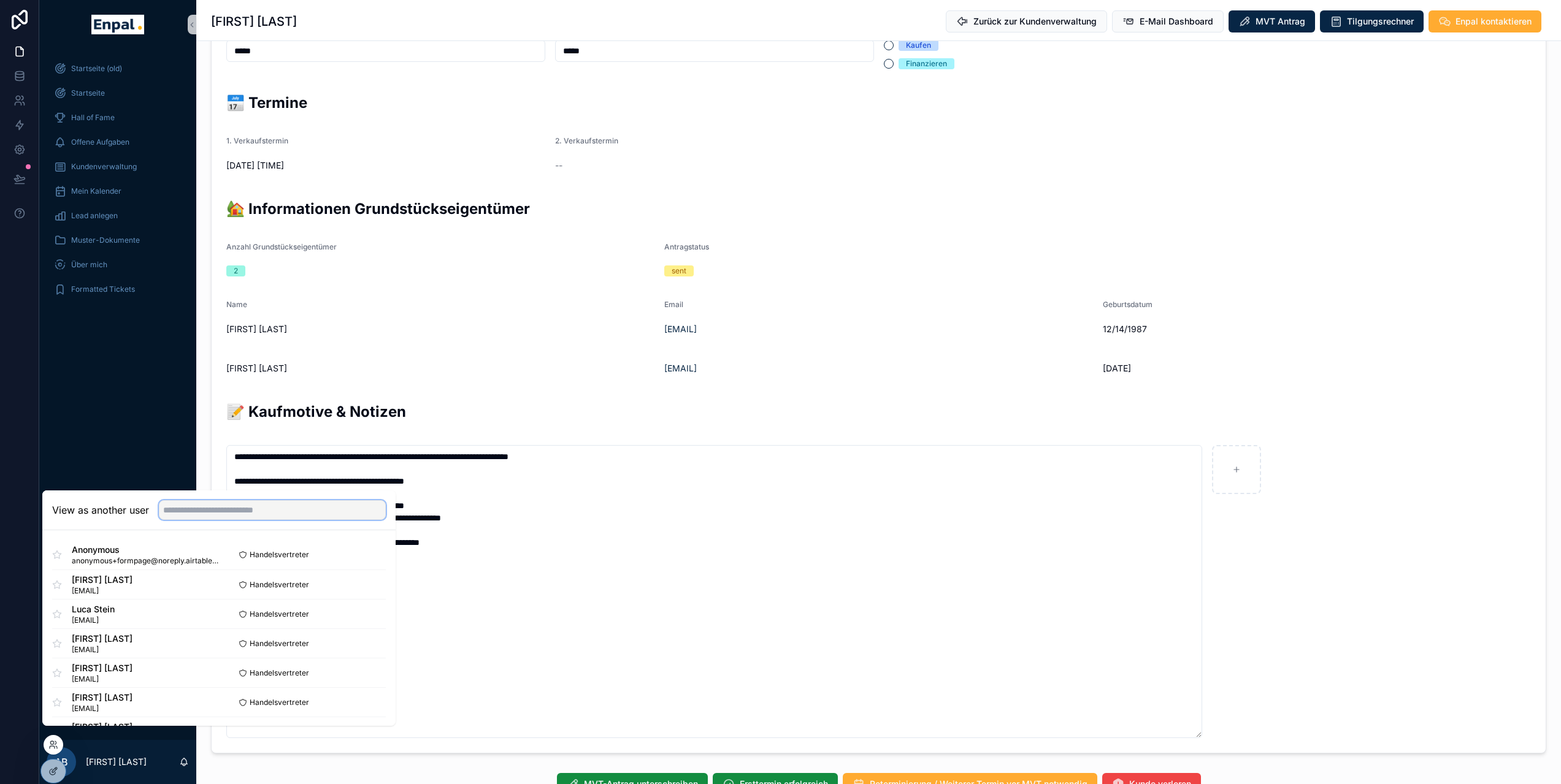 click at bounding box center [272, 510] 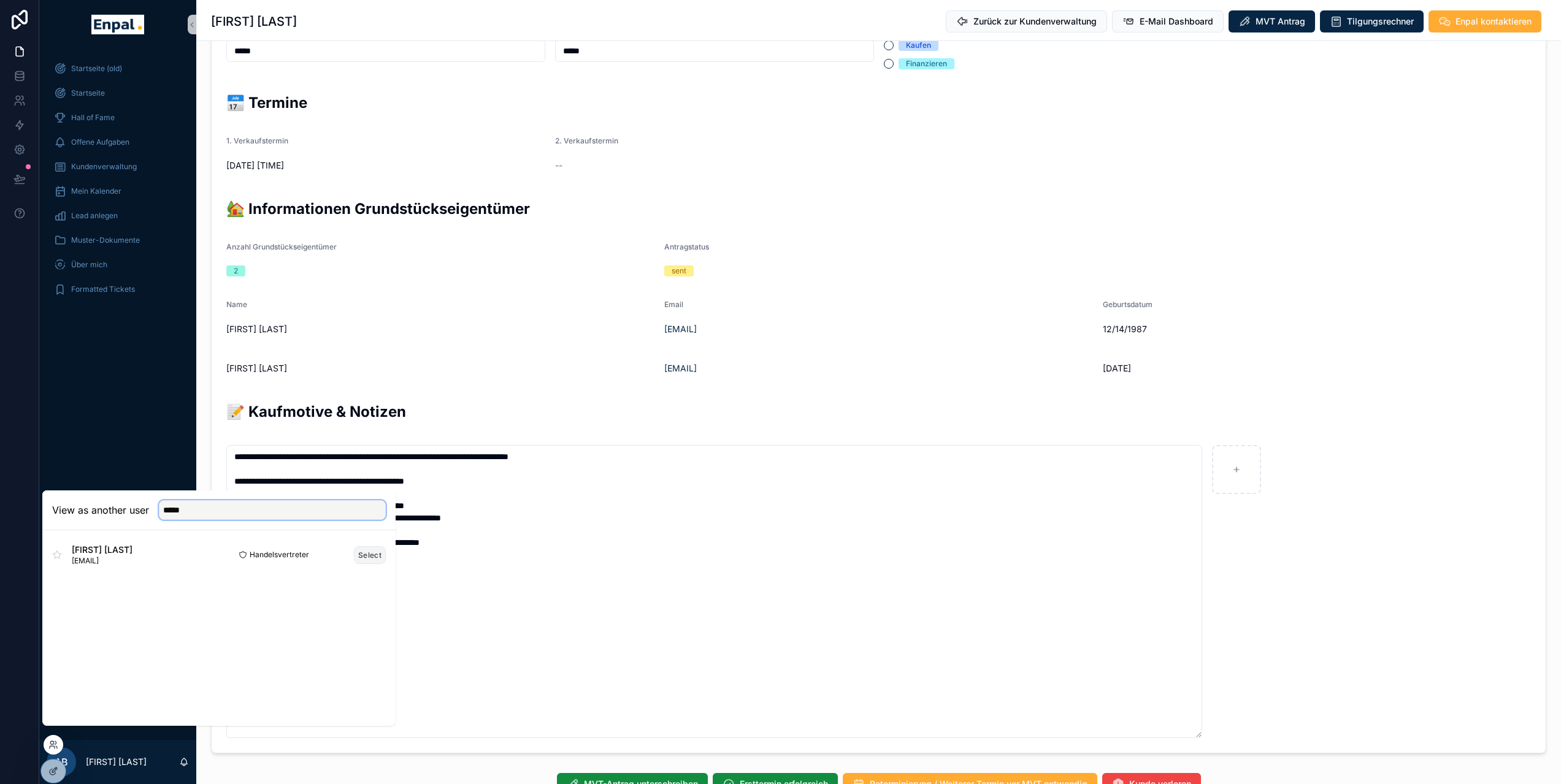 type on "*****" 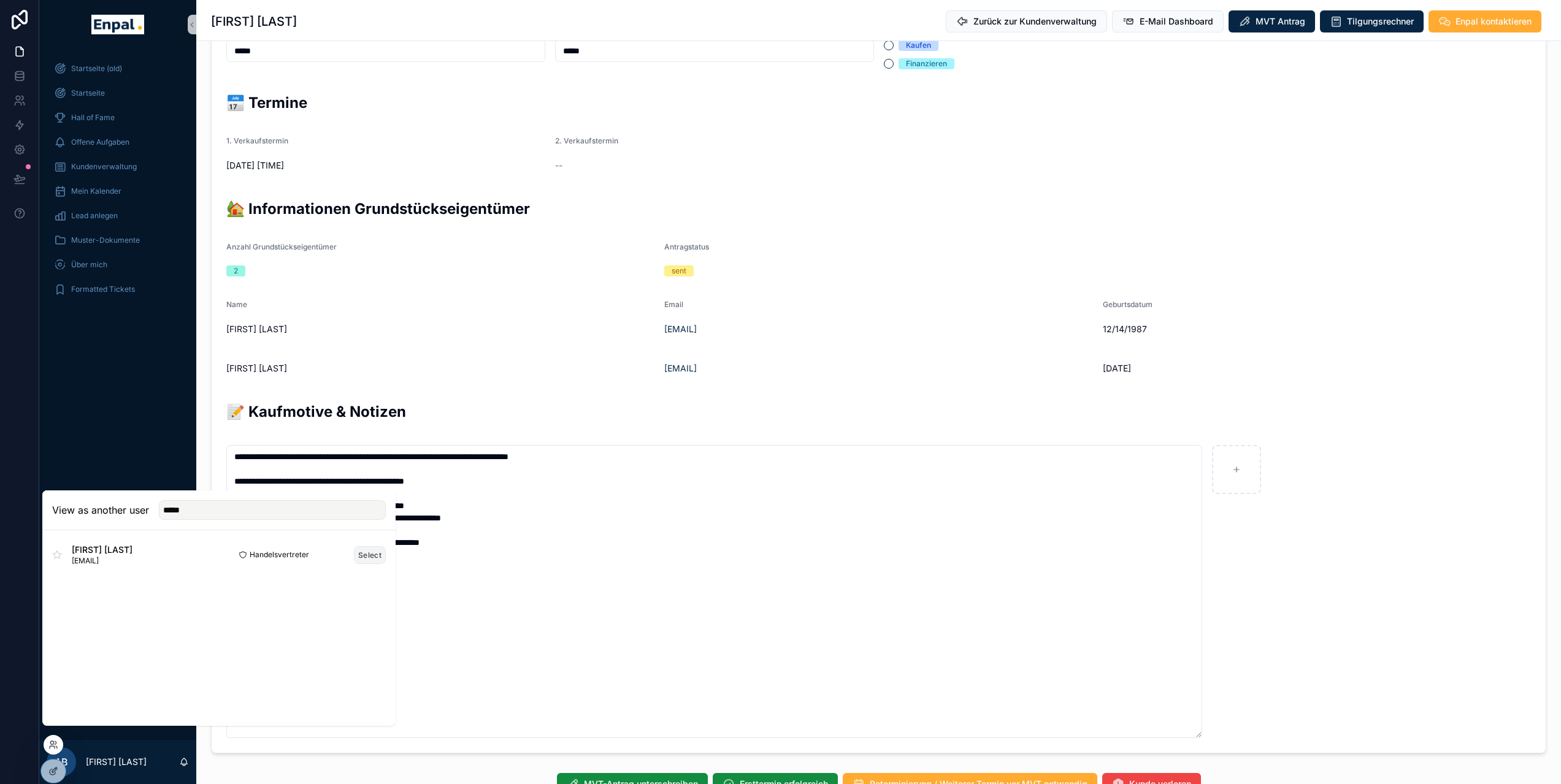 click on "Select" at bounding box center [370, 555] 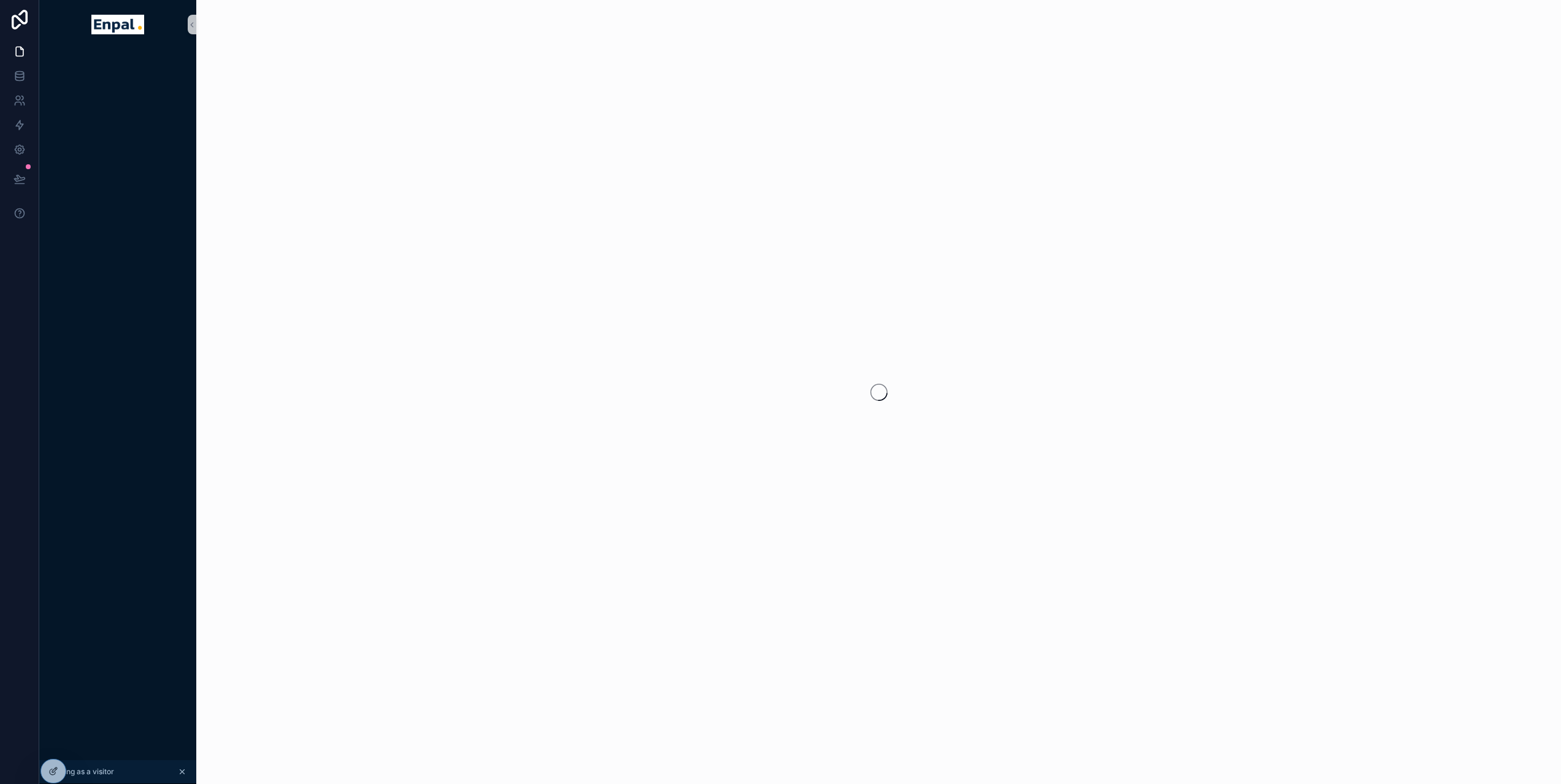 scroll, scrollTop: 0, scrollLeft: 0, axis: both 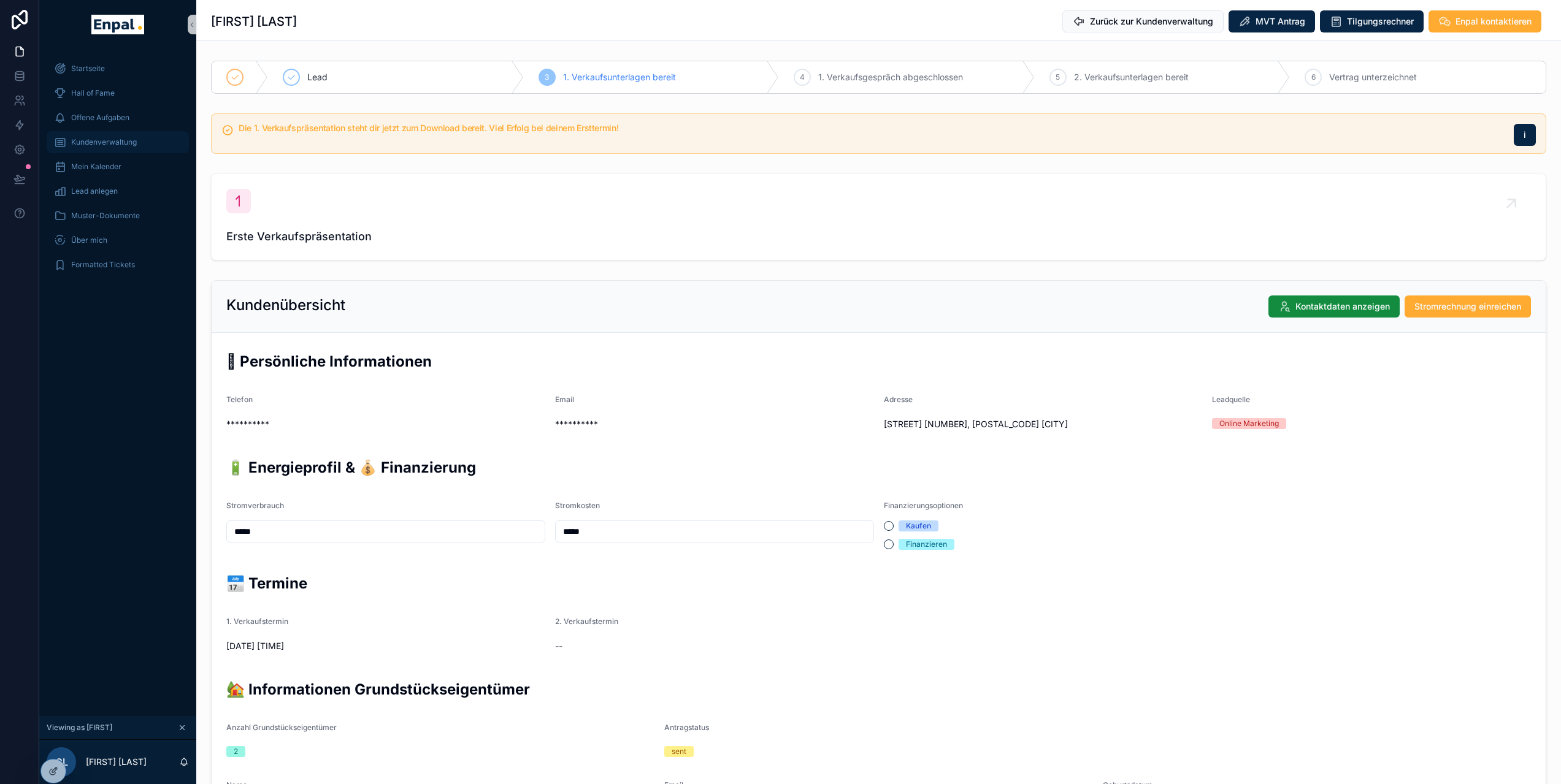 click on "Kundenverwaltung" at bounding box center [118, 142] 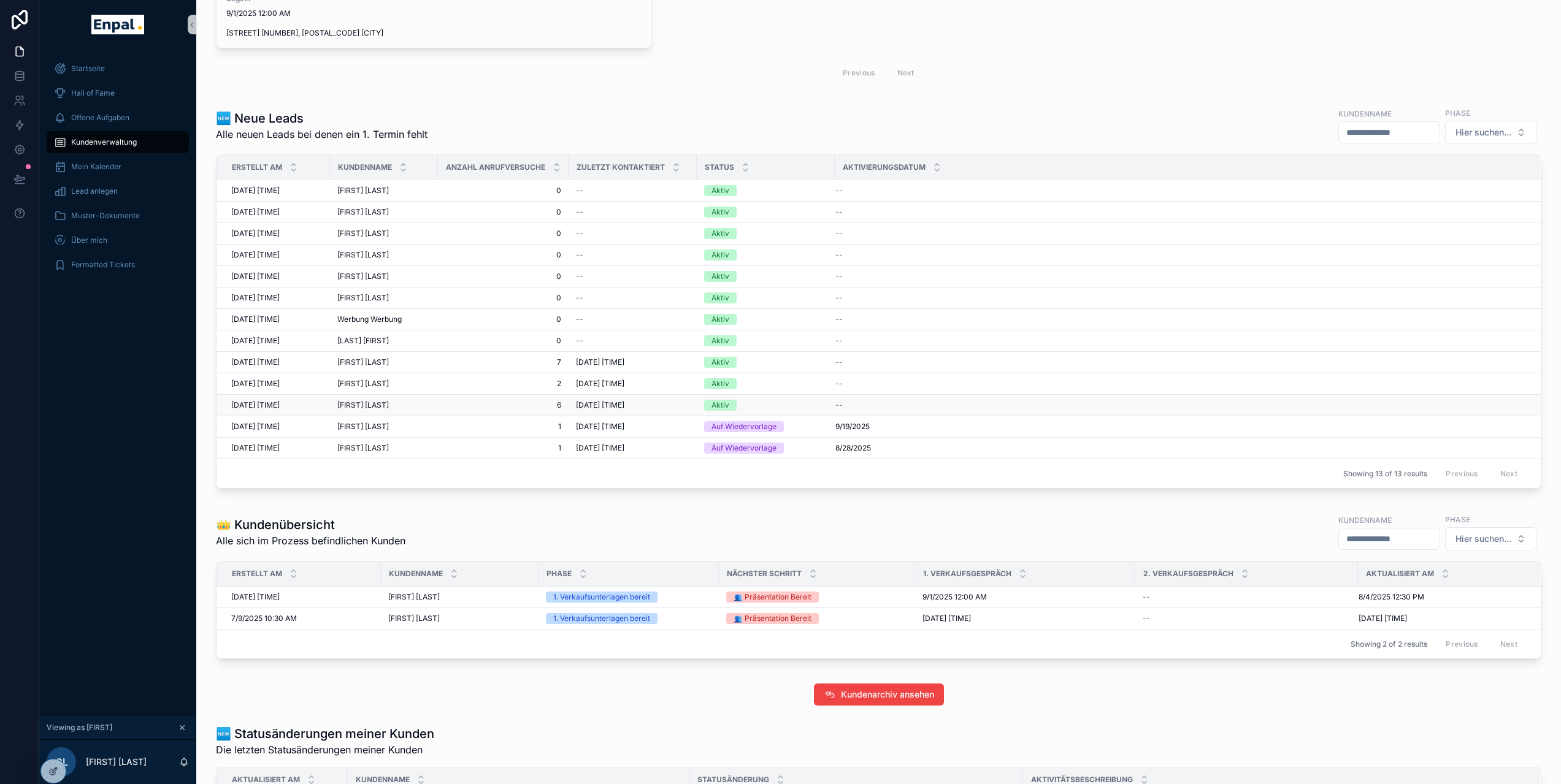 scroll, scrollTop: 186, scrollLeft: 0, axis: vertical 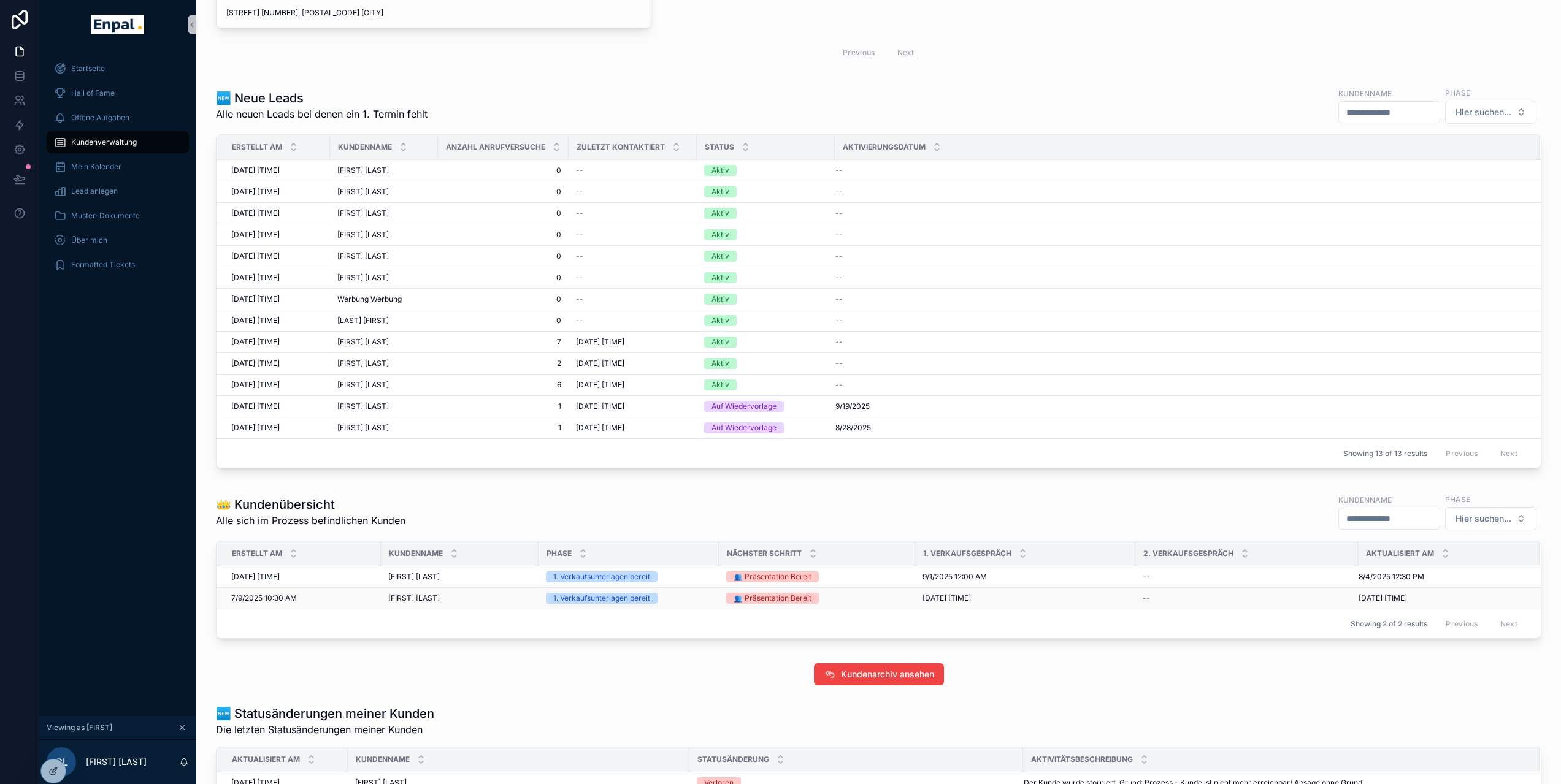click on "[FIRST] [LAST]" at bounding box center (414, 598) 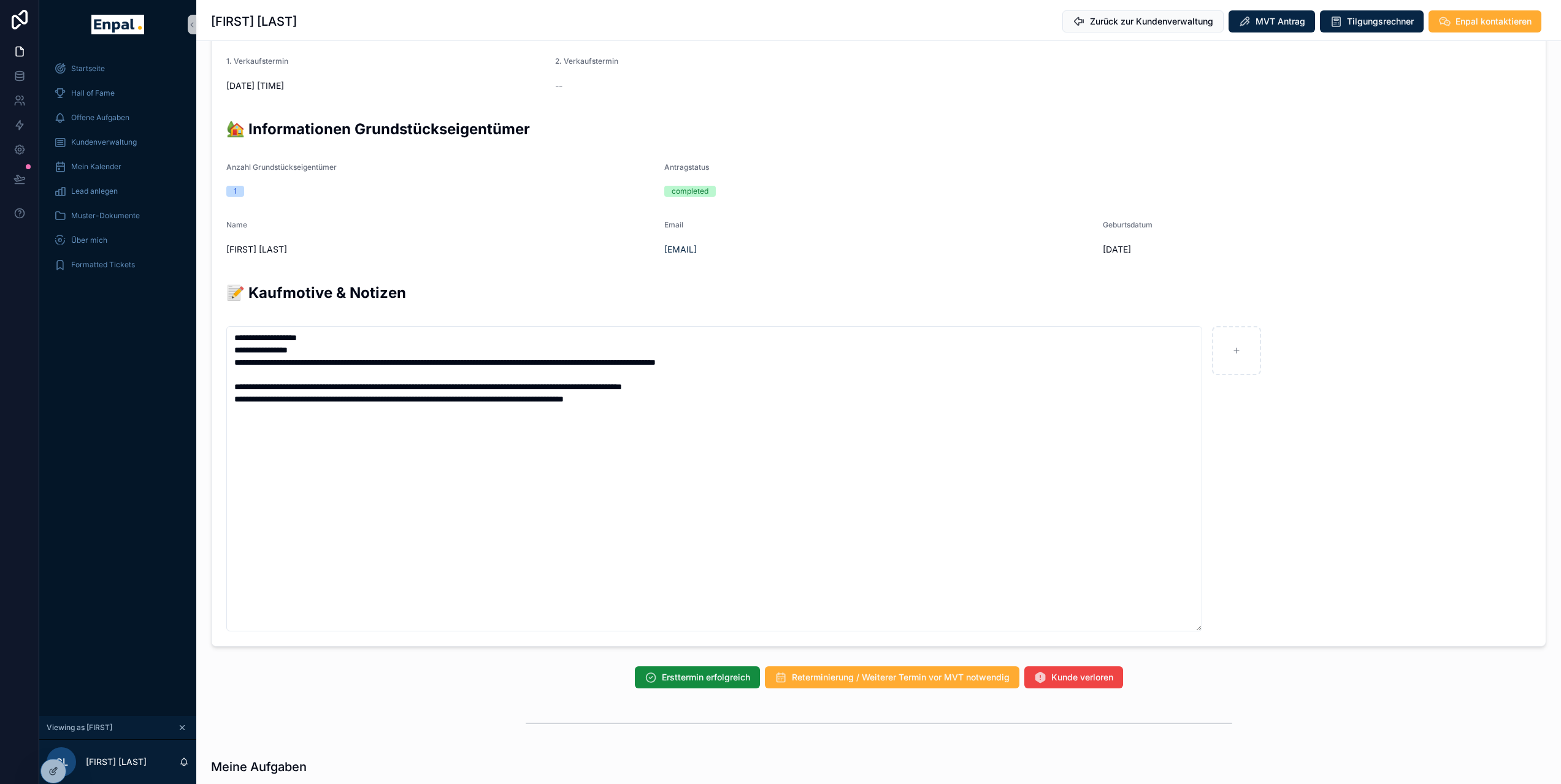scroll, scrollTop: 561, scrollLeft: 0, axis: vertical 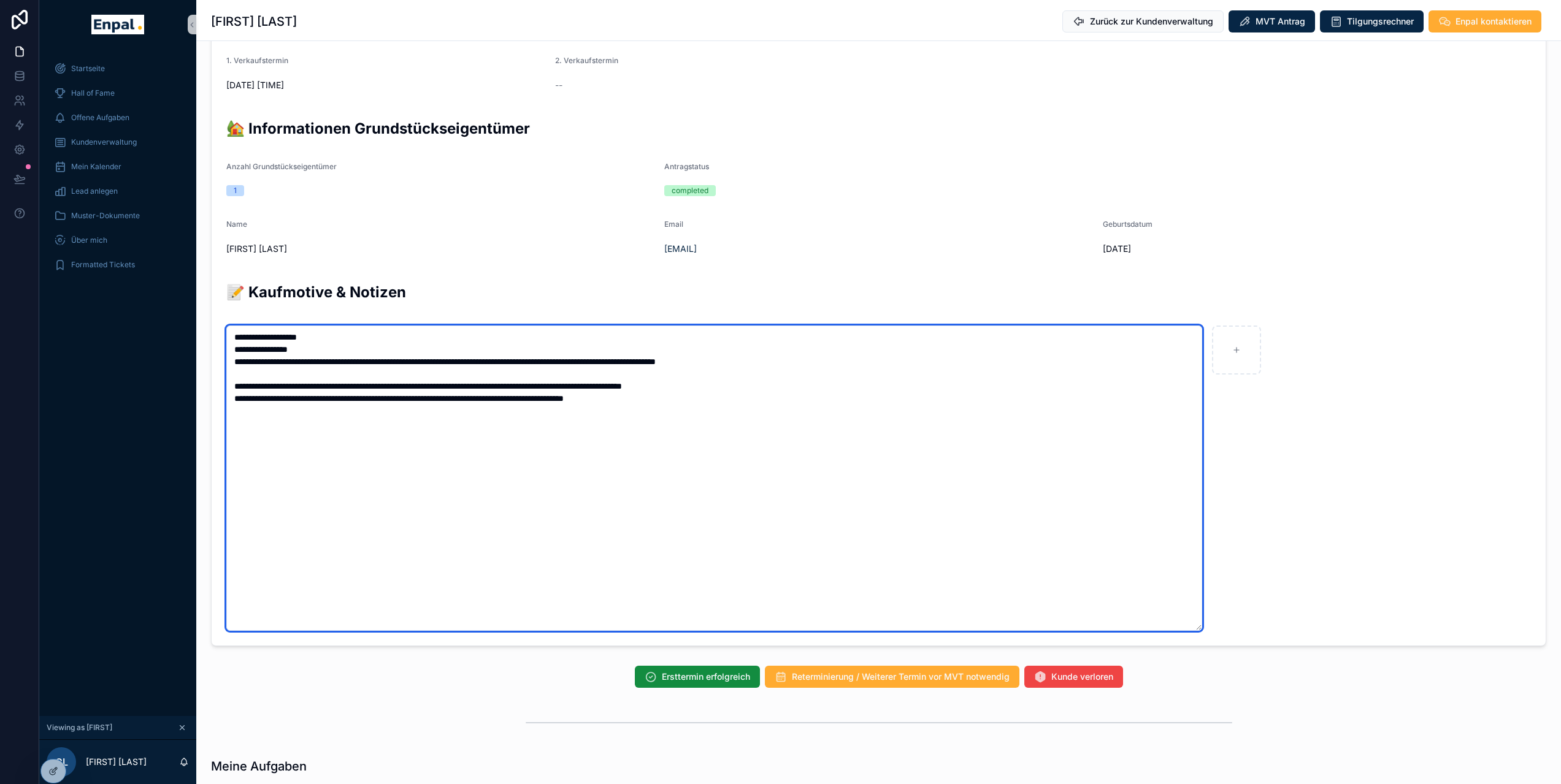 click on "**********" at bounding box center [714, 478] 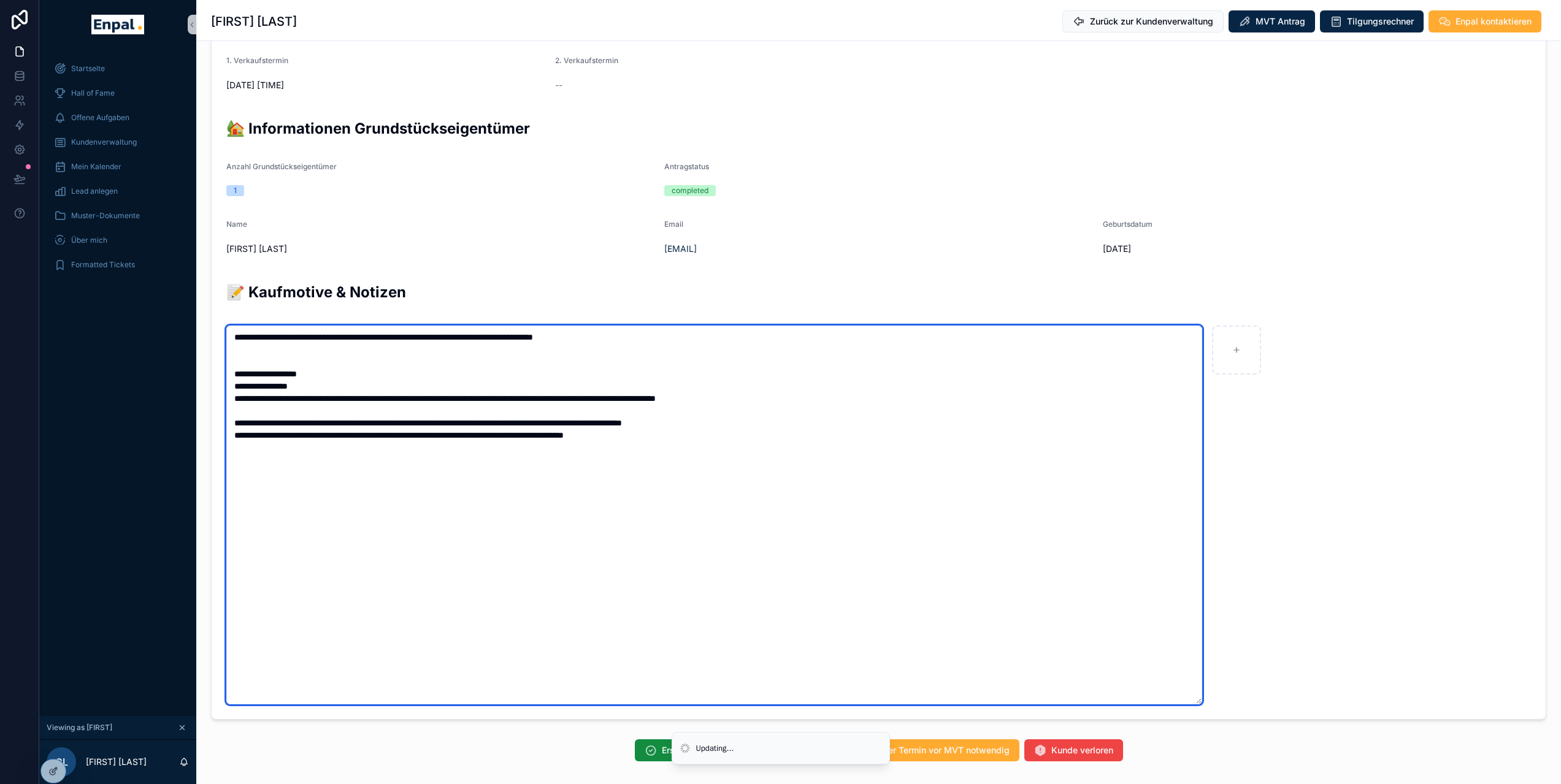 type on "**********" 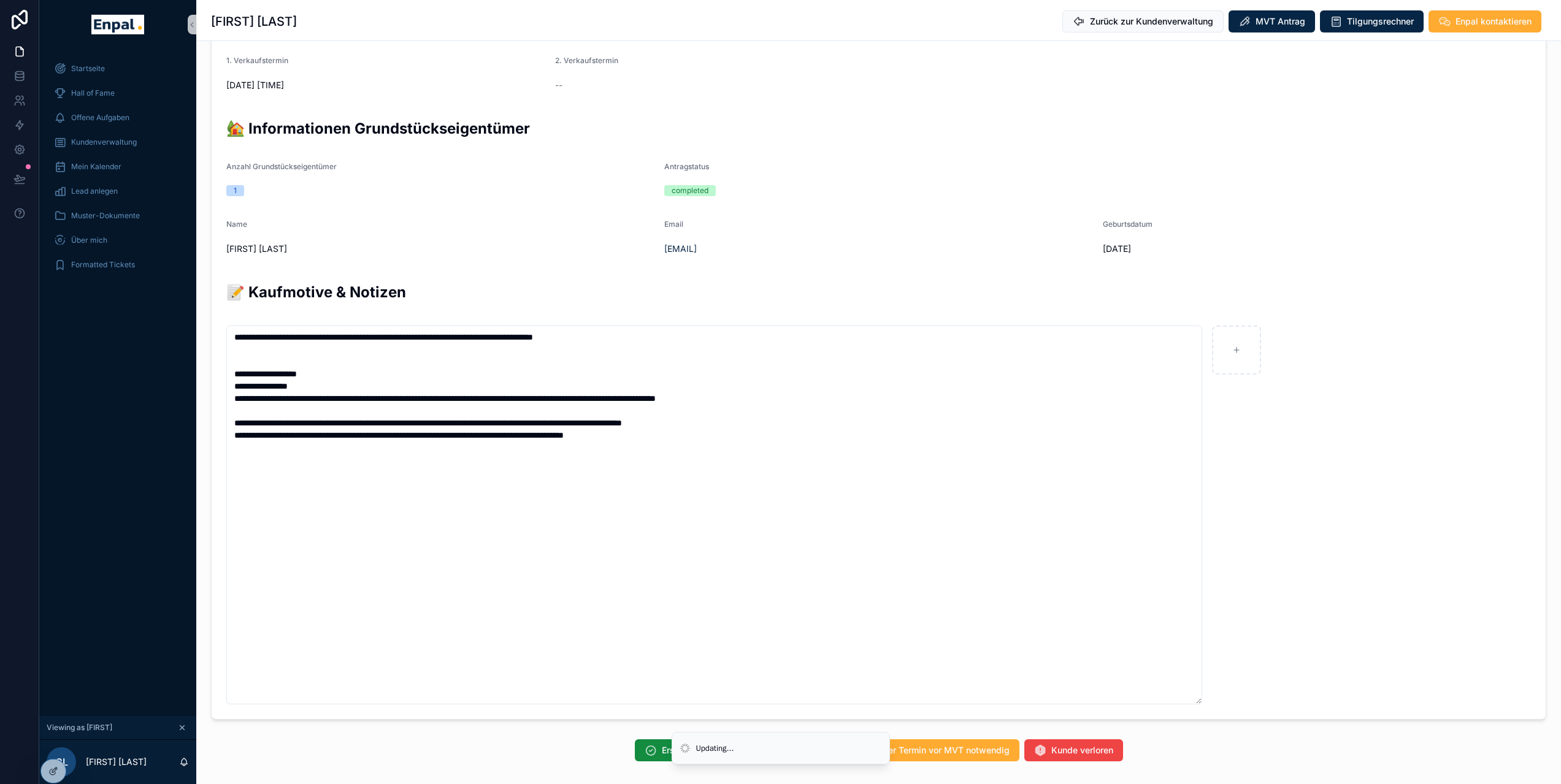 click on "Updating..." at bounding box center [781, 748] 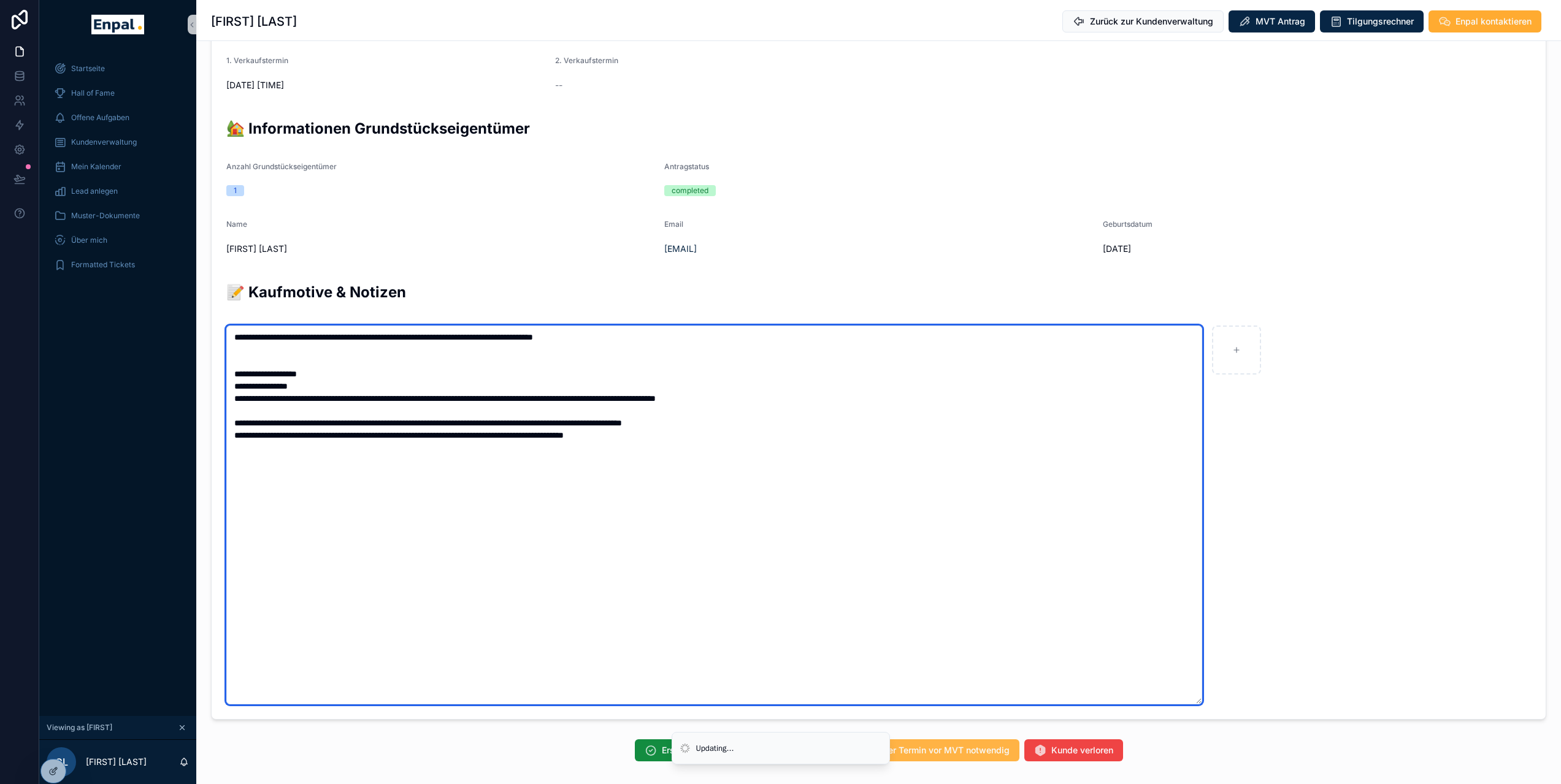 click on "Reterminierung / Weiterer Termin vor MVT notwendig" at bounding box center [900, 750] 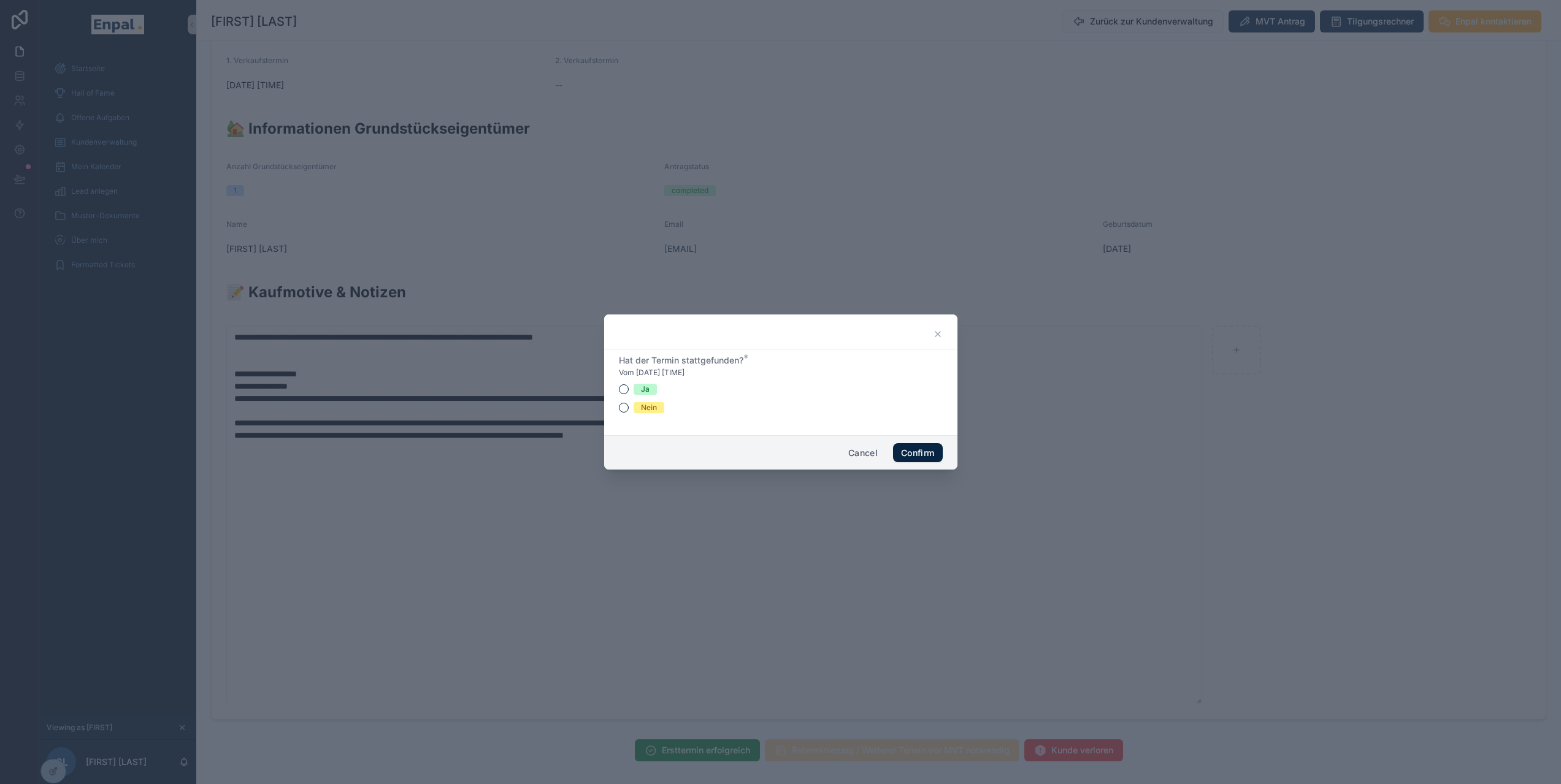 click on "Nein" at bounding box center [649, 408] 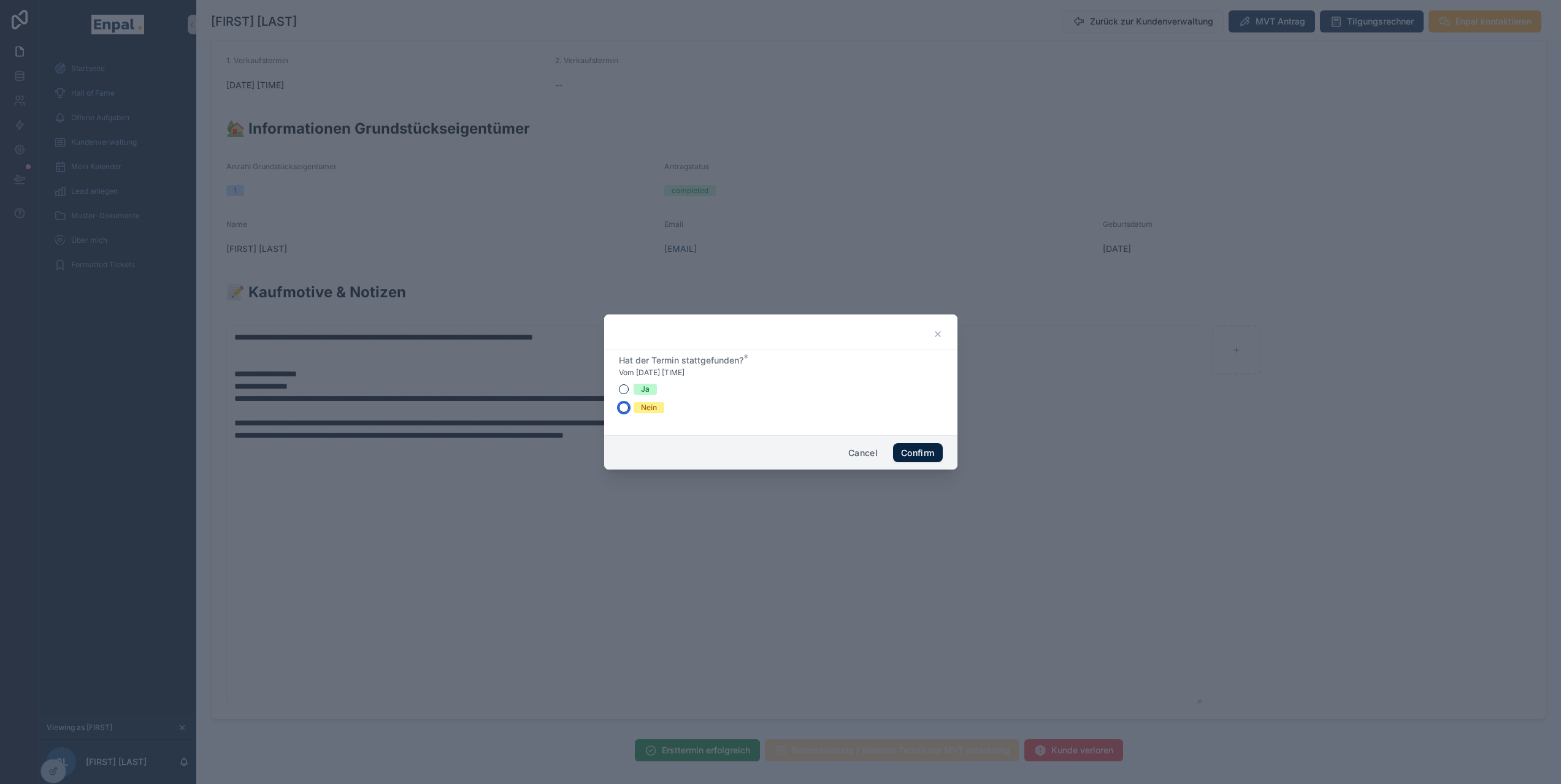 click on "Nein" at bounding box center [624, 408] 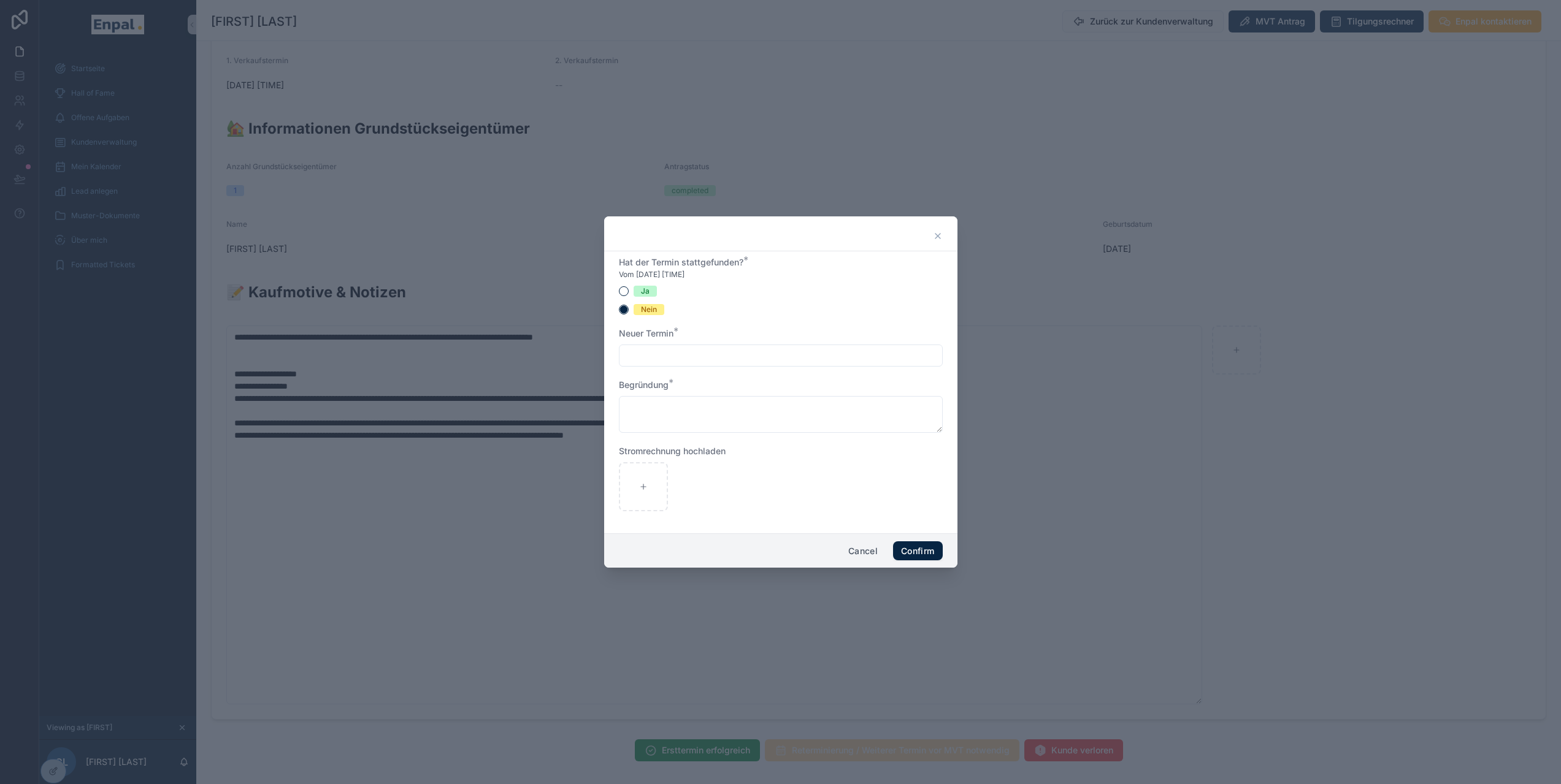 click at bounding box center [781, 356] 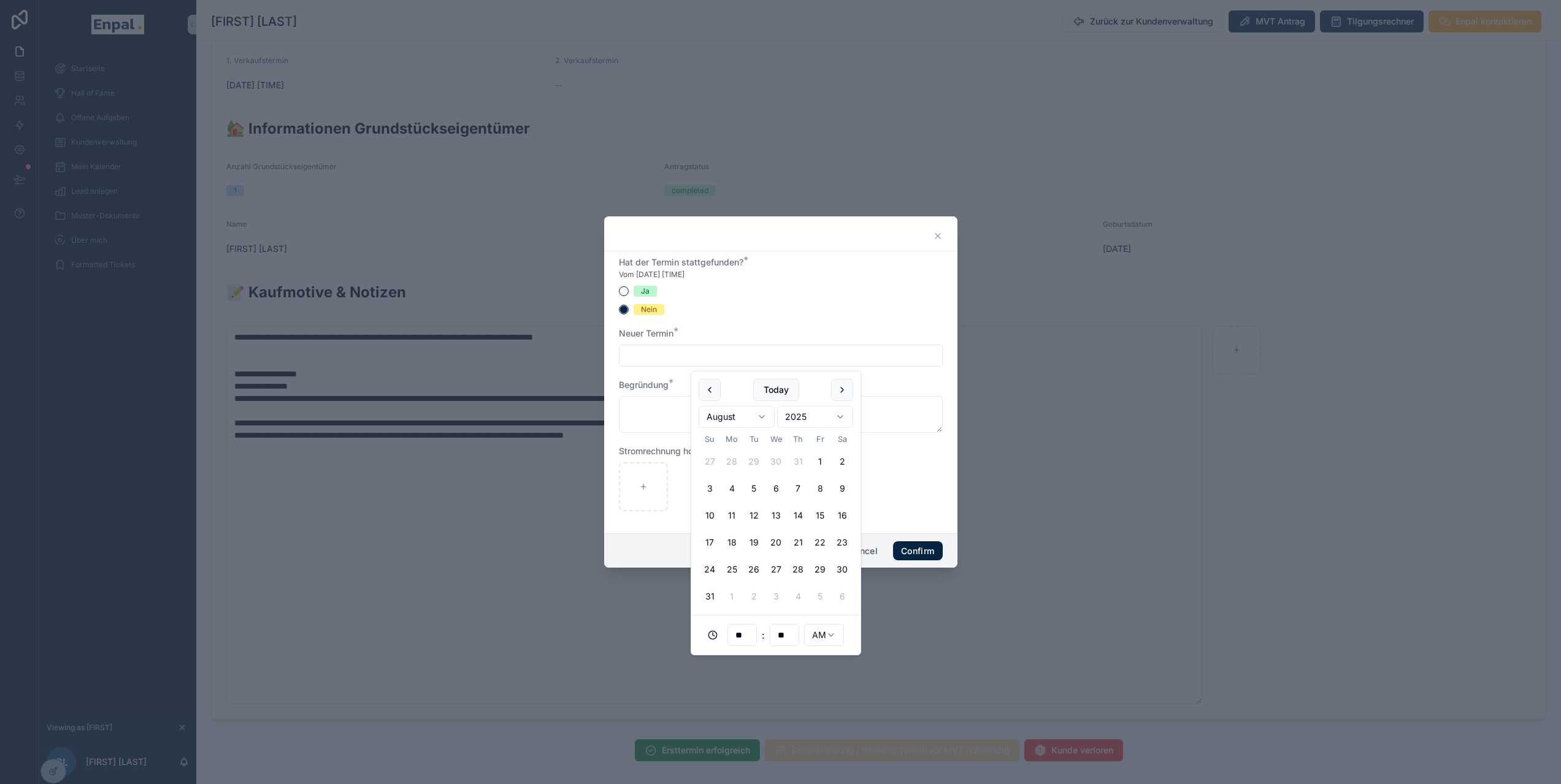 click on "4" at bounding box center (732, 489) 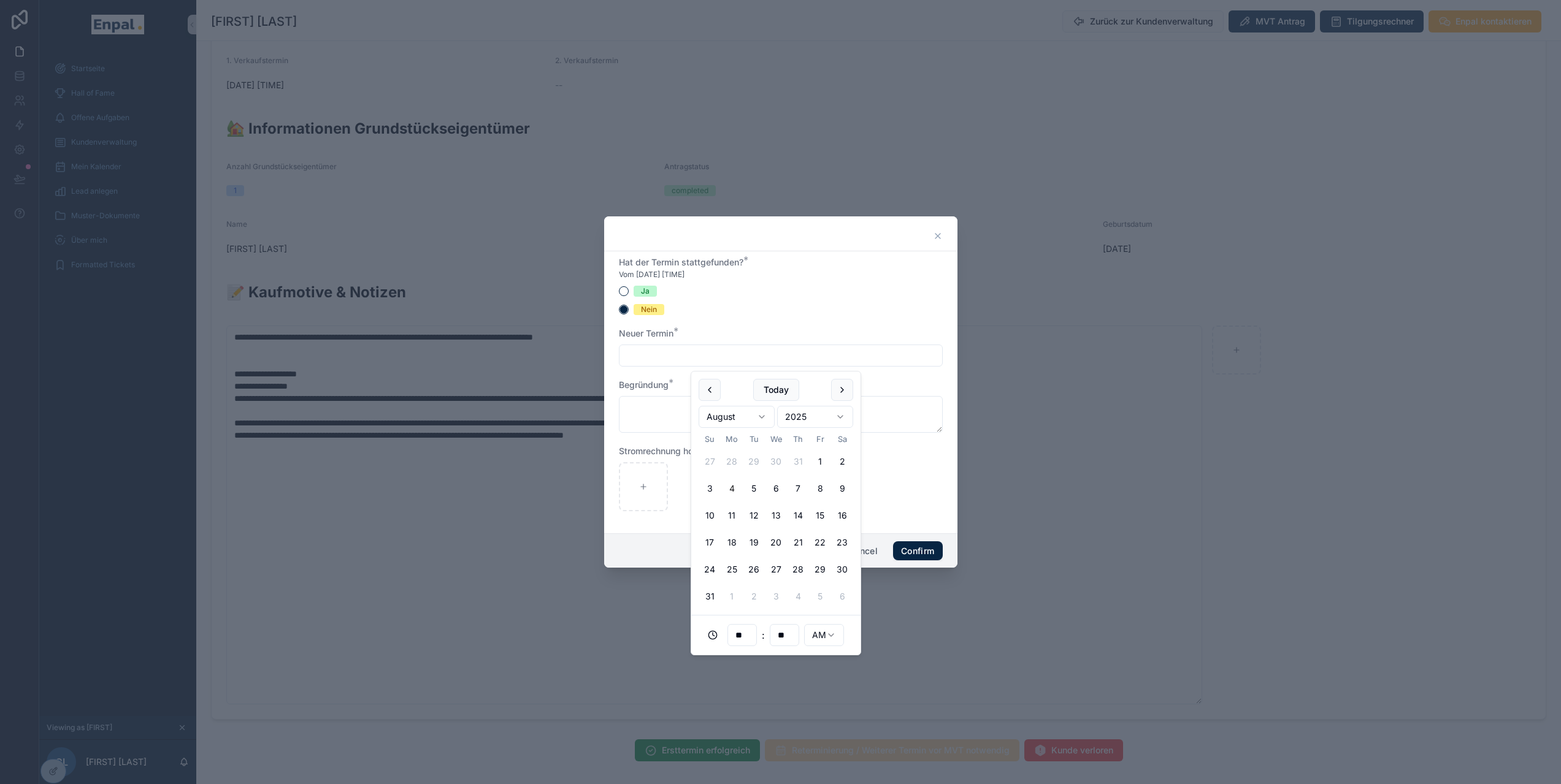 type on "**********" 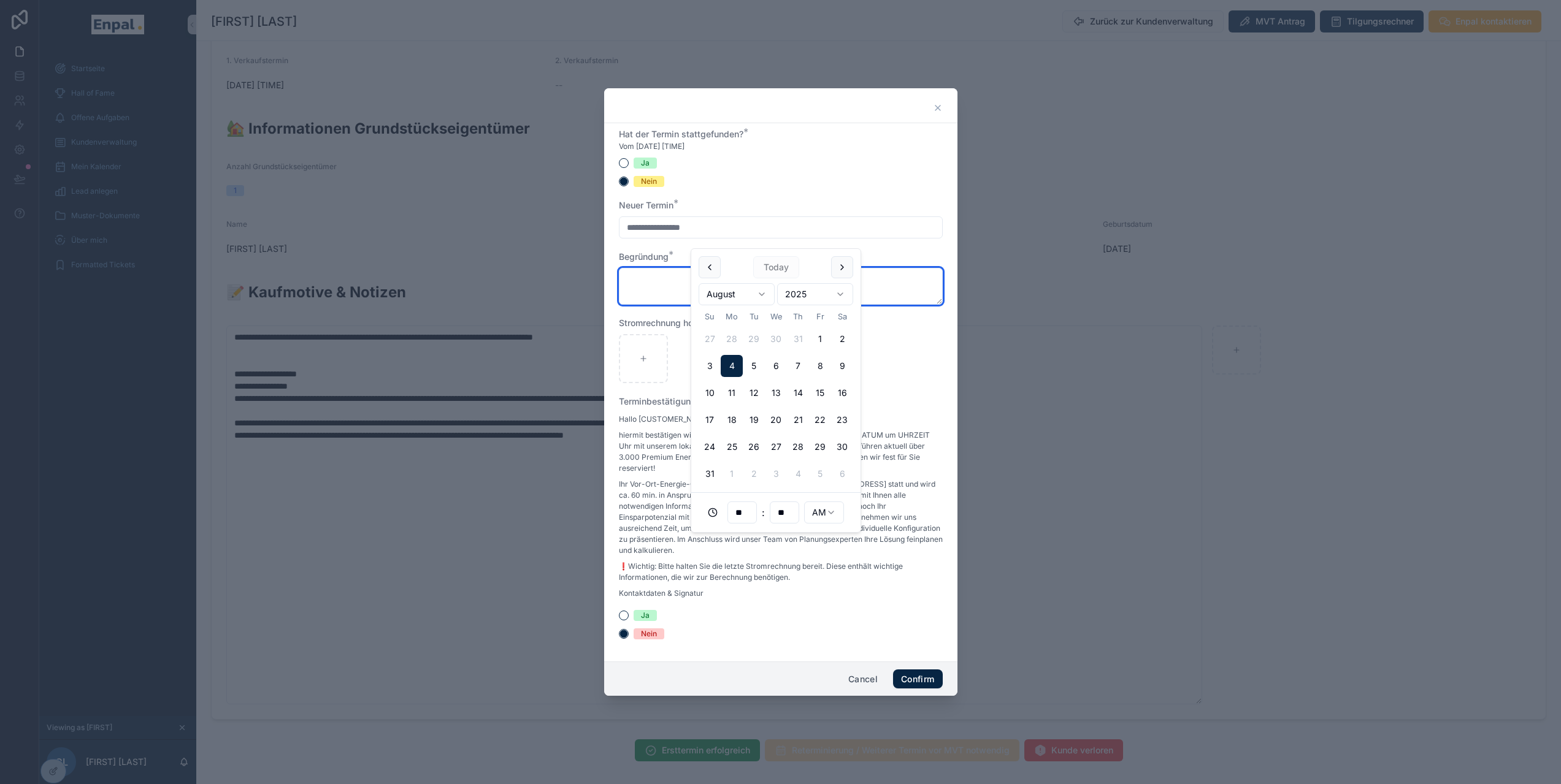 click at bounding box center [781, 286] 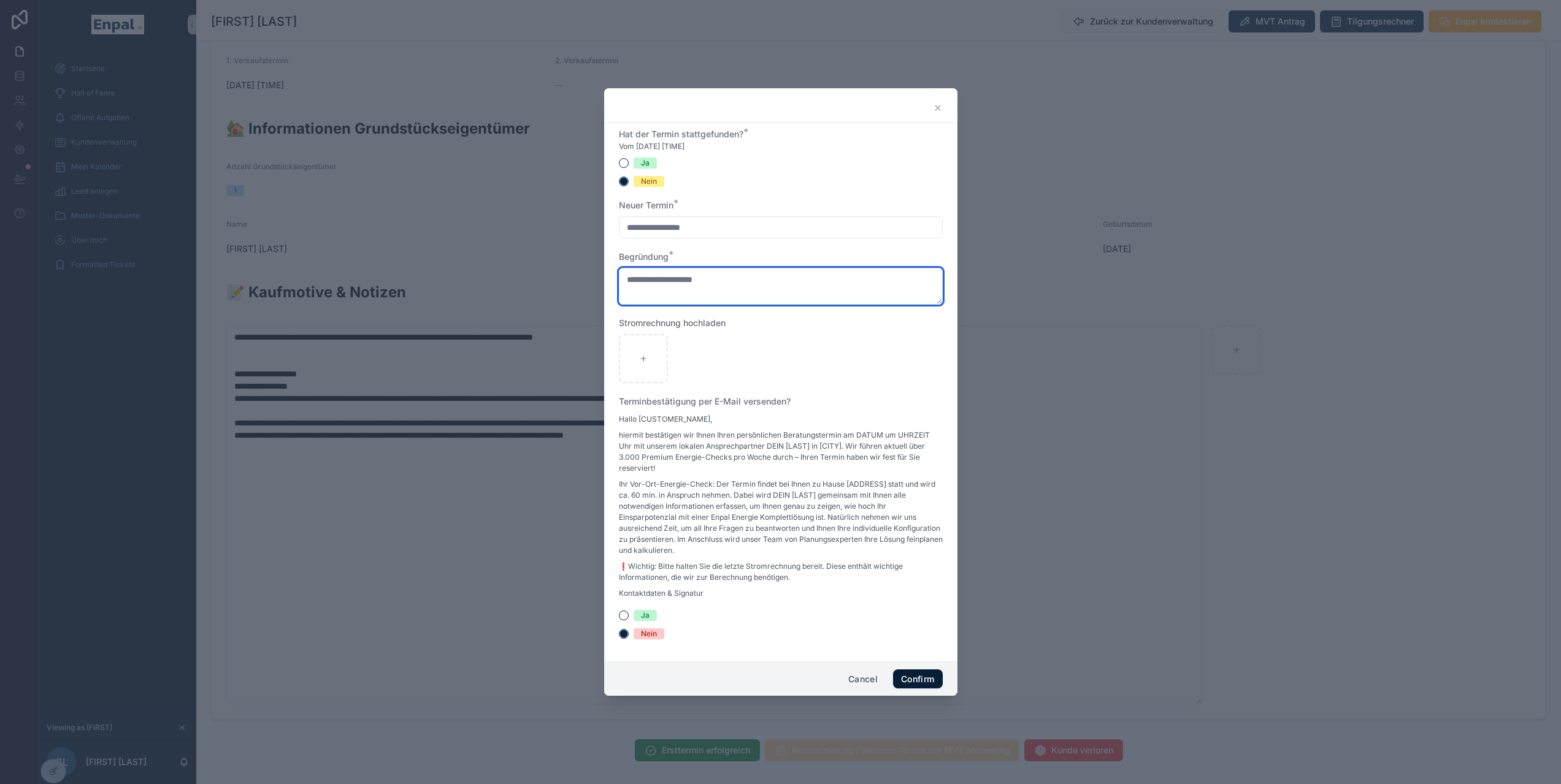type on "**********" 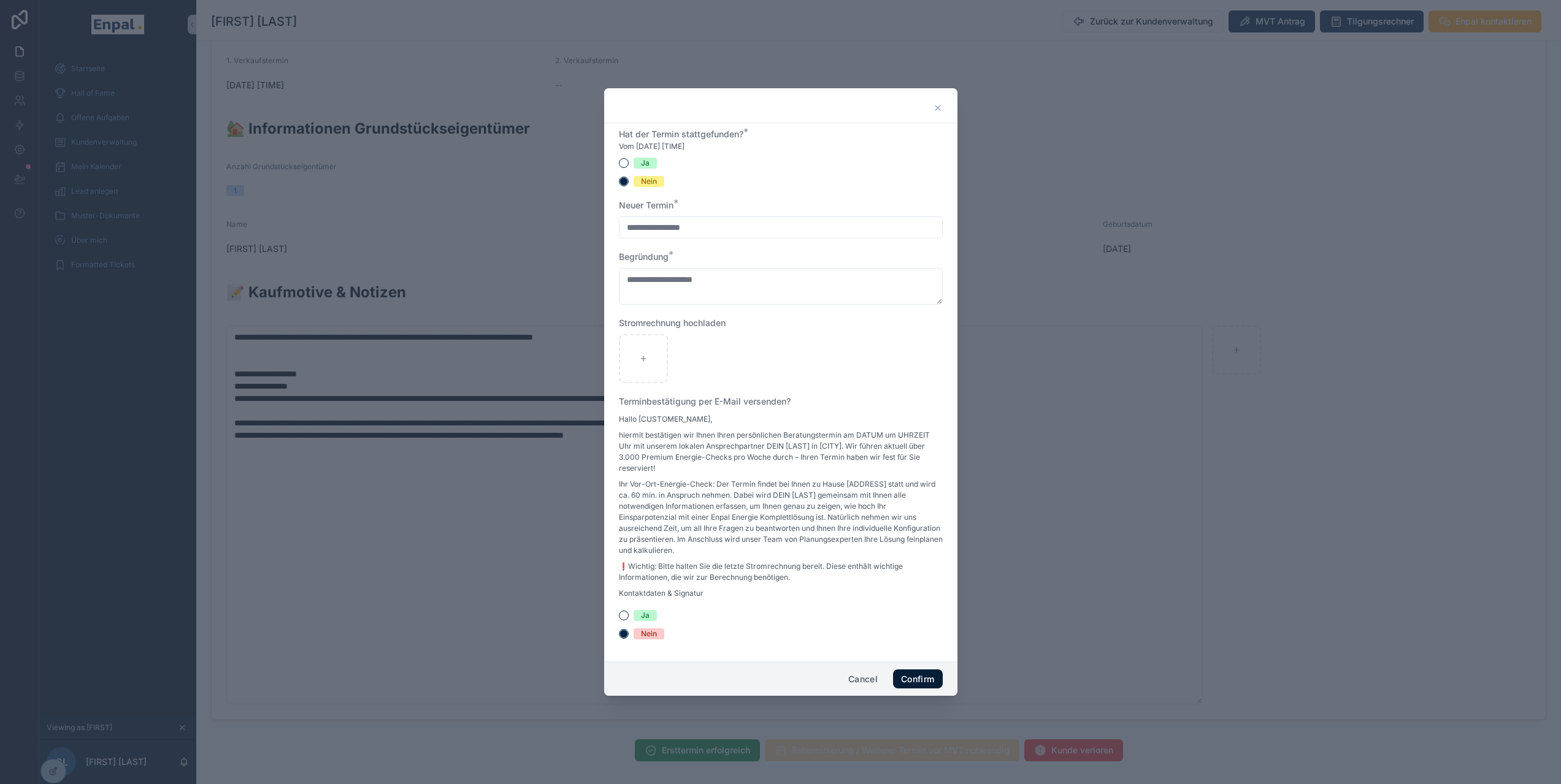 click on "Confirm" at bounding box center (918, 679) 